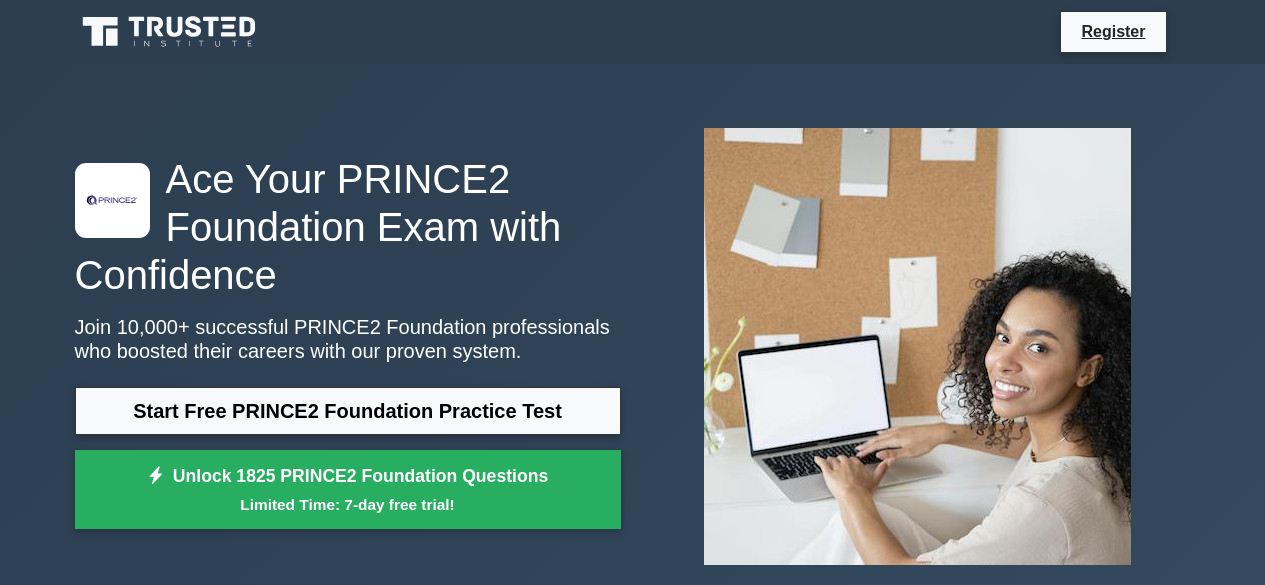 scroll, scrollTop: 0, scrollLeft: 0, axis: both 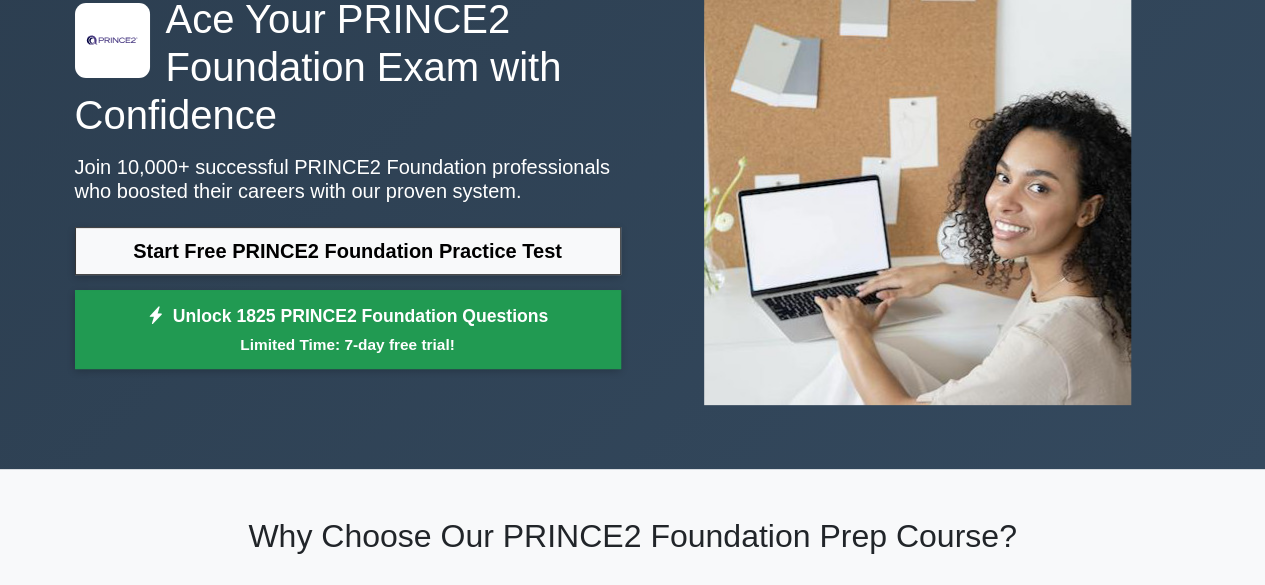 click on "Unlock 1825 PRINCE2 Foundation Questions
Limited Time: 7-day free trial!" at bounding box center [348, 330] 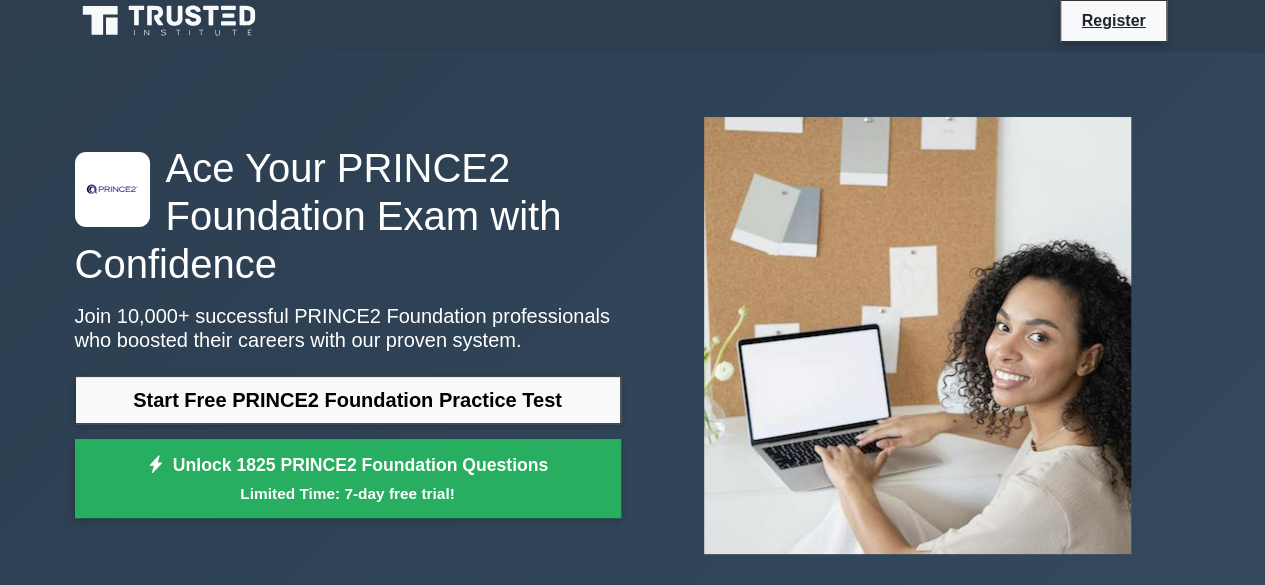 scroll, scrollTop: 0, scrollLeft: 0, axis: both 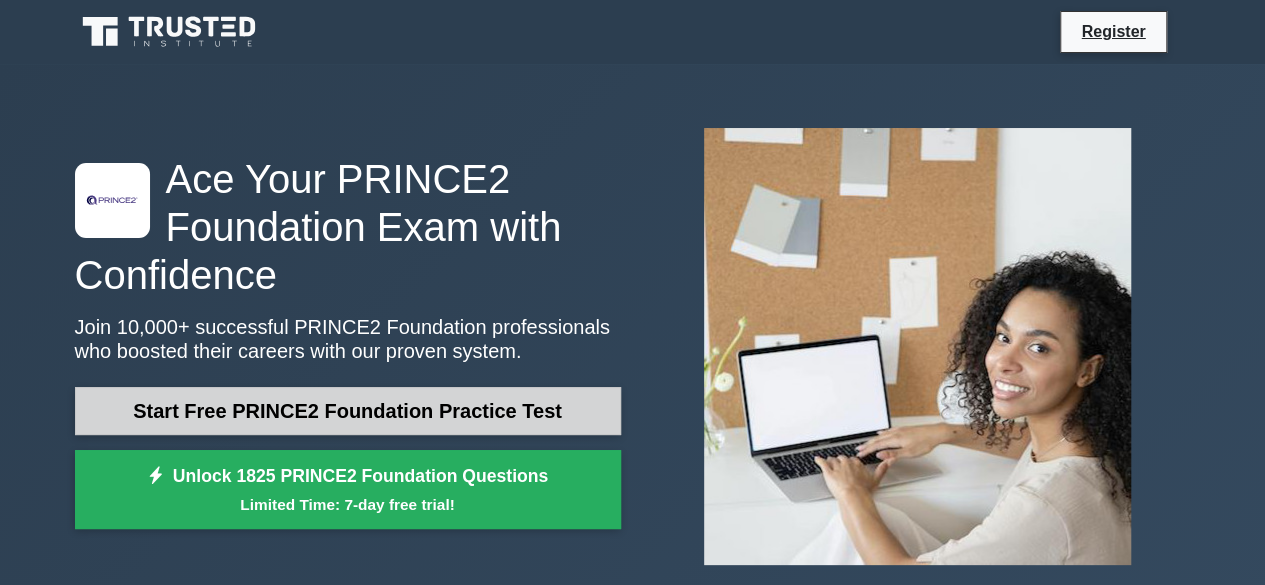 click on "Start Free PRINCE2 Foundation Practice Test" at bounding box center (348, 411) 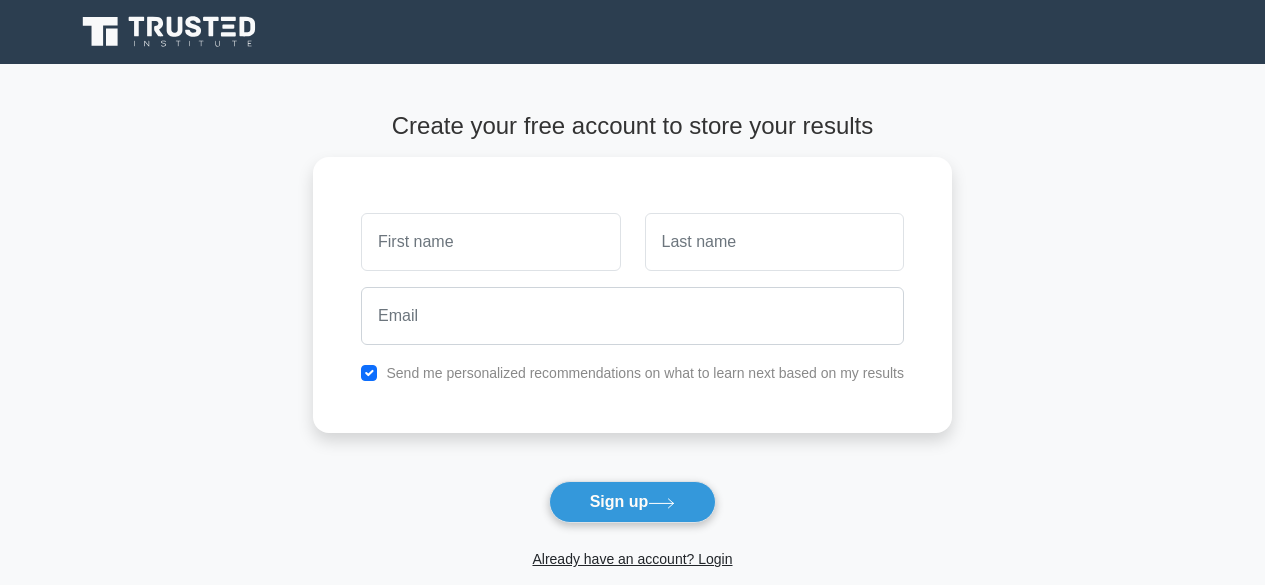 scroll, scrollTop: 0, scrollLeft: 0, axis: both 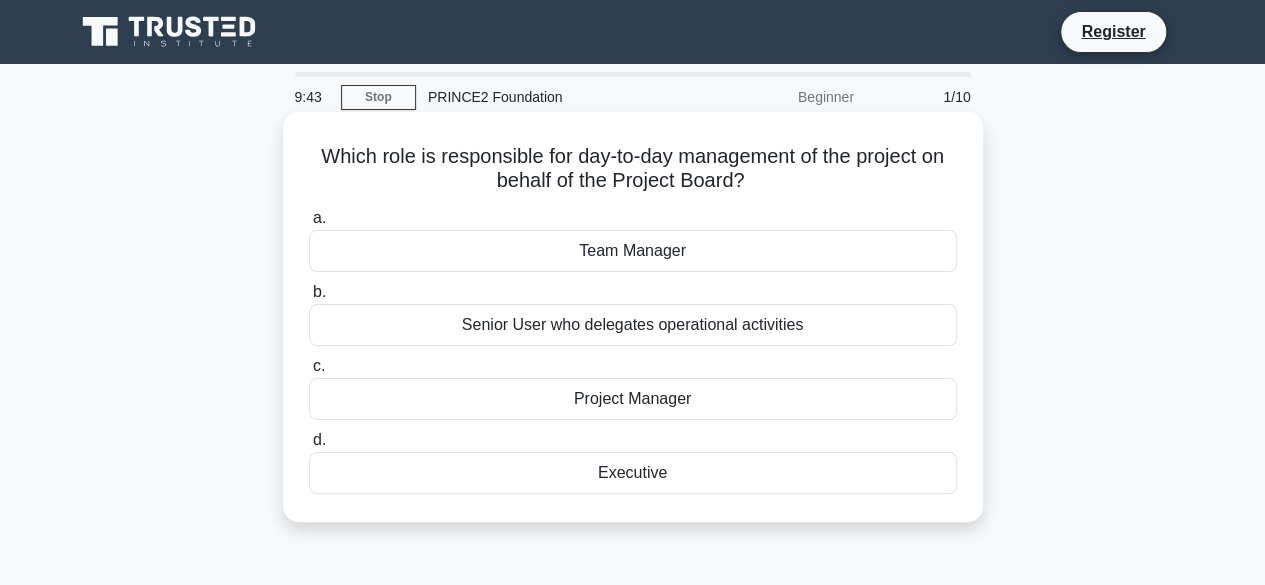 click on "Project Manager" at bounding box center (633, 399) 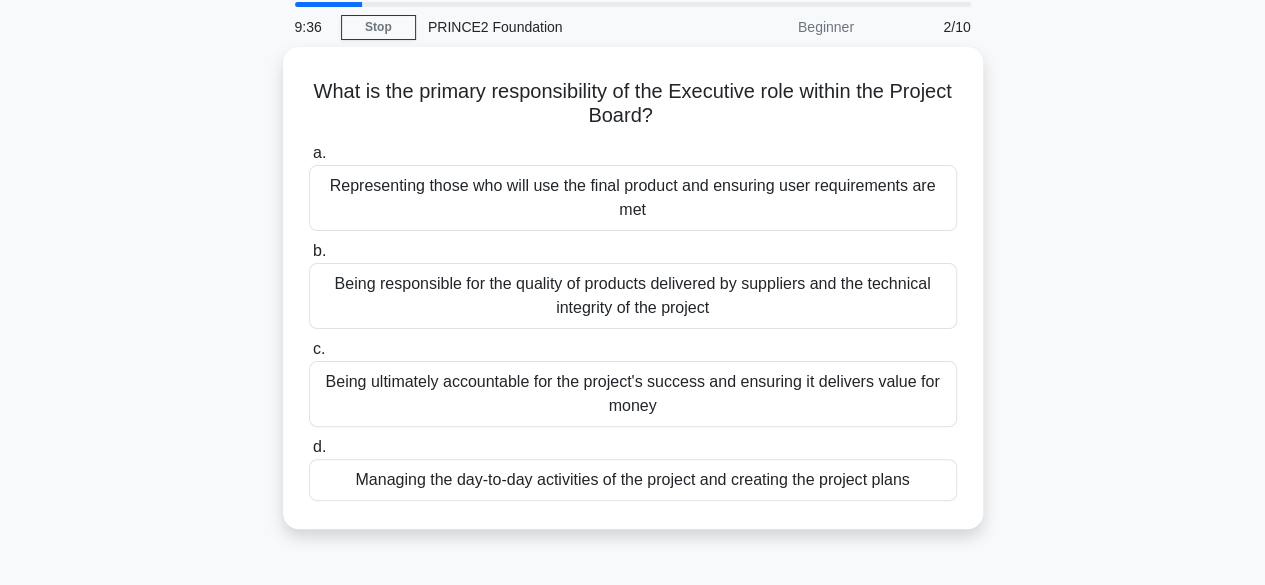 scroll, scrollTop: 80, scrollLeft: 0, axis: vertical 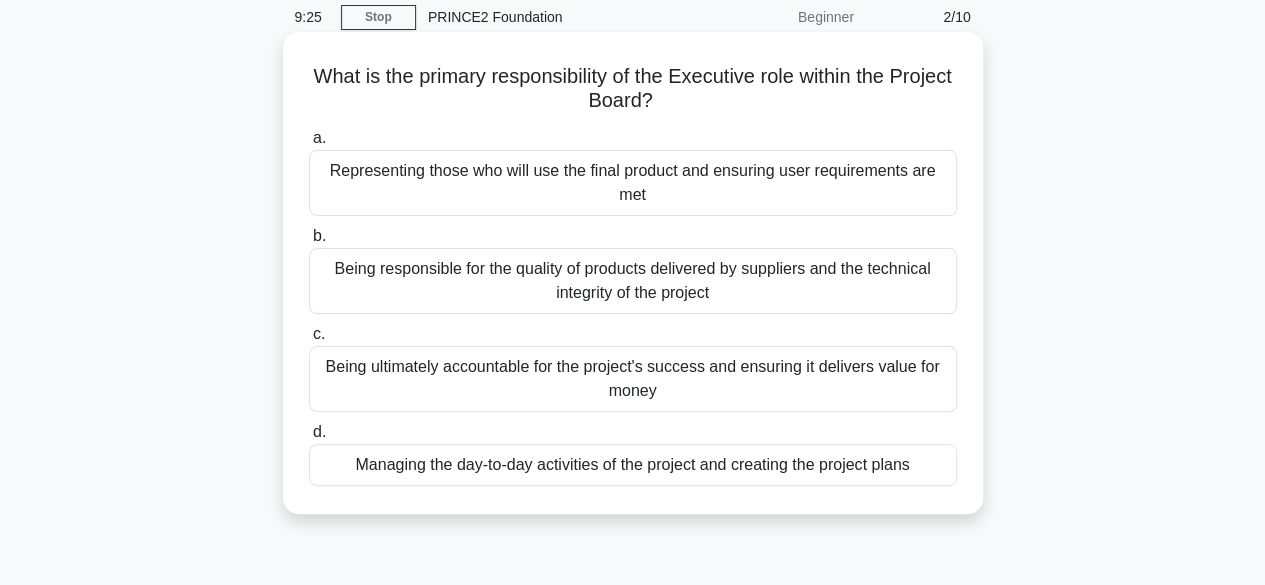 click on "Being ultimately accountable for the project's success and ensuring it delivers value for money" at bounding box center [633, 379] 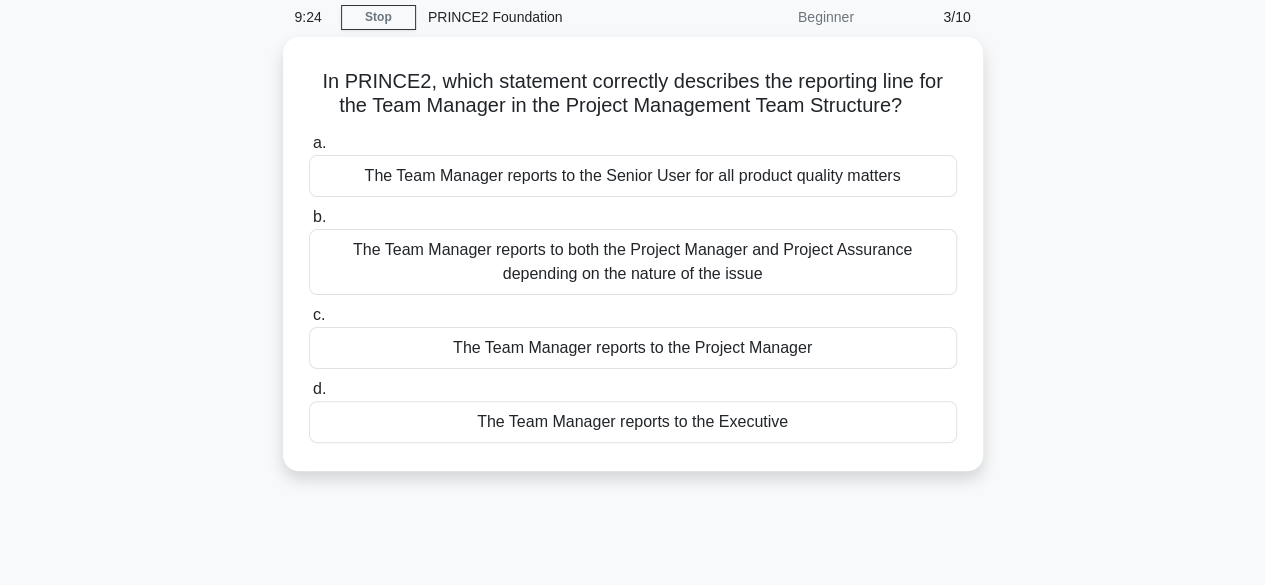 scroll, scrollTop: 0, scrollLeft: 0, axis: both 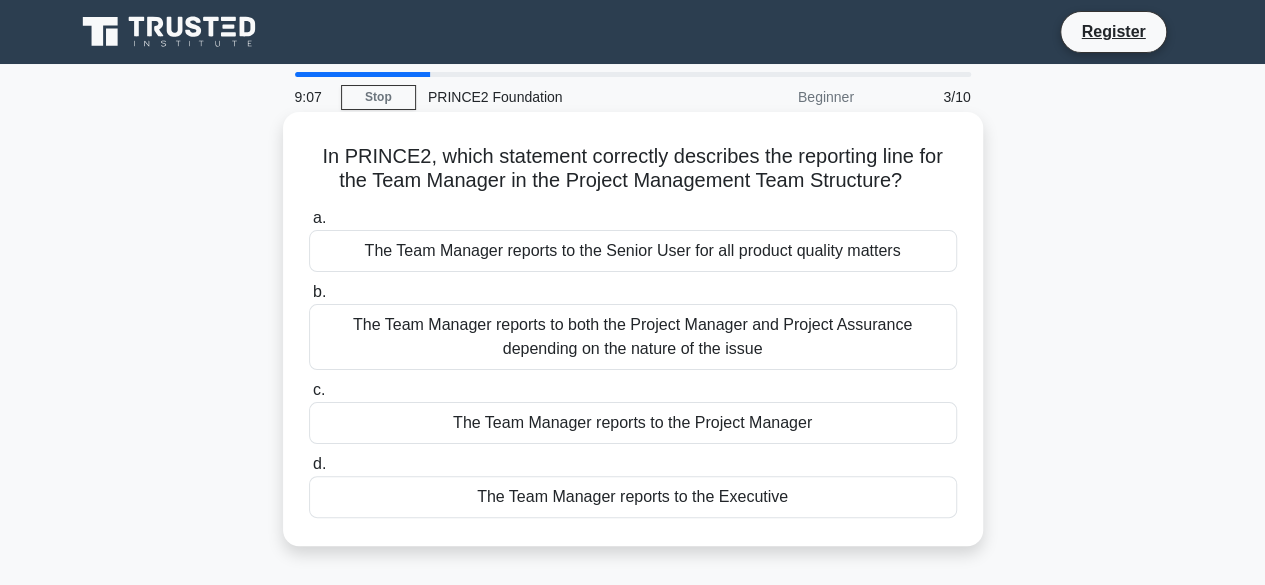 click on "The Team Manager reports to the Project Manager" at bounding box center [633, 423] 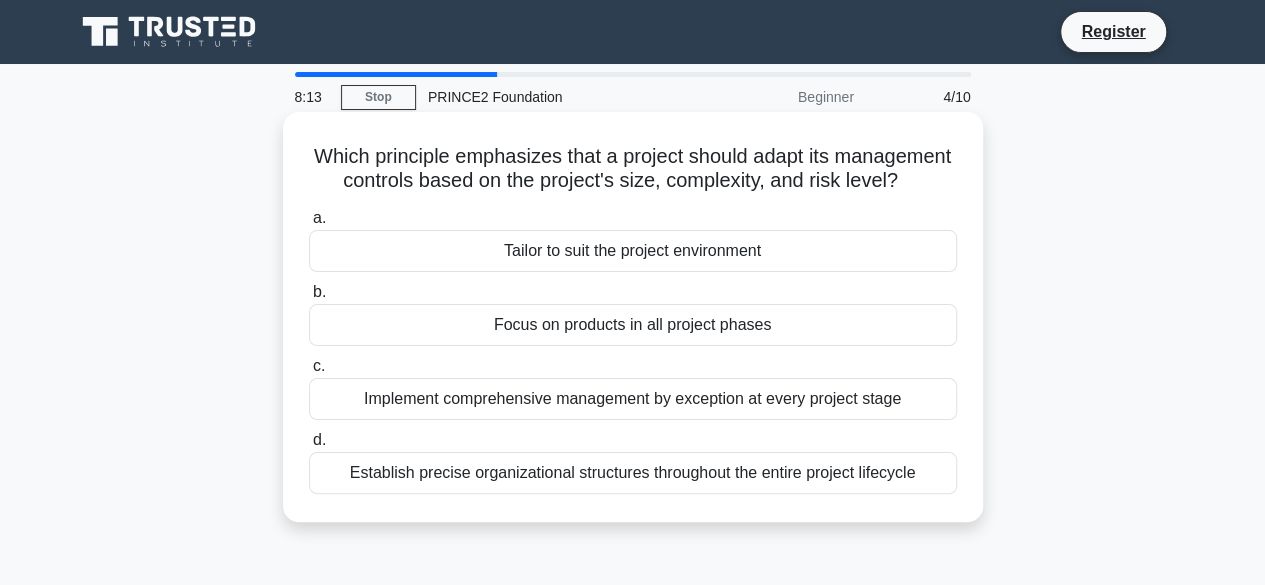 click on "Implement comprehensive management by exception at every project stage" at bounding box center (633, 399) 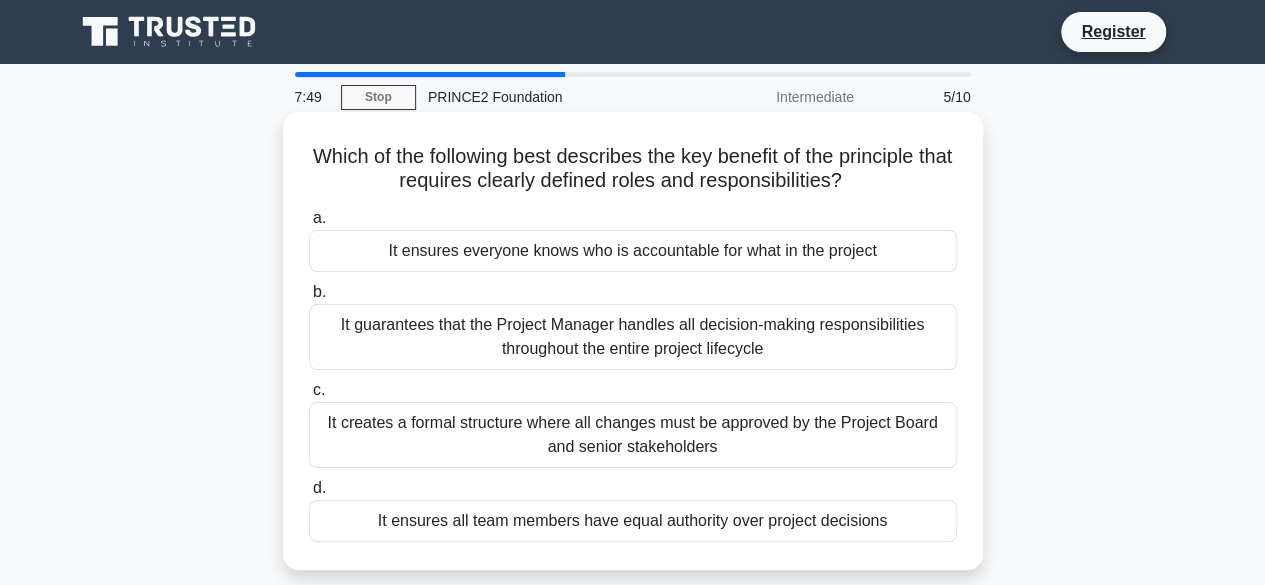 click on "It ensures everyone knows who is accountable for what in the project" at bounding box center [633, 251] 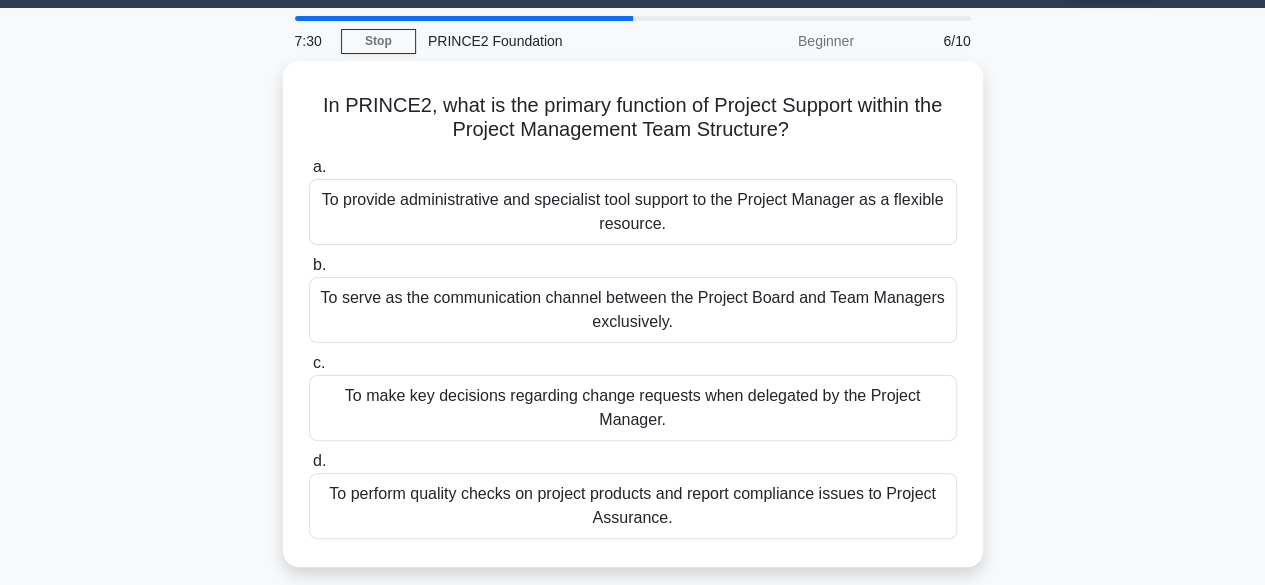 scroll, scrollTop: 57, scrollLeft: 0, axis: vertical 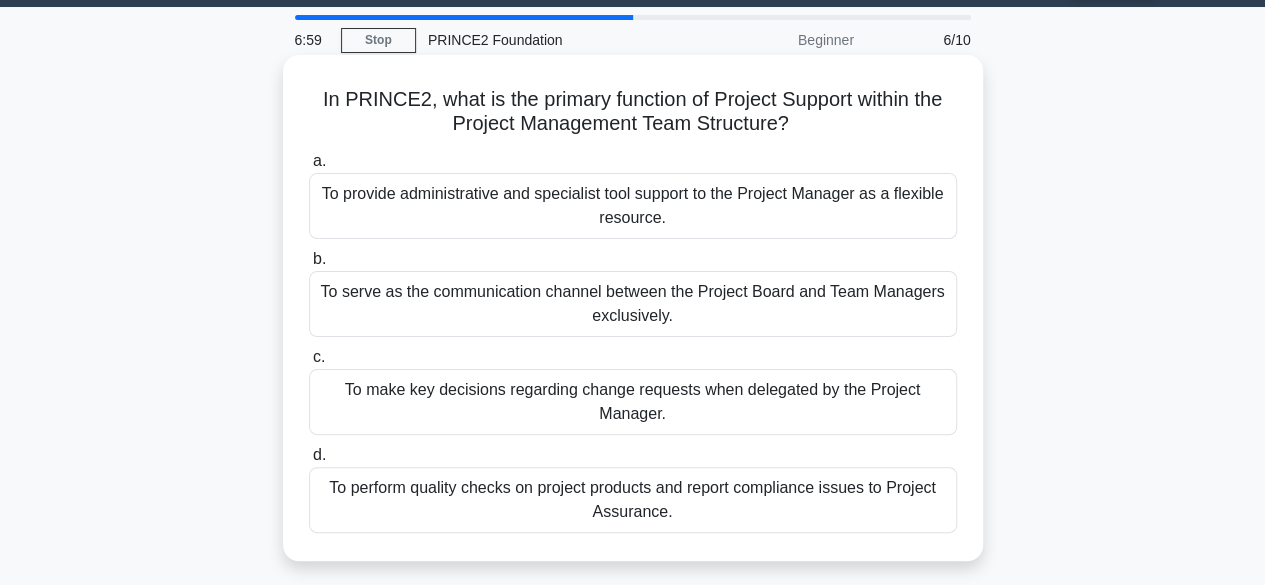 click on "To provide administrative and specialist tool support to the Project Manager as a flexible resource." at bounding box center (633, 206) 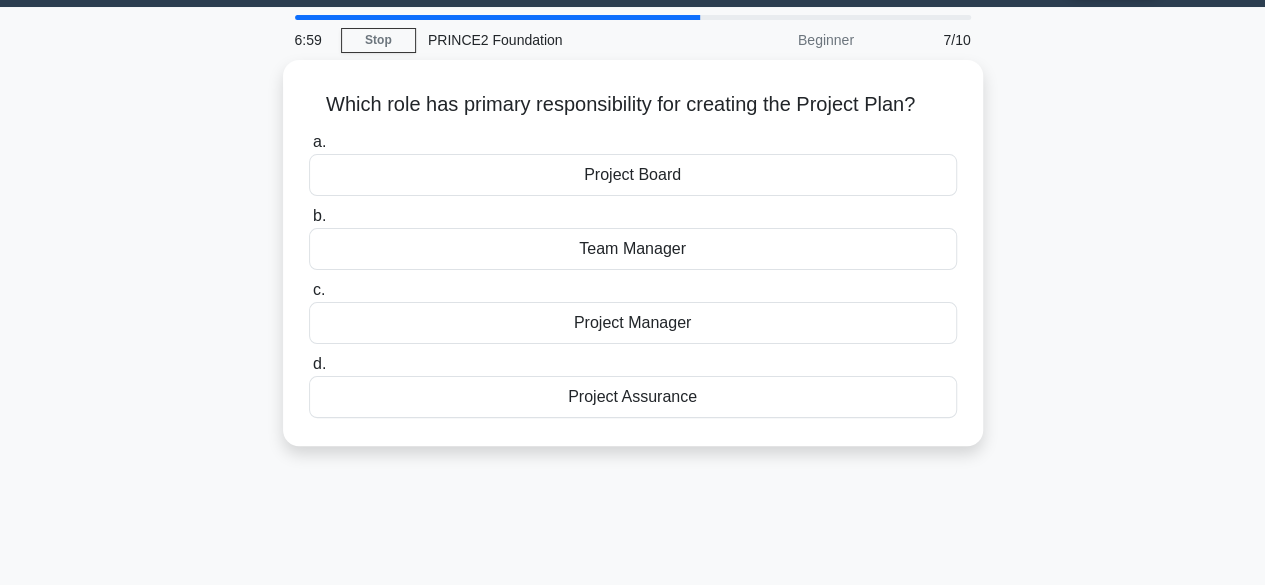 scroll, scrollTop: 0, scrollLeft: 0, axis: both 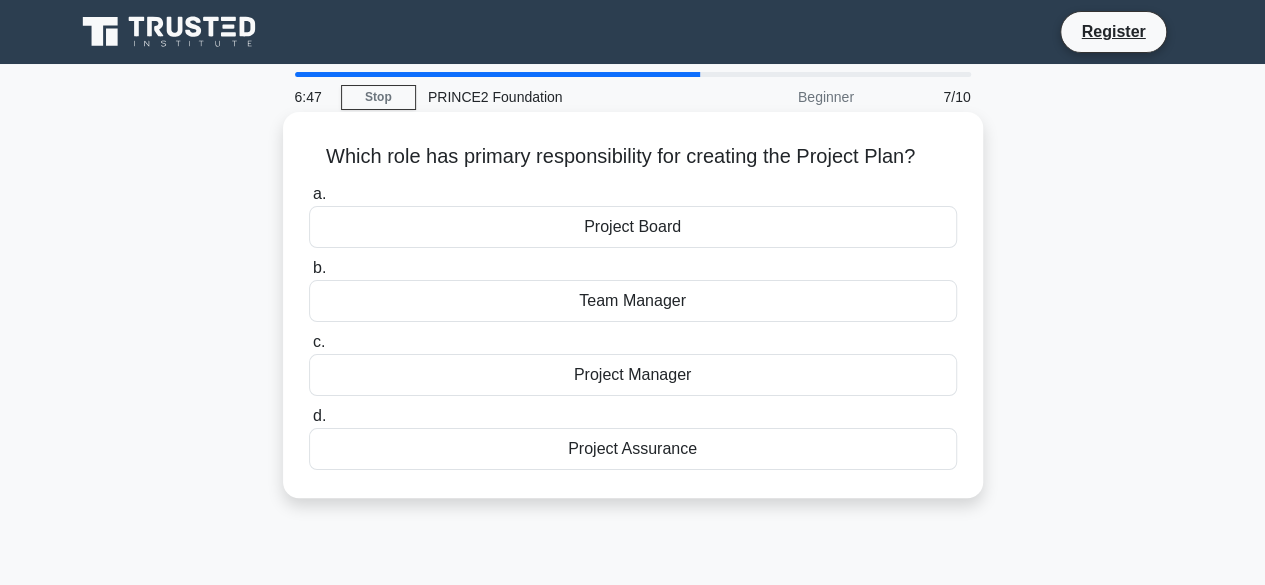 click on "Project Manager" at bounding box center [633, 375] 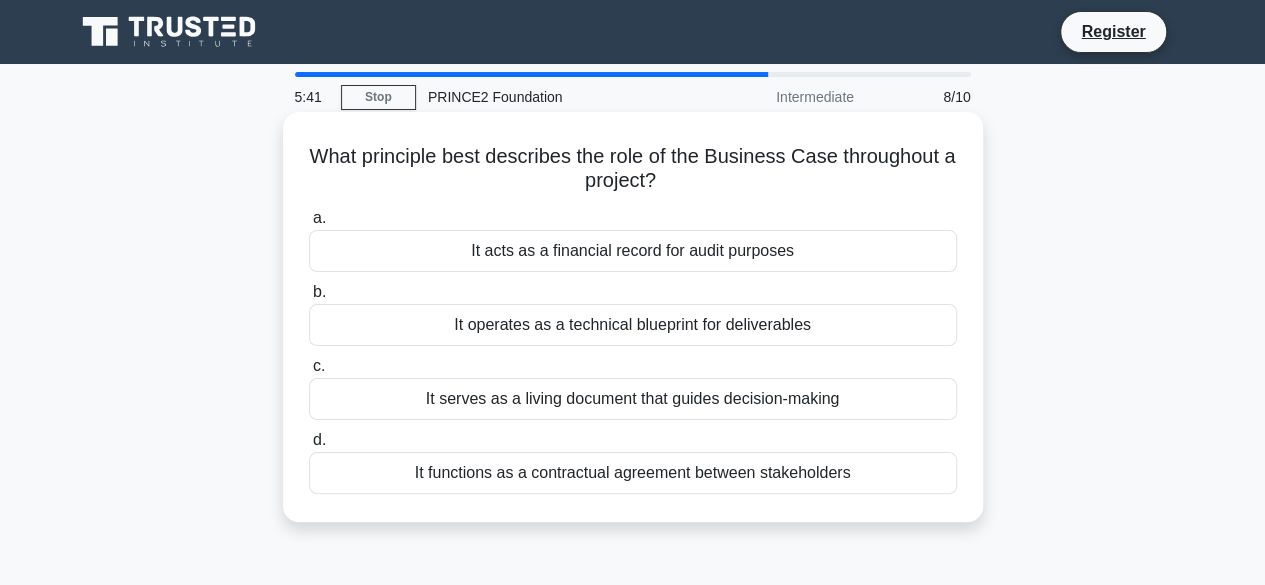 click on "It serves as a living document that guides decision-making" at bounding box center [633, 399] 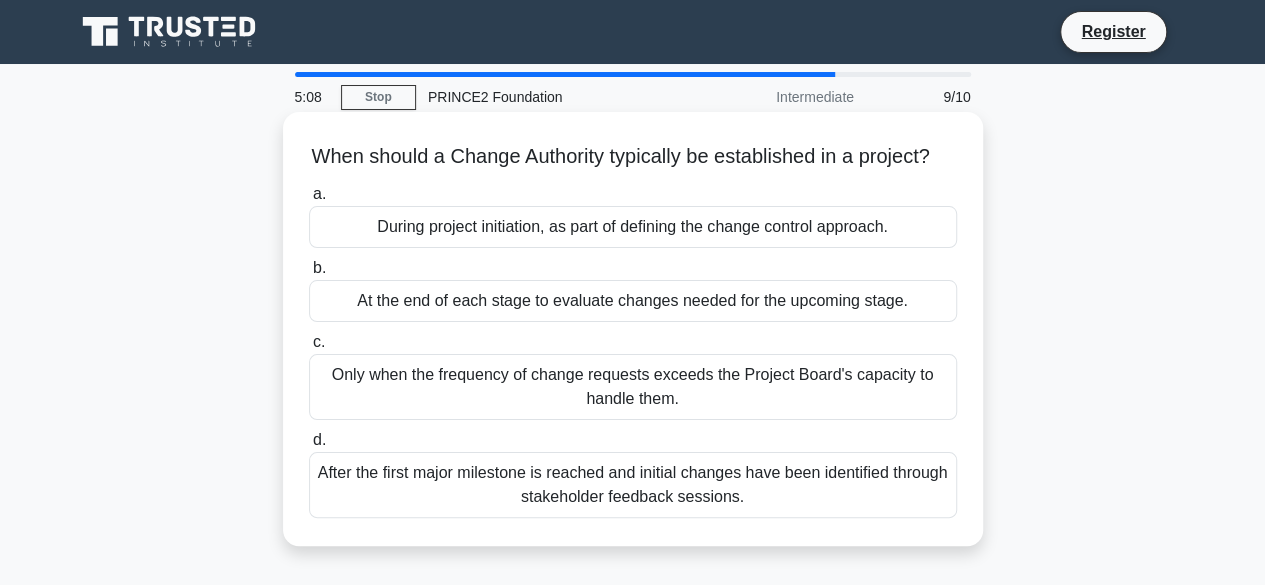 click on "Only when the frequency of change requests exceeds the Project Board's capacity to handle them." at bounding box center (633, 387) 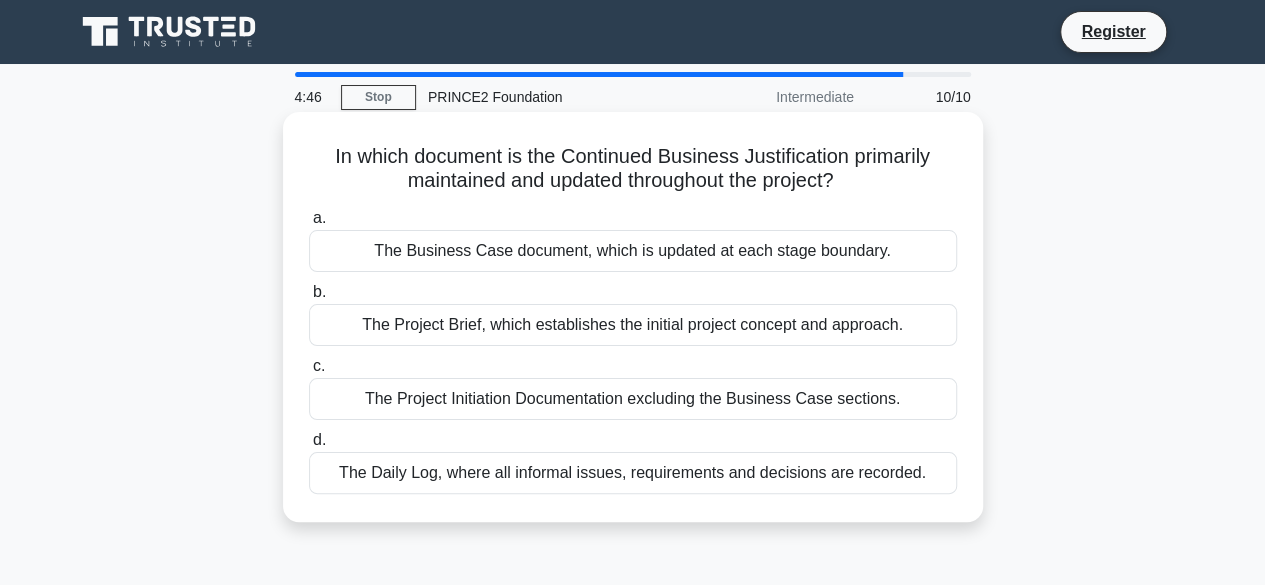 click on "The Project Initiation Documentation excluding the Business Case sections." at bounding box center [633, 399] 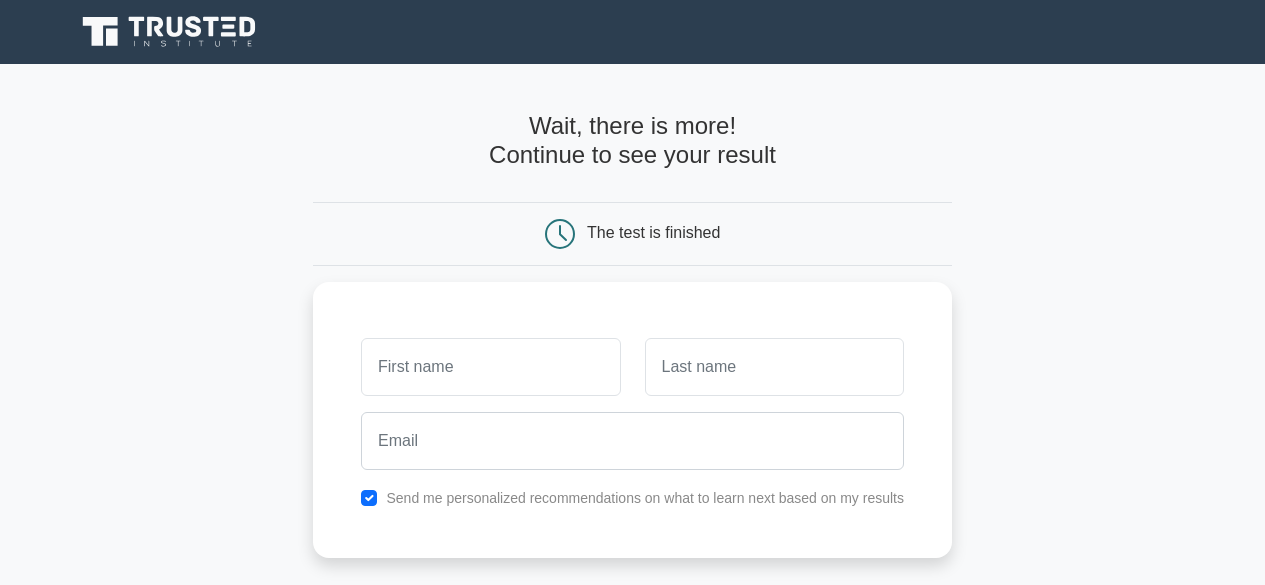 scroll, scrollTop: 0, scrollLeft: 0, axis: both 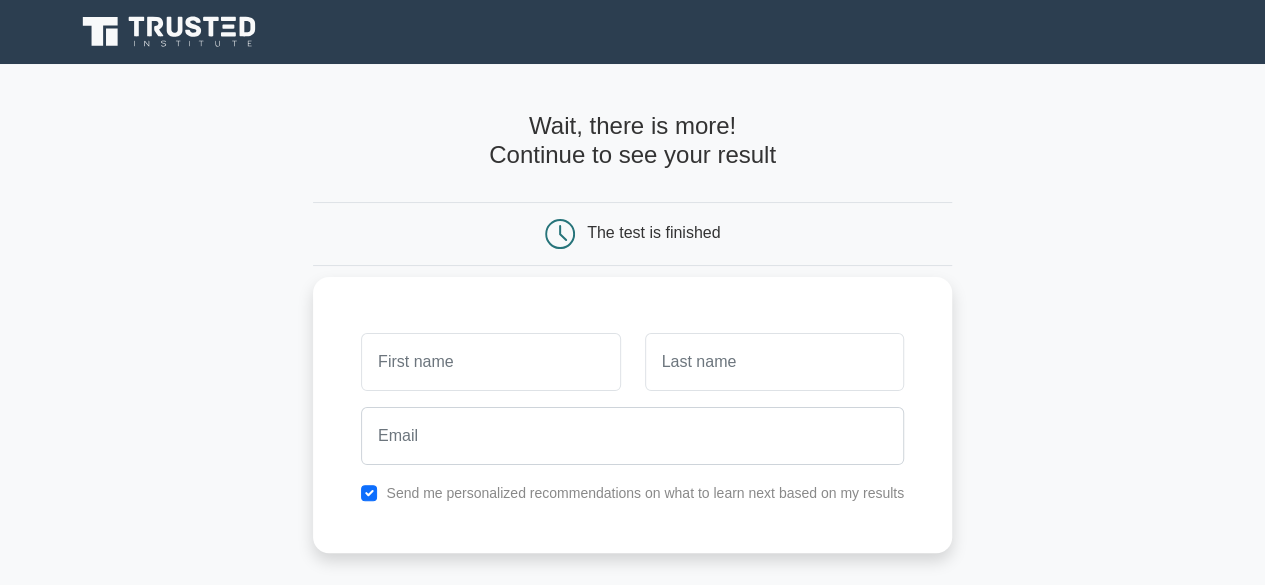 click at bounding box center [490, 362] 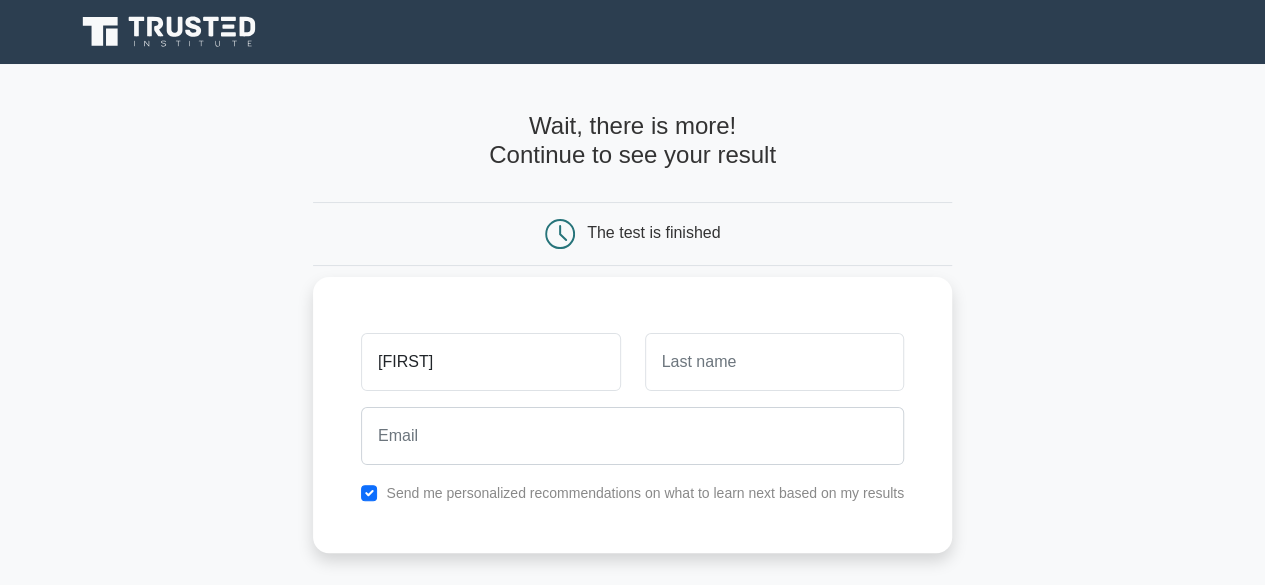 type on "[FIRST]" 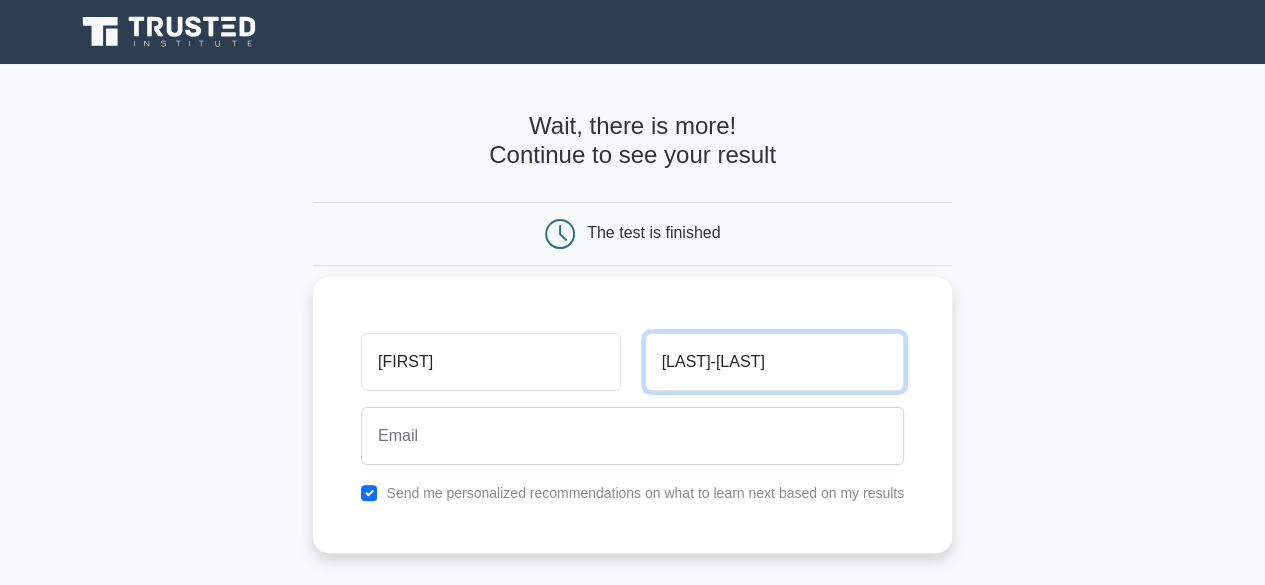 type on "Devereux-Cooke" 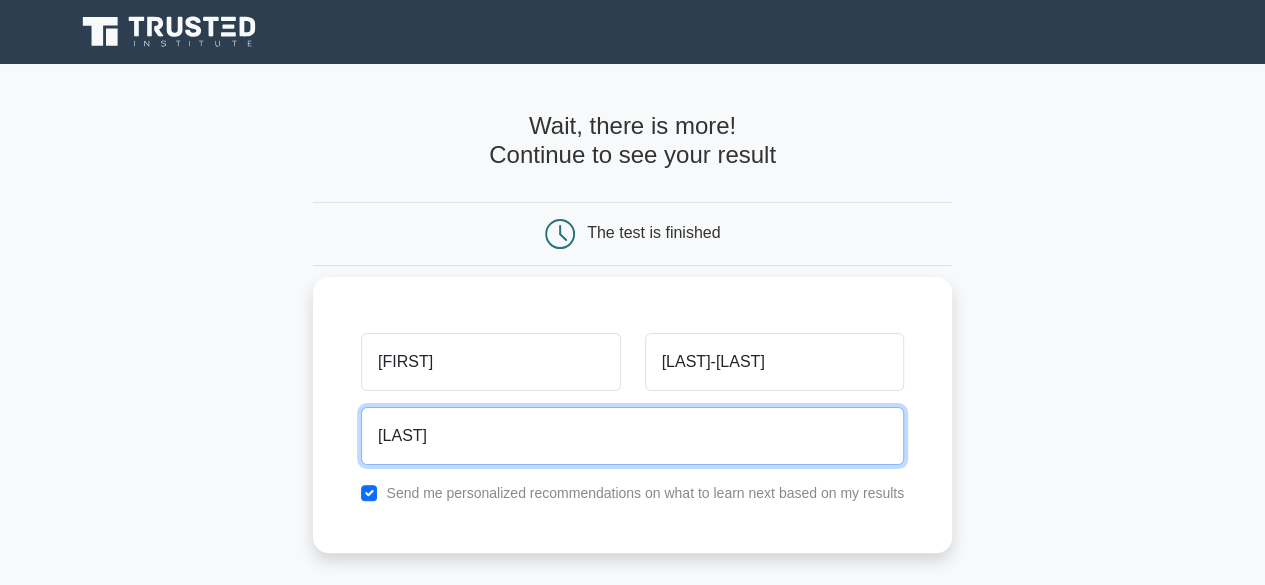 type on "devereuxc84@googlemail.com" 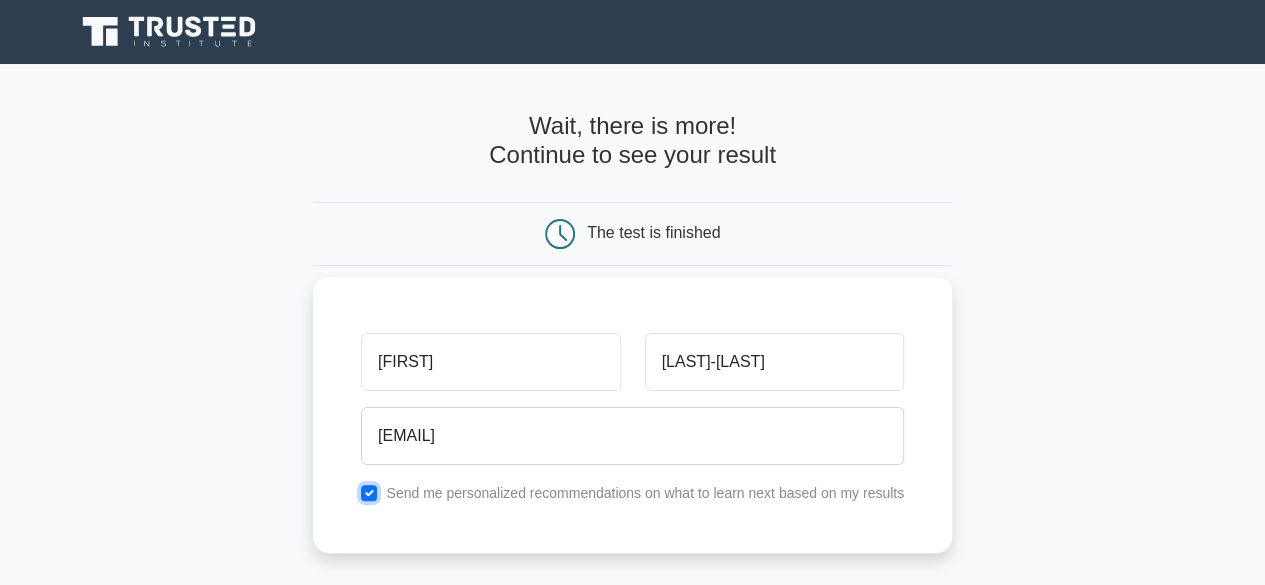 click at bounding box center [369, 493] 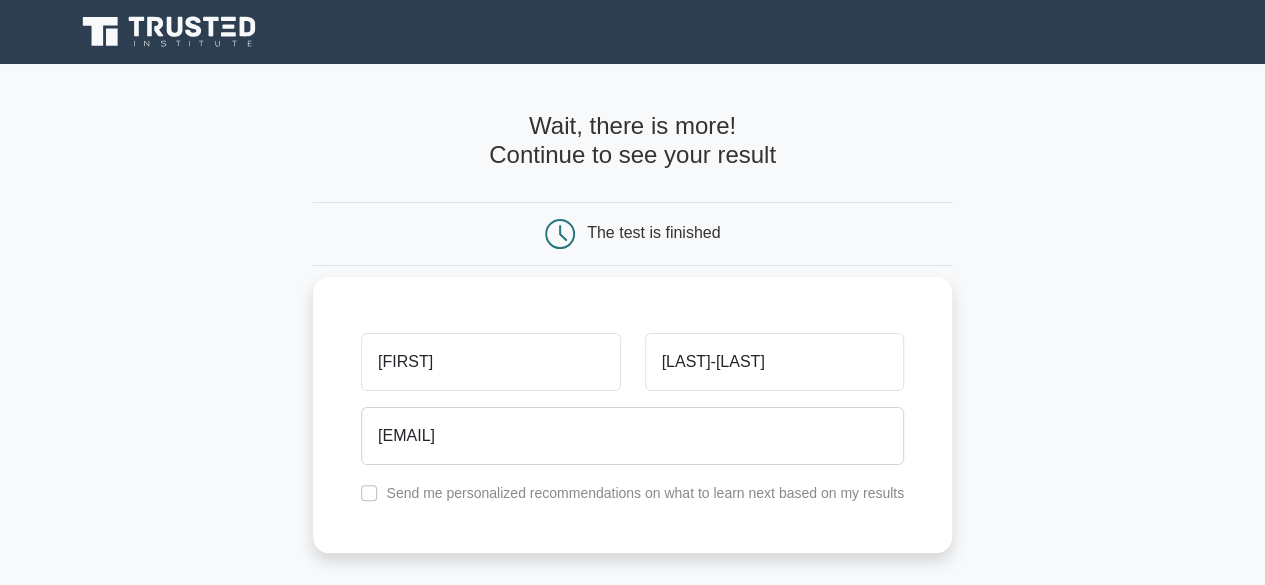 click on "Send me personalized recommendations on what to learn next based on my results" at bounding box center [632, 493] 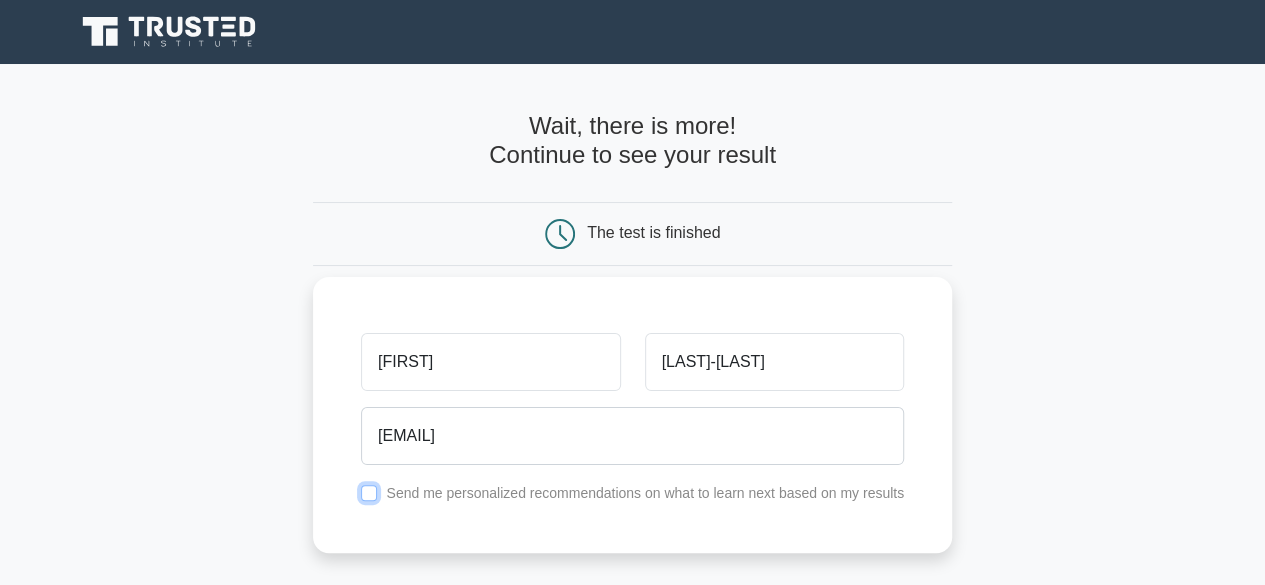 click at bounding box center (369, 493) 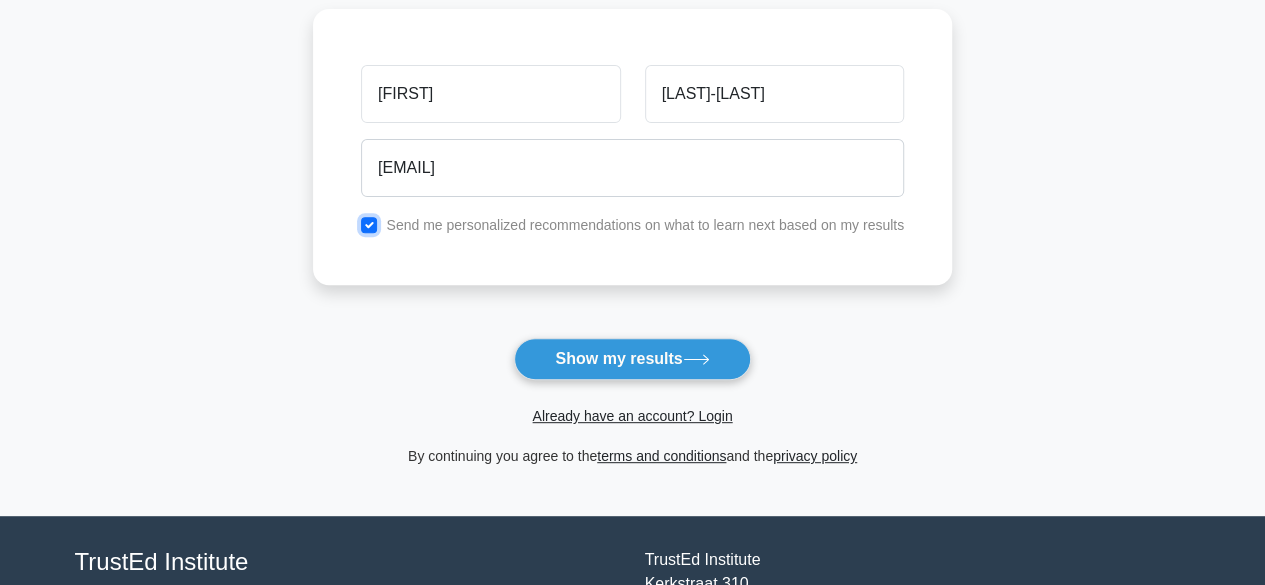 scroll, scrollTop: 274, scrollLeft: 0, axis: vertical 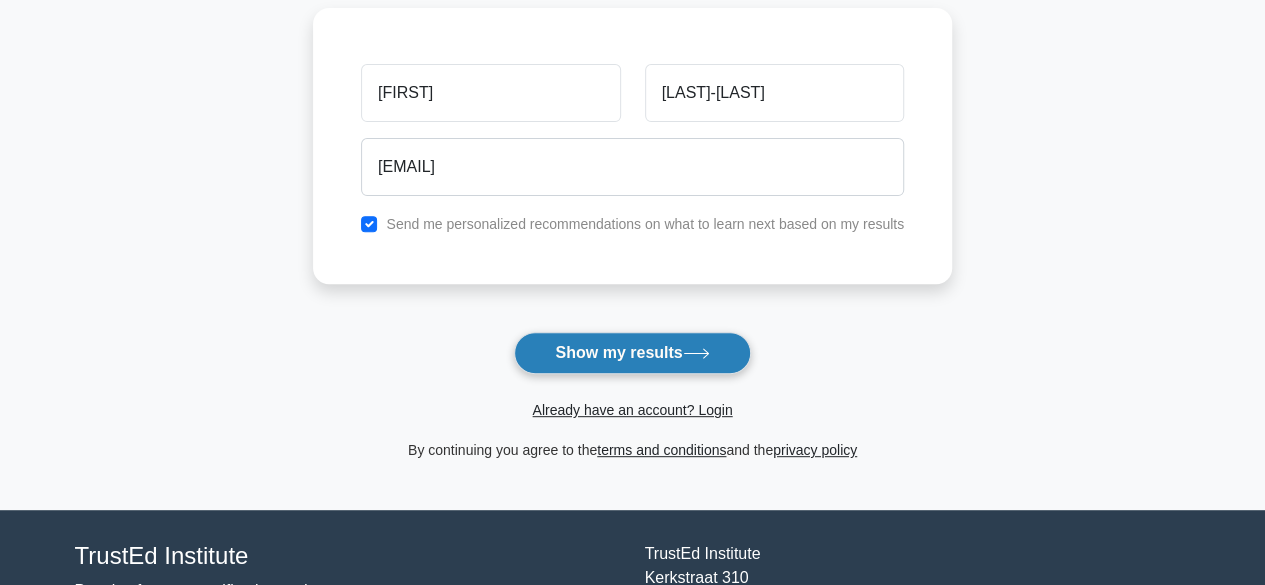 click on "Show my results" at bounding box center [632, 353] 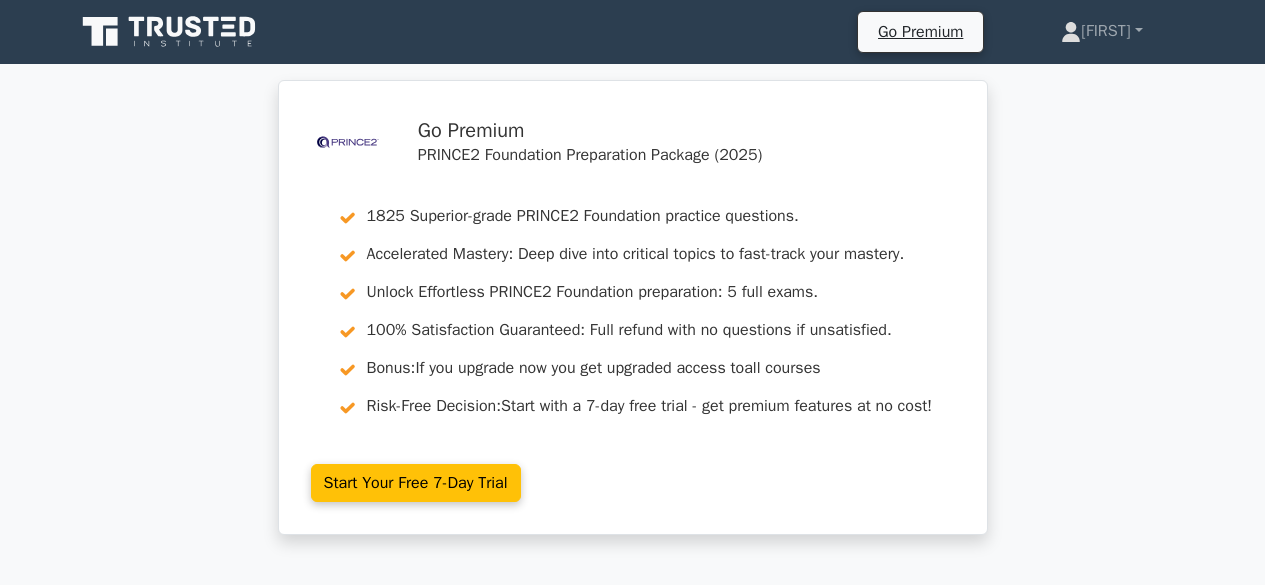 scroll, scrollTop: 0, scrollLeft: 0, axis: both 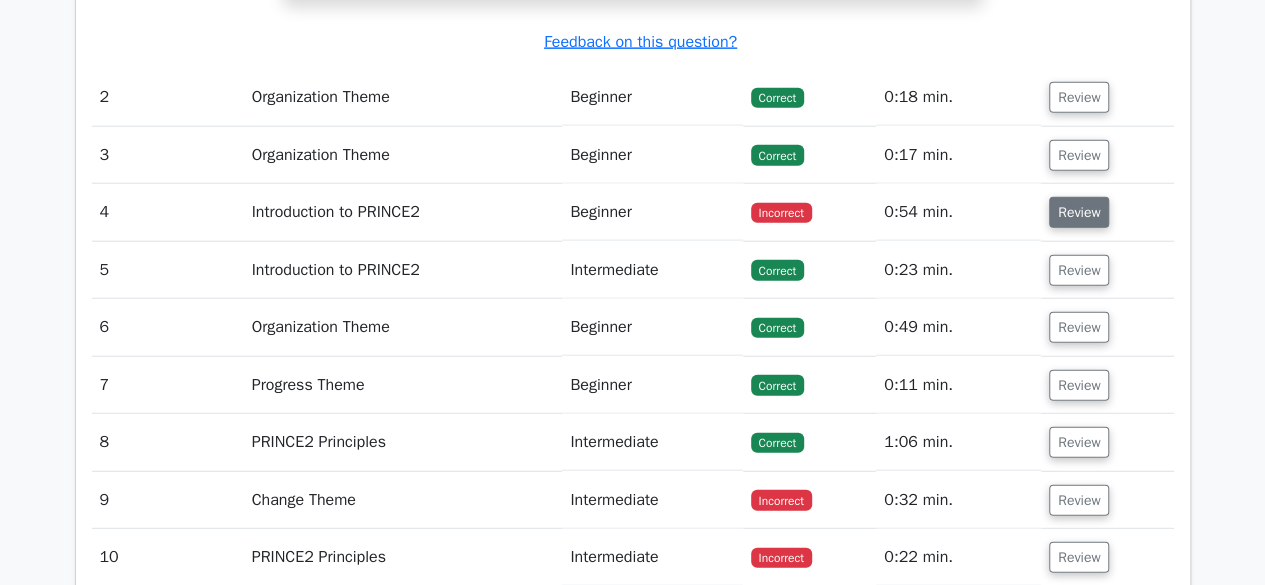 click on "Review" at bounding box center (1079, 212) 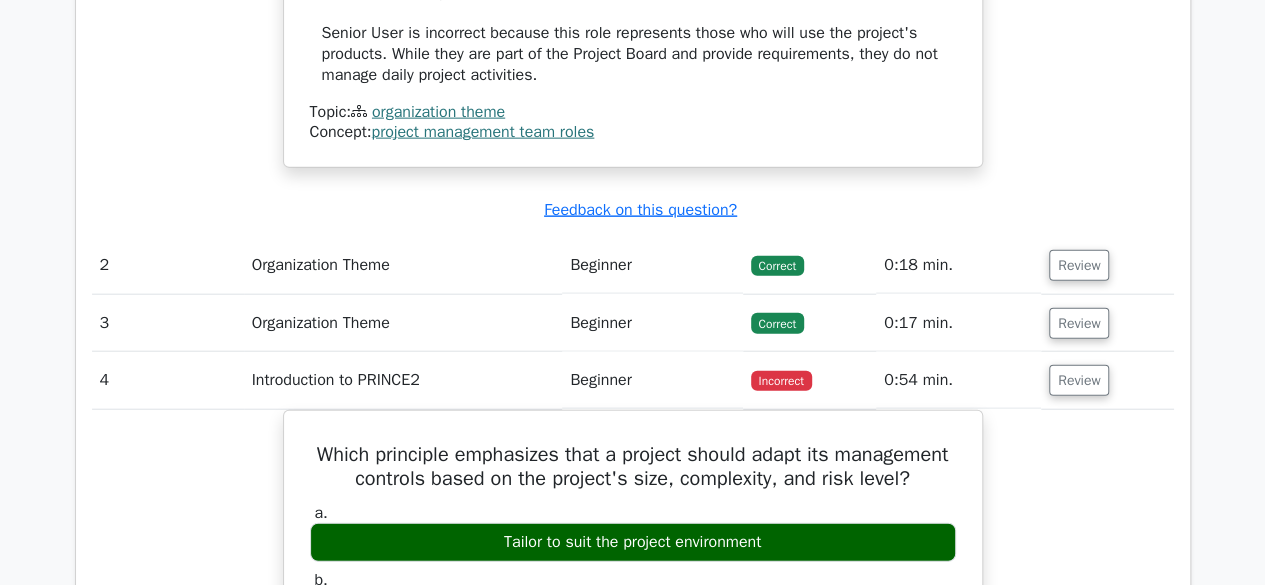 scroll, scrollTop: 2261, scrollLeft: 0, axis: vertical 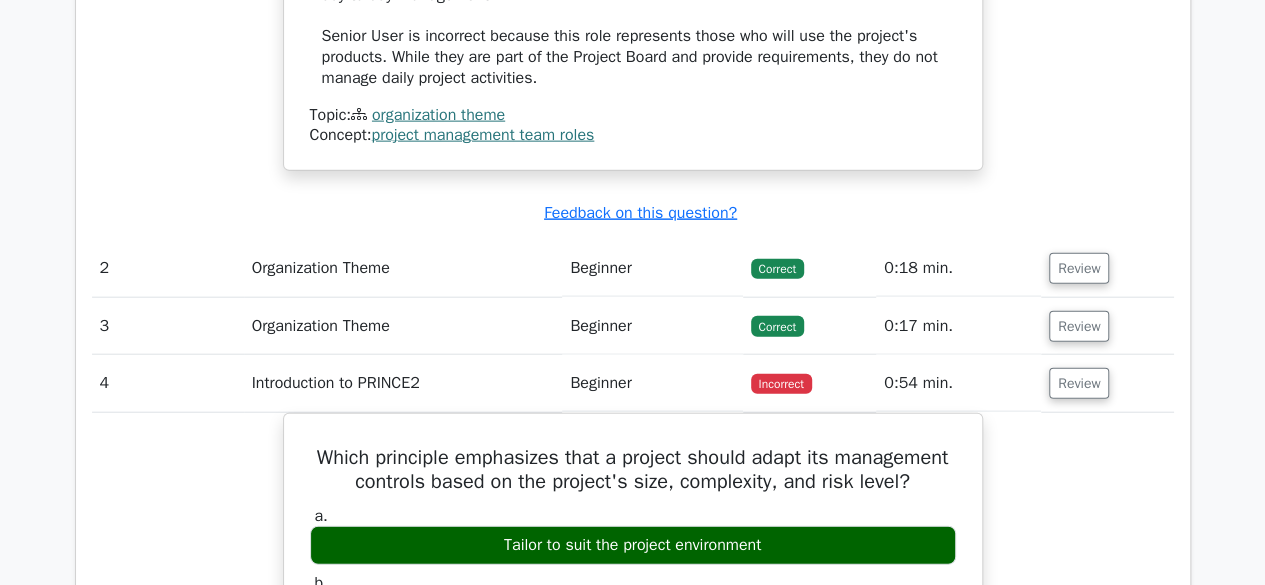 click on "0:18 min." at bounding box center (958, 268) 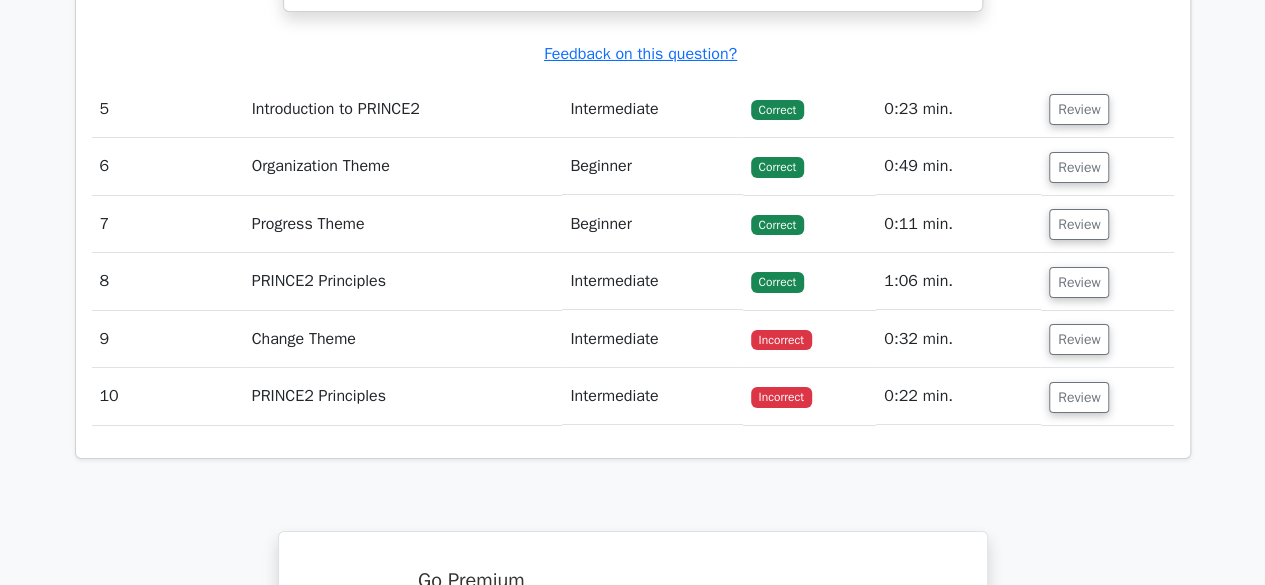 scroll, scrollTop: 3562, scrollLeft: 0, axis: vertical 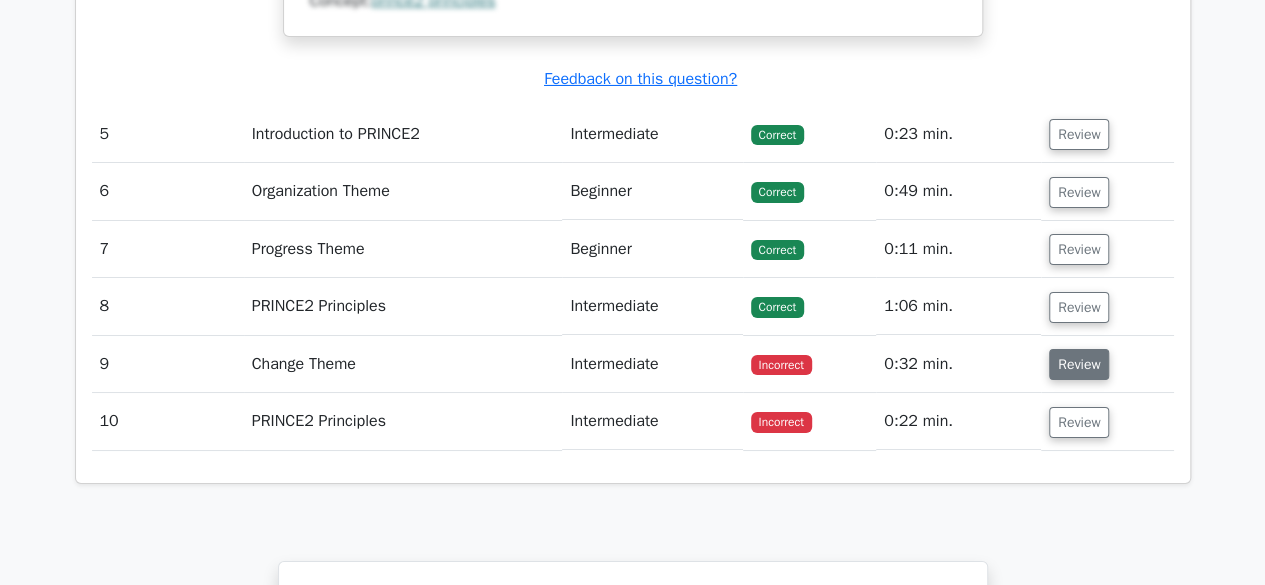 click on "Review" at bounding box center (1079, 364) 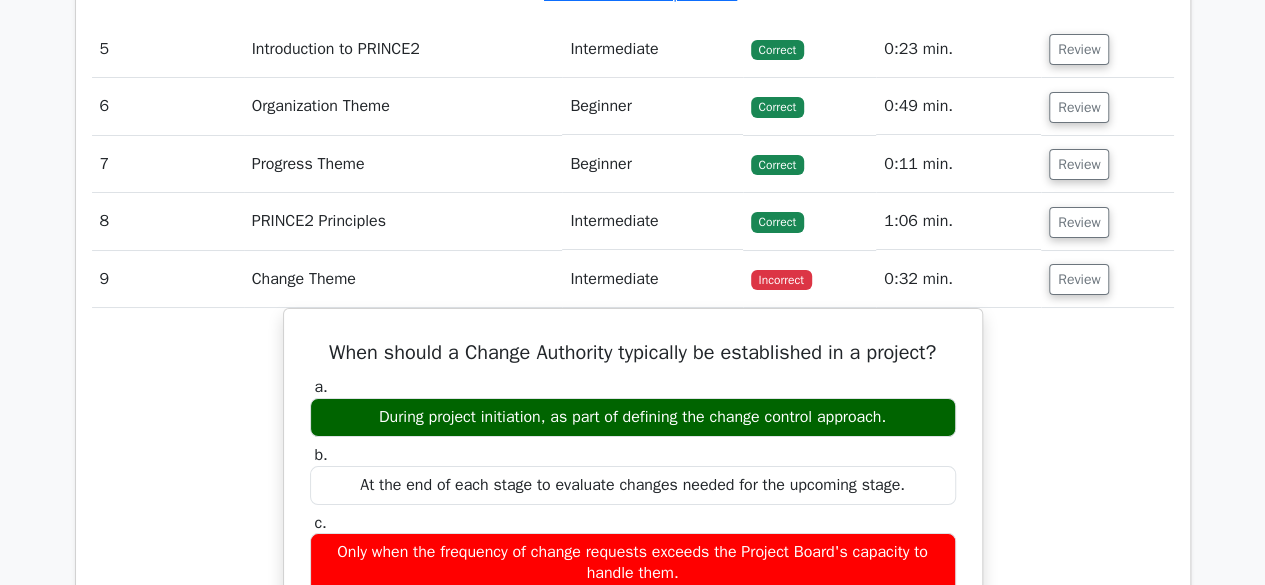 scroll, scrollTop: 3644, scrollLeft: 0, axis: vertical 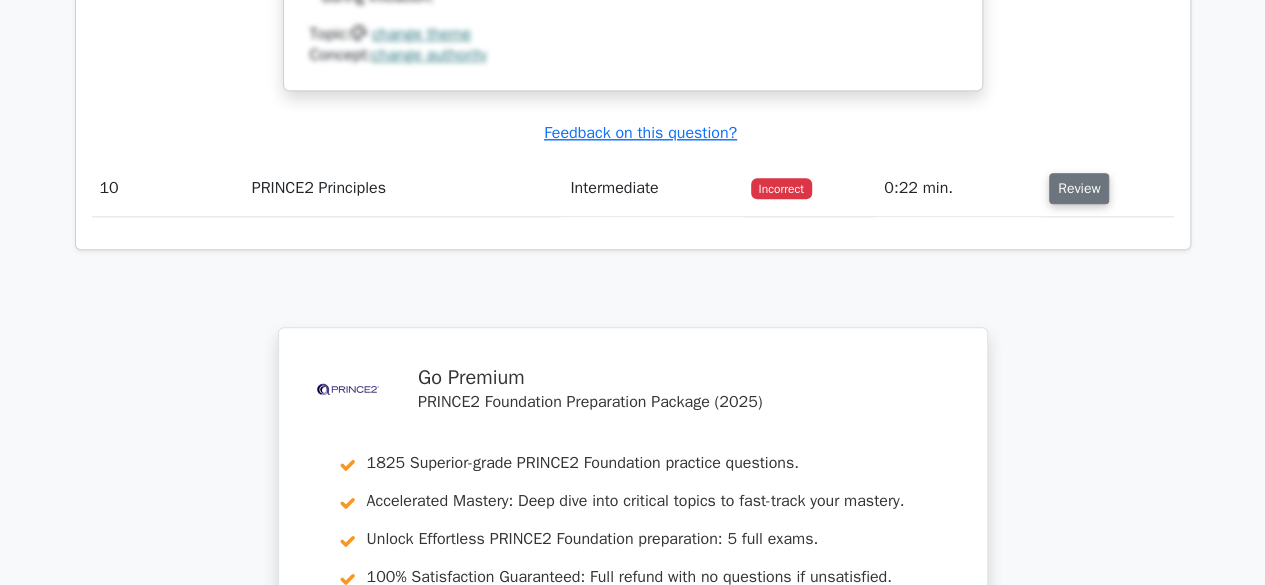 click on "Review" at bounding box center [1079, 188] 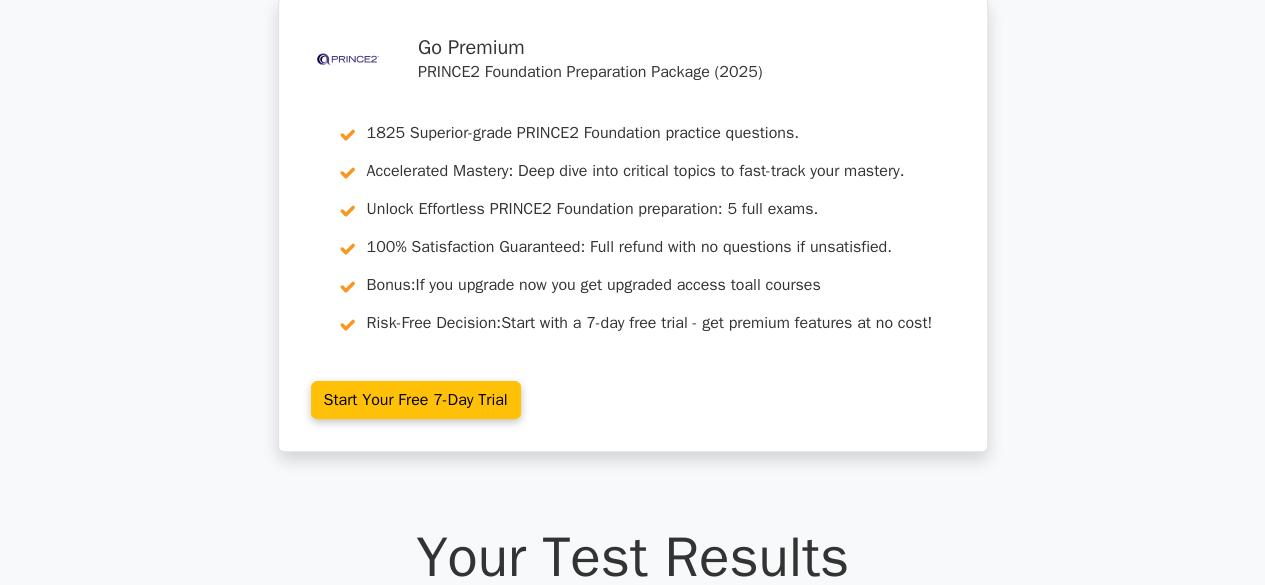 scroll, scrollTop: 74, scrollLeft: 0, axis: vertical 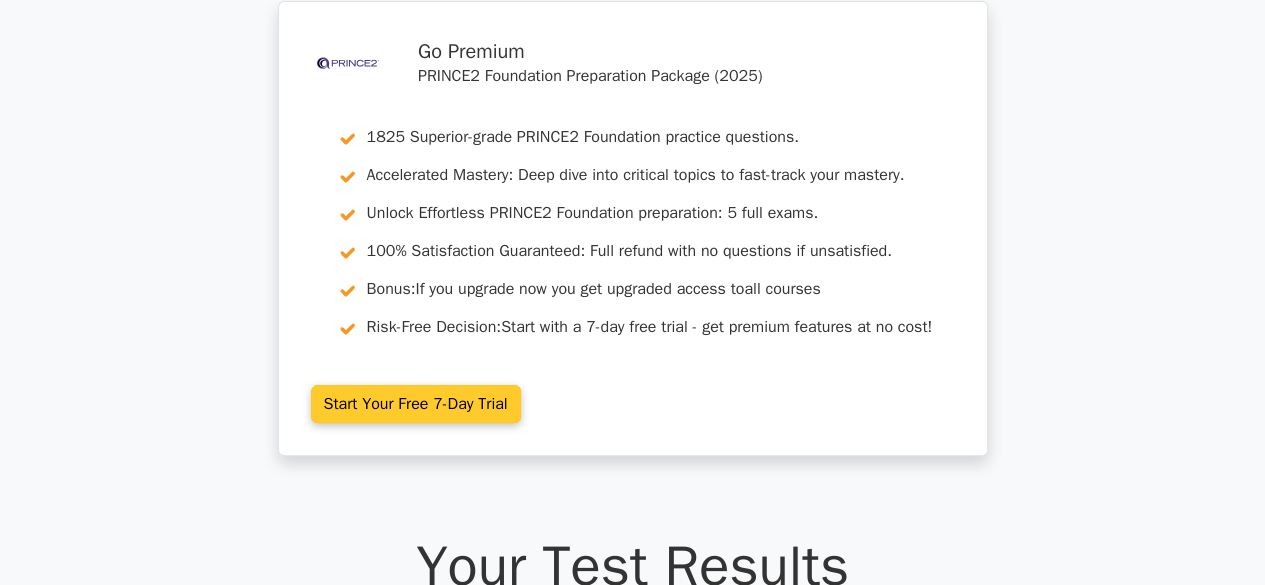 click on "Start Your Free 7-Day Trial" at bounding box center [416, 404] 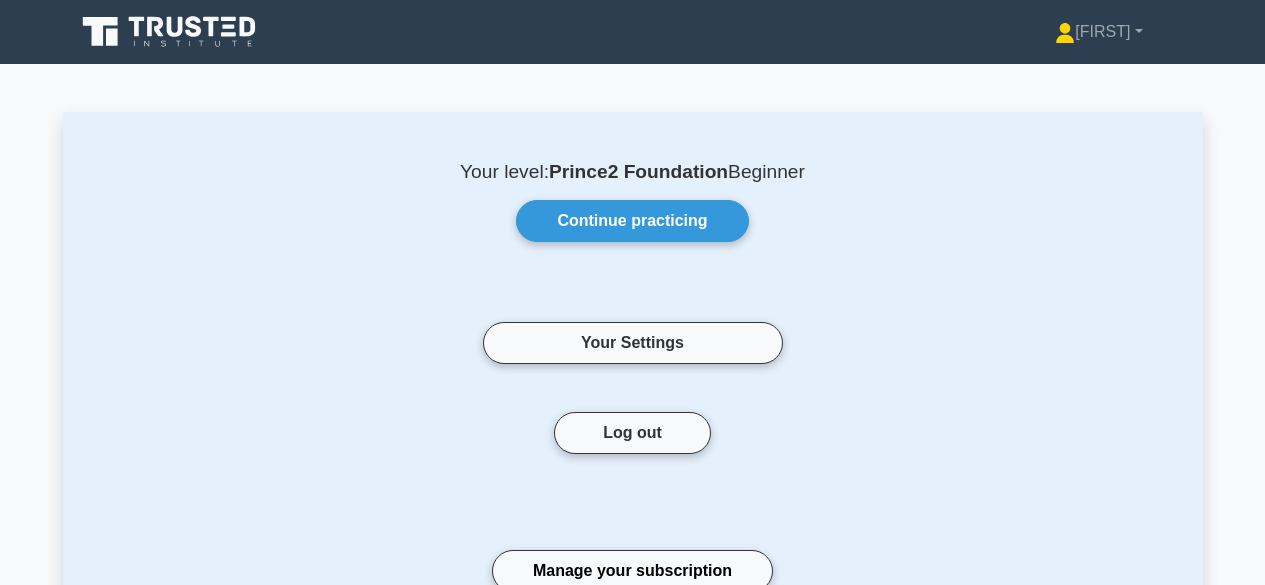scroll, scrollTop: 0, scrollLeft: 0, axis: both 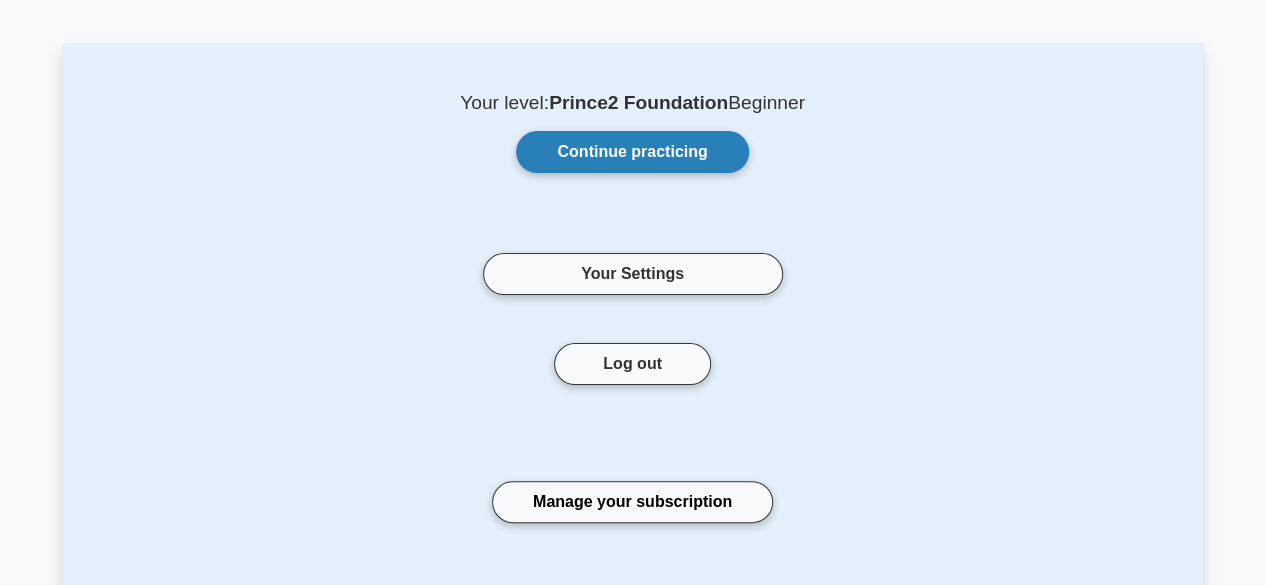 click on "Continue practicing" at bounding box center [632, 152] 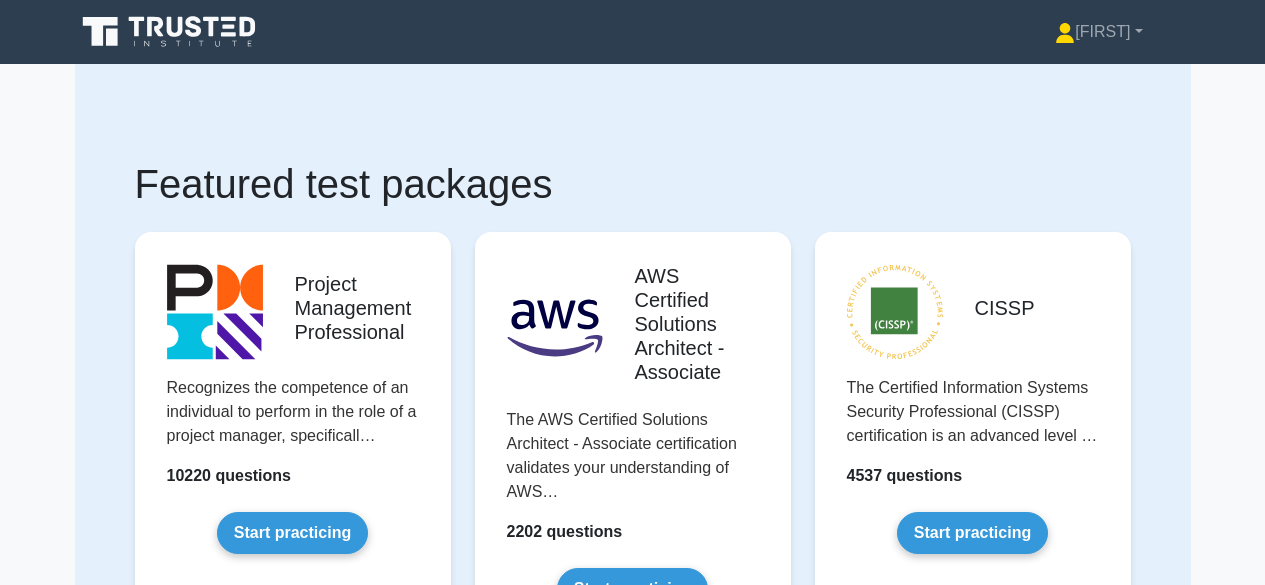 scroll, scrollTop: 0, scrollLeft: 0, axis: both 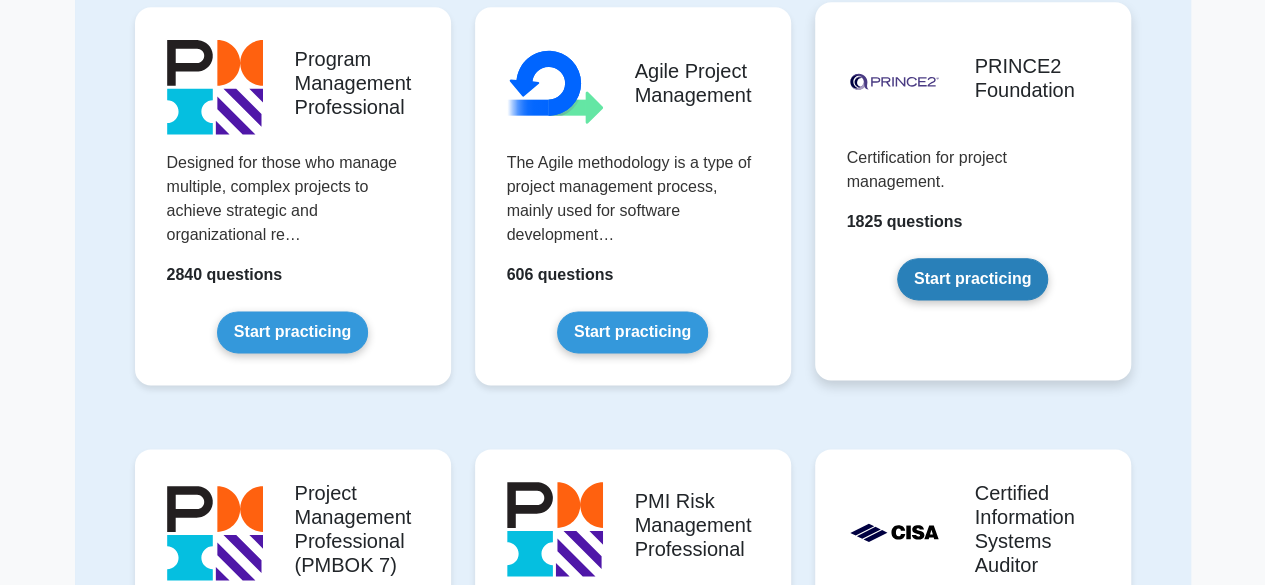 click on "Start practicing" at bounding box center [972, 279] 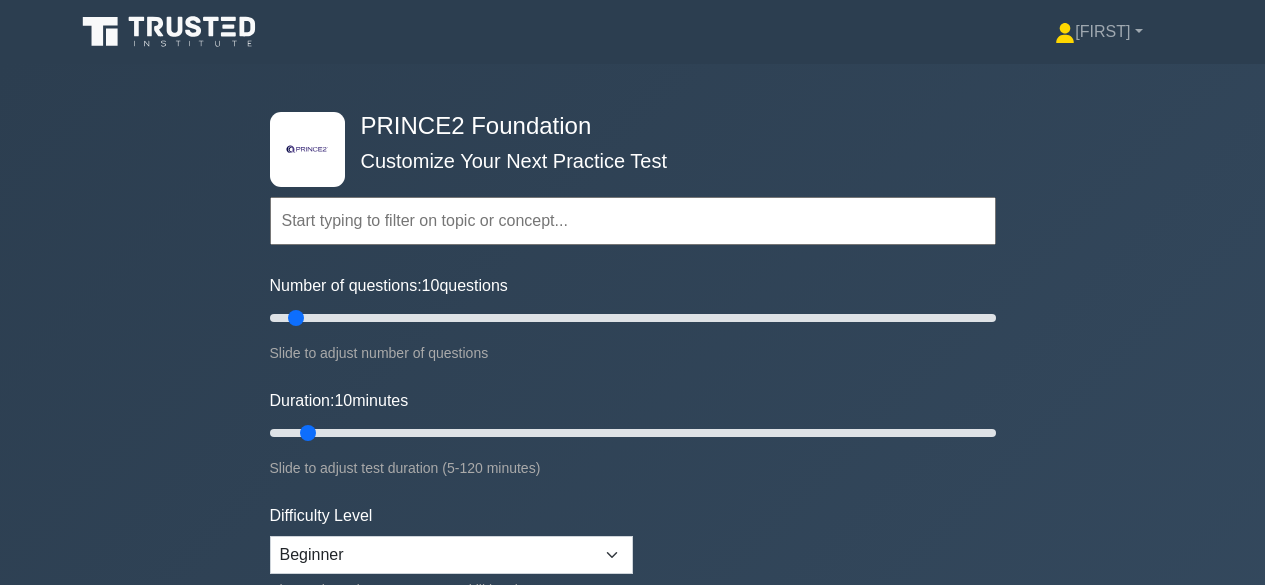 scroll, scrollTop: 0, scrollLeft: 0, axis: both 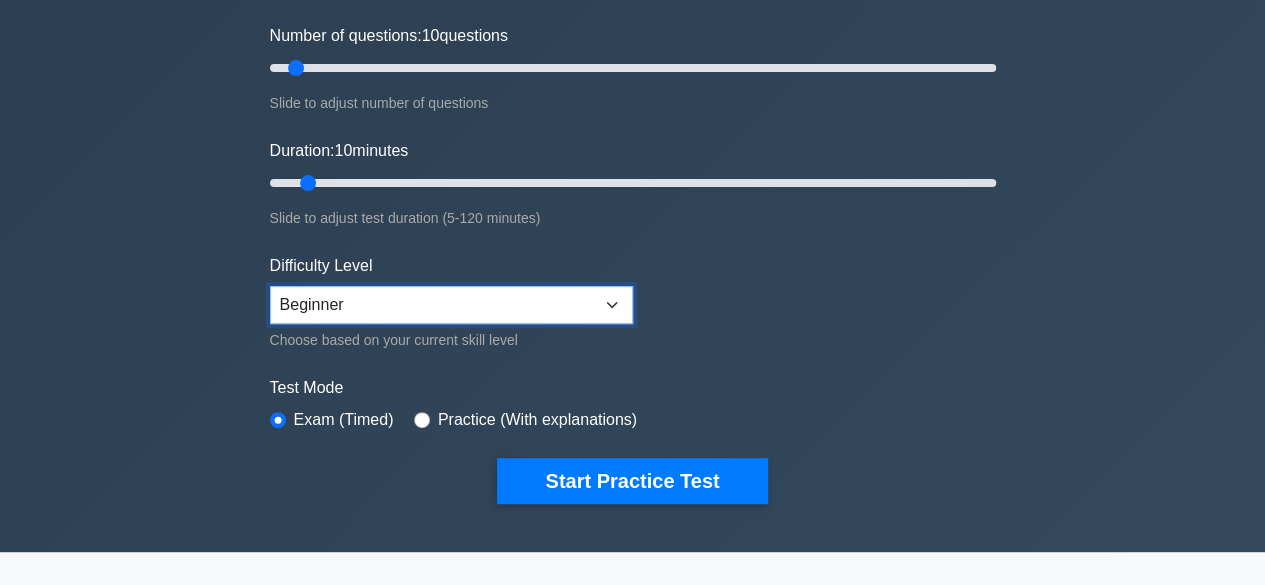 click on "Beginner
Intermediate
Expert" at bounding box center [451, 305] 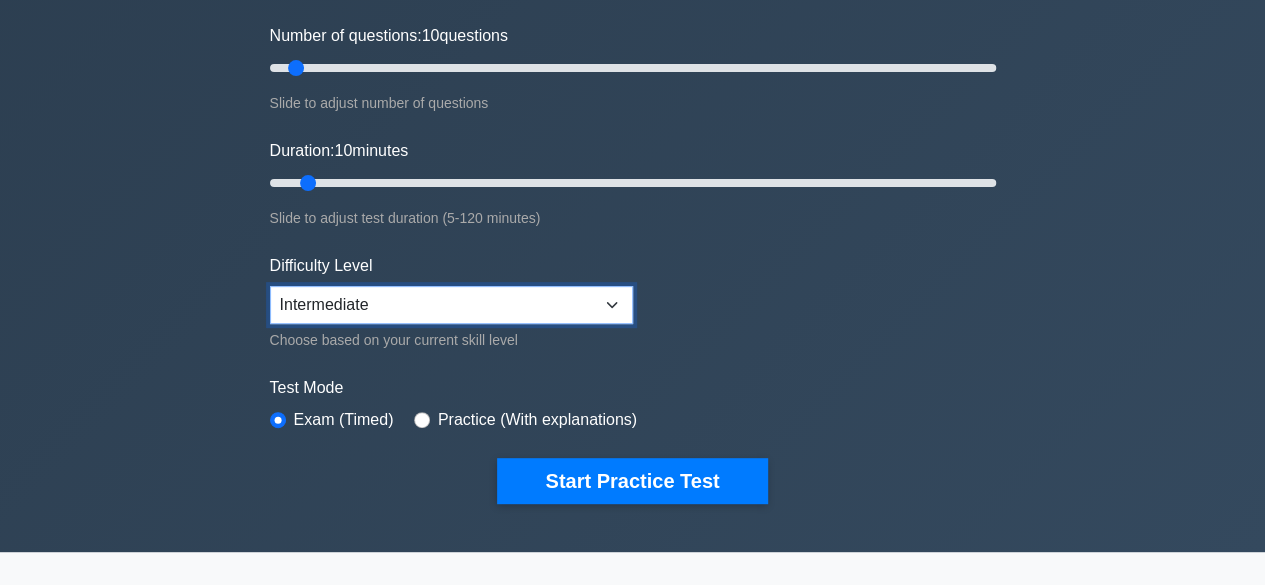 click on "Beginner
Intermediate
Expert" at bounding box center [451, 305] 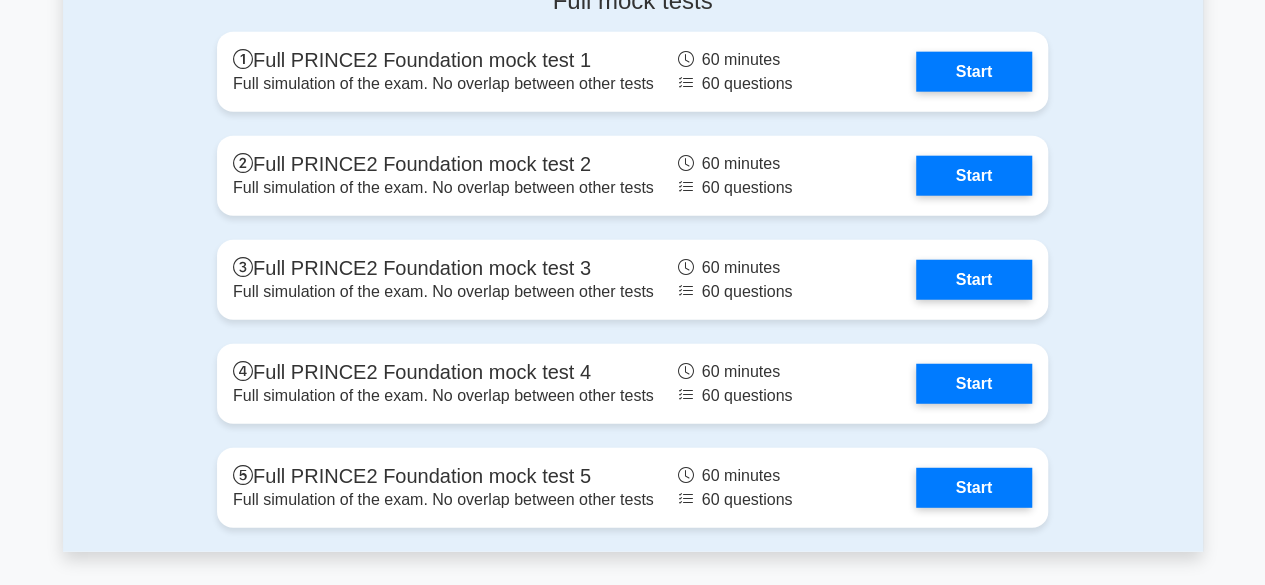 scroll, scrollTop: 2254, scrollLeft: 0, axis: vertical 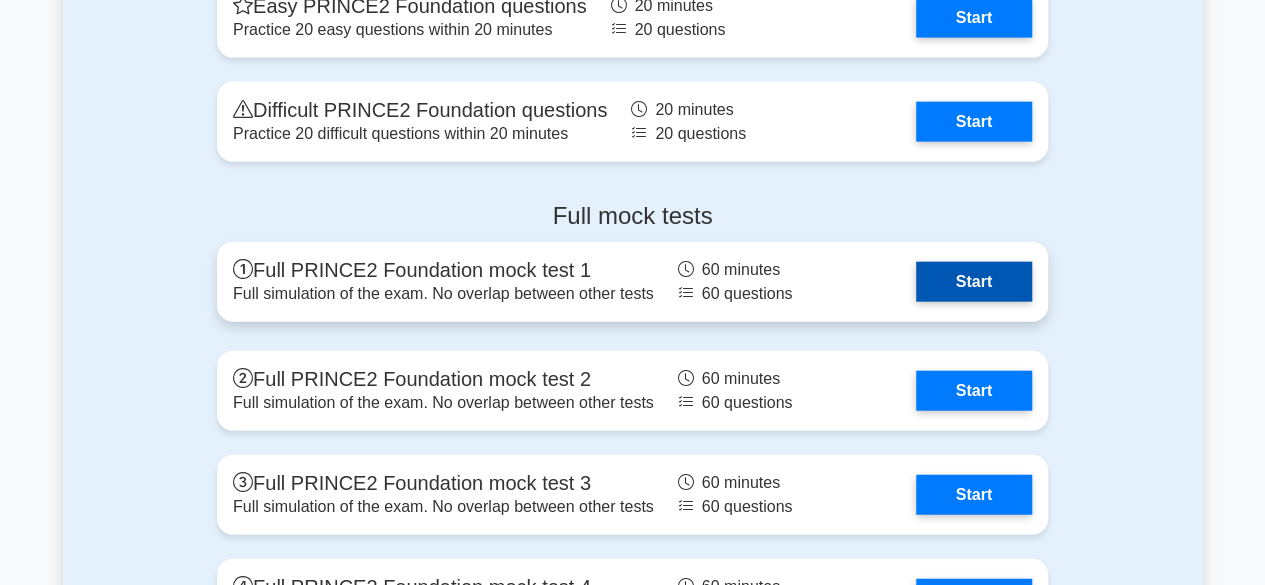 click on "Start" at bounding box center [974, 282] 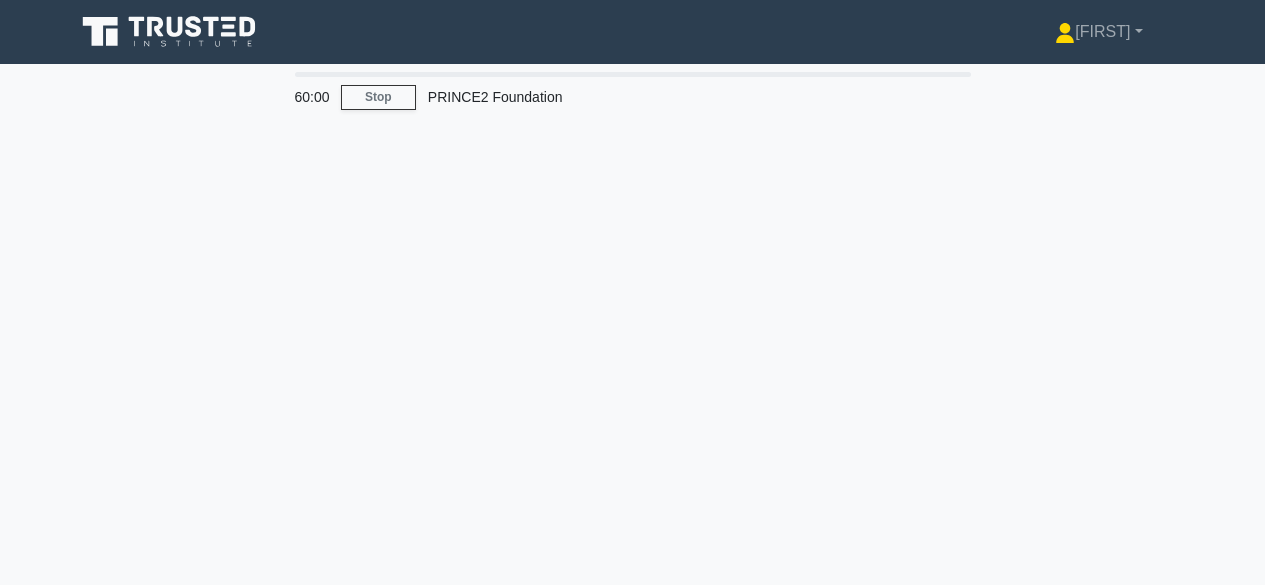scroll, scrollTop: 0, scrollLeft: 0, axis: both 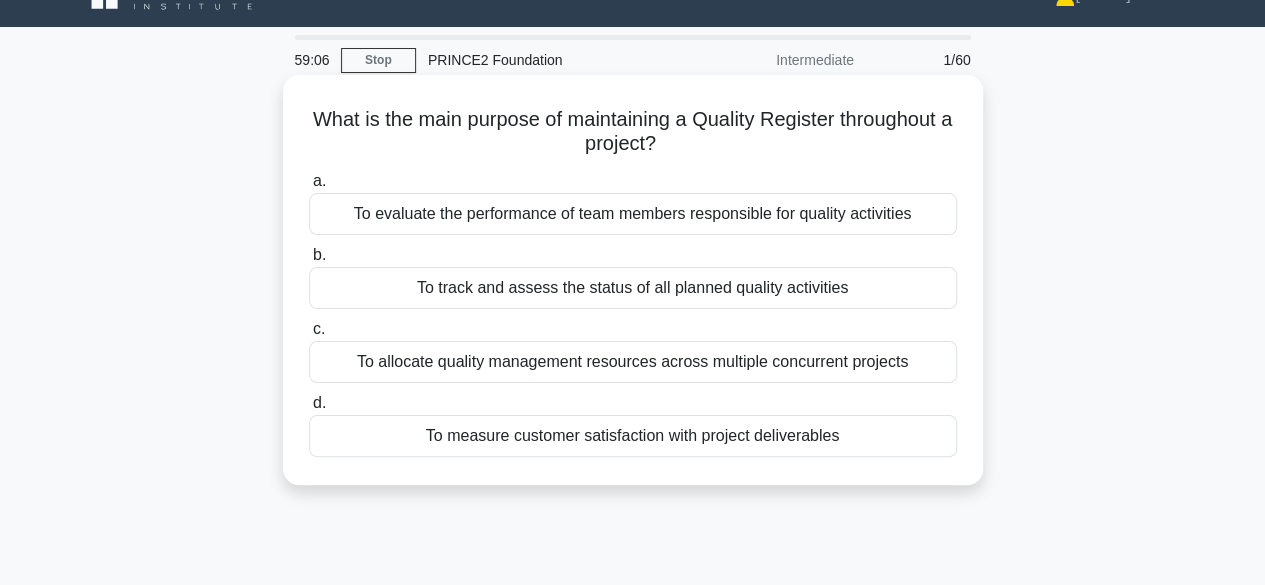 click on "To evaluate the performance of team members responsible for quality activities" at bounding box center (633, 214) 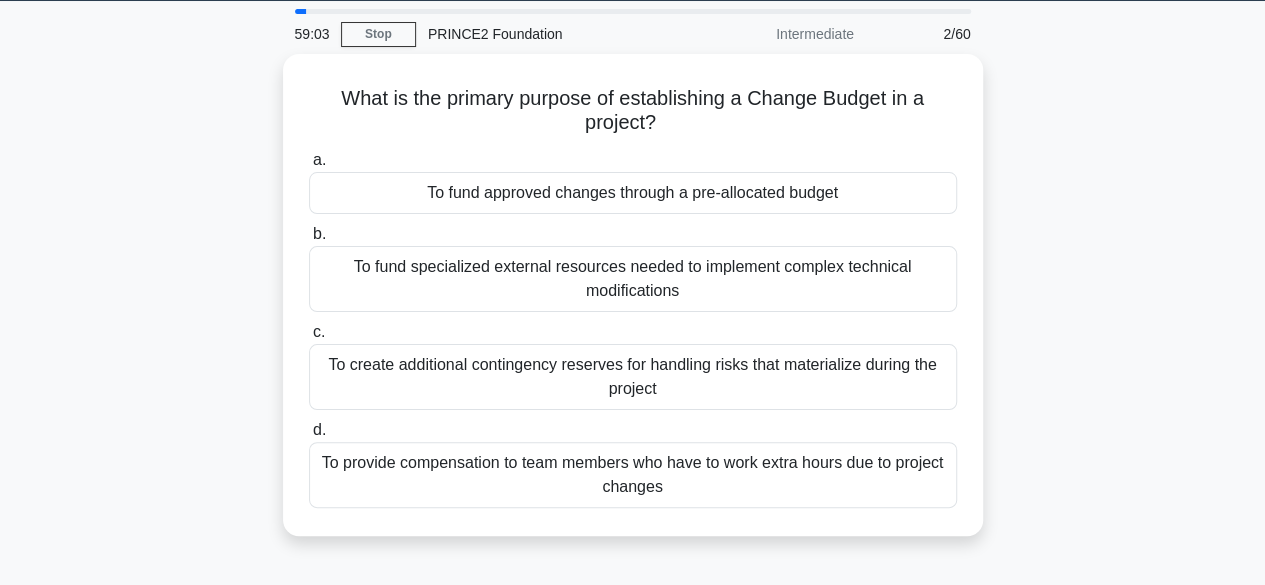 scroll, scrollTop: 62, scrollLeft: 0, axis: vertical 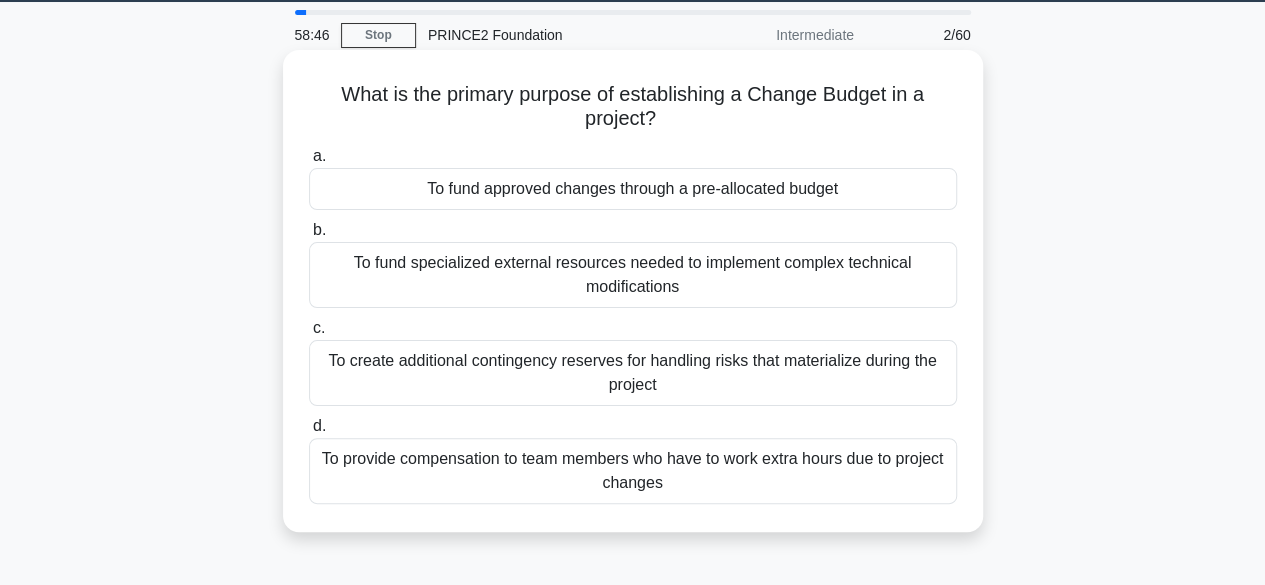 click on "To create additional contingency reserves for handling risks that materialize during the project" at bounding box center (633, 373) 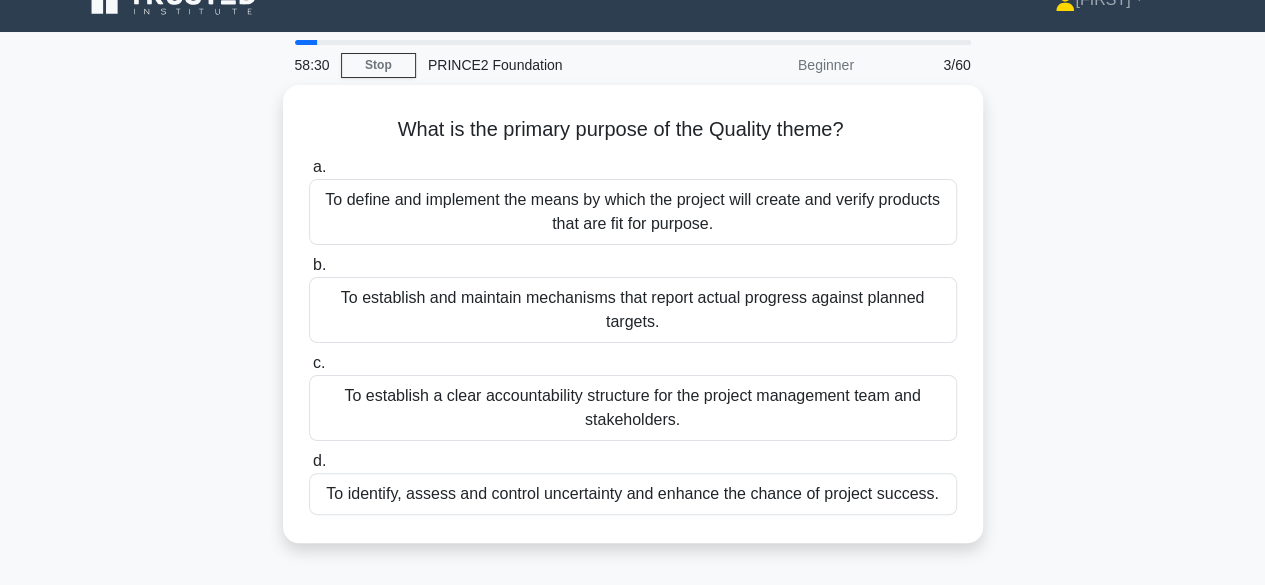 scroll, scrollTop: 30, scrollLeft: 0, axis: vertical 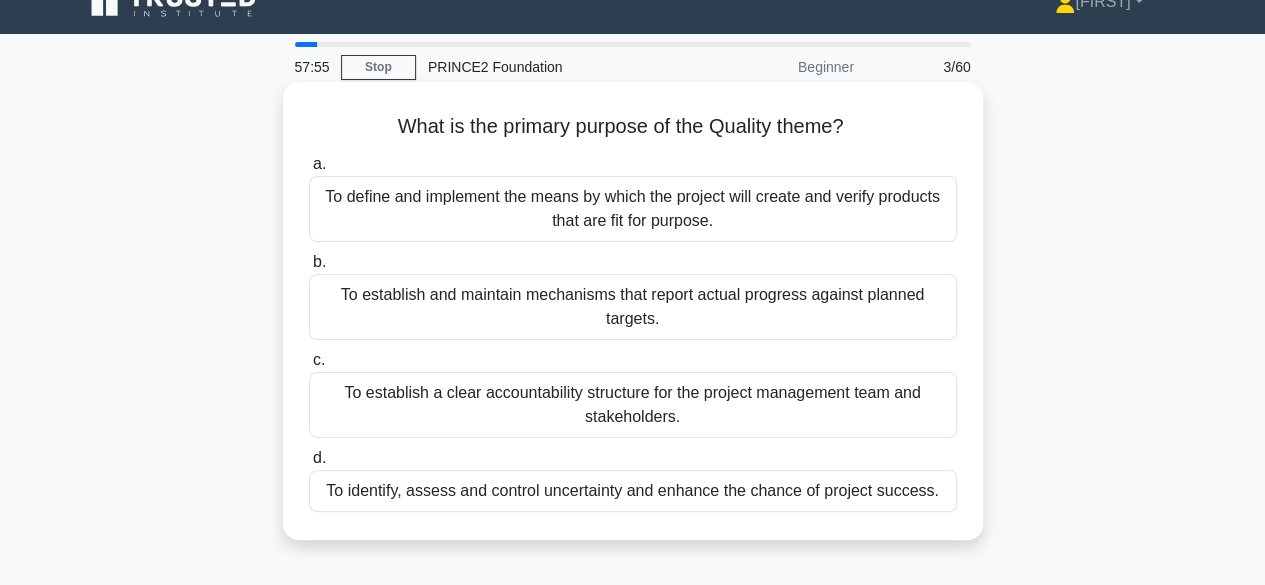 click on "To establish a clear accountability structure for the project management team and stakeholders." at bounding box center (633, 405) 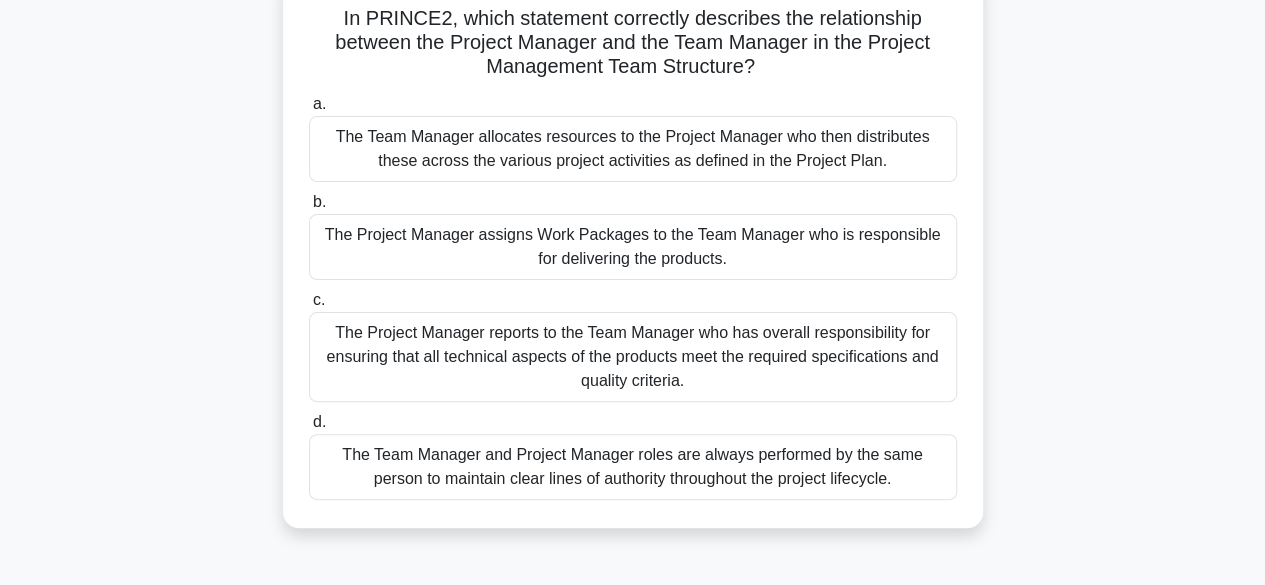 scroll, scrollTop: 142, scrollLeft: 0, axis: vertical 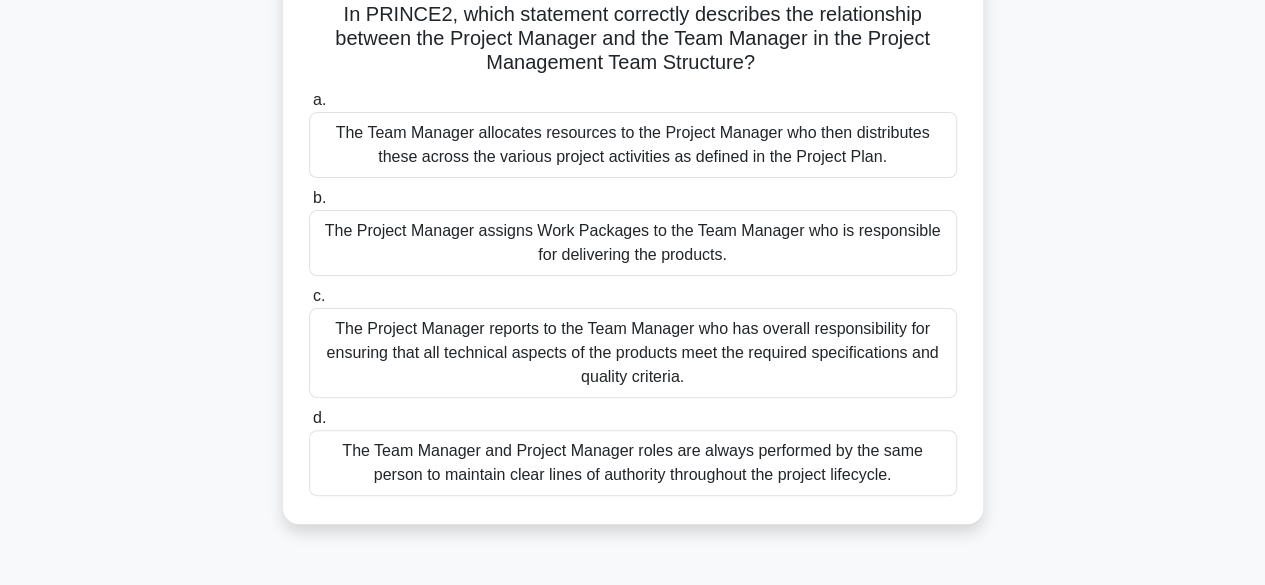 click on "The Project Manager assigns Work Packages to the Team Manager who is responsible for delivering the products." at bounding box center (633, 243) 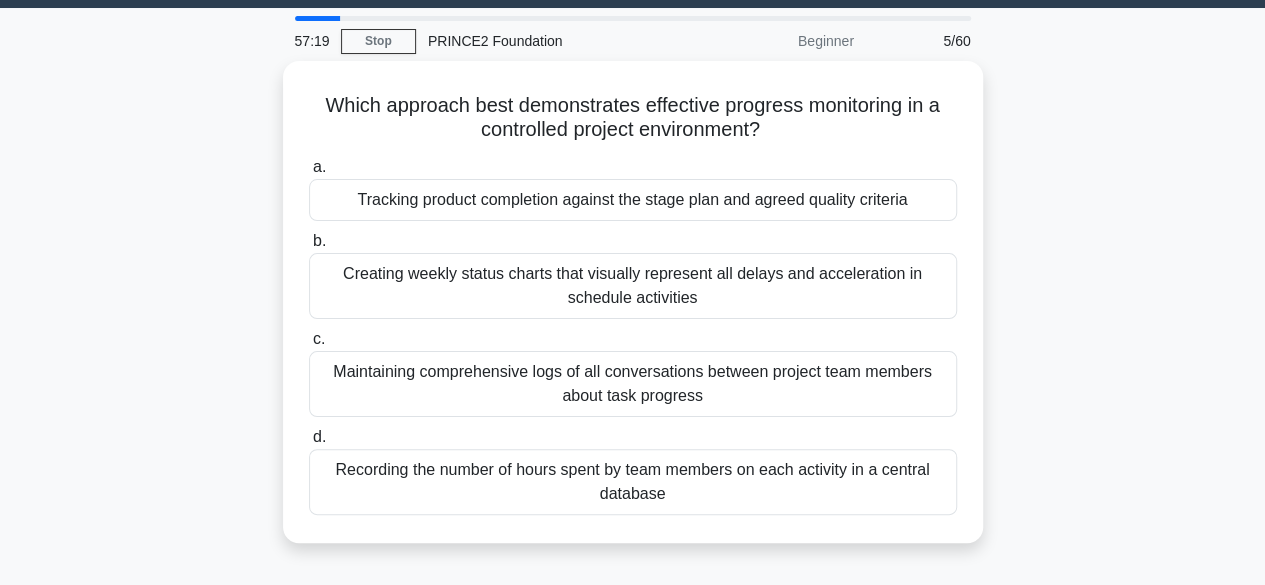 scroll, scrollTop: 62, scrollLeft: 0, axis: vertical 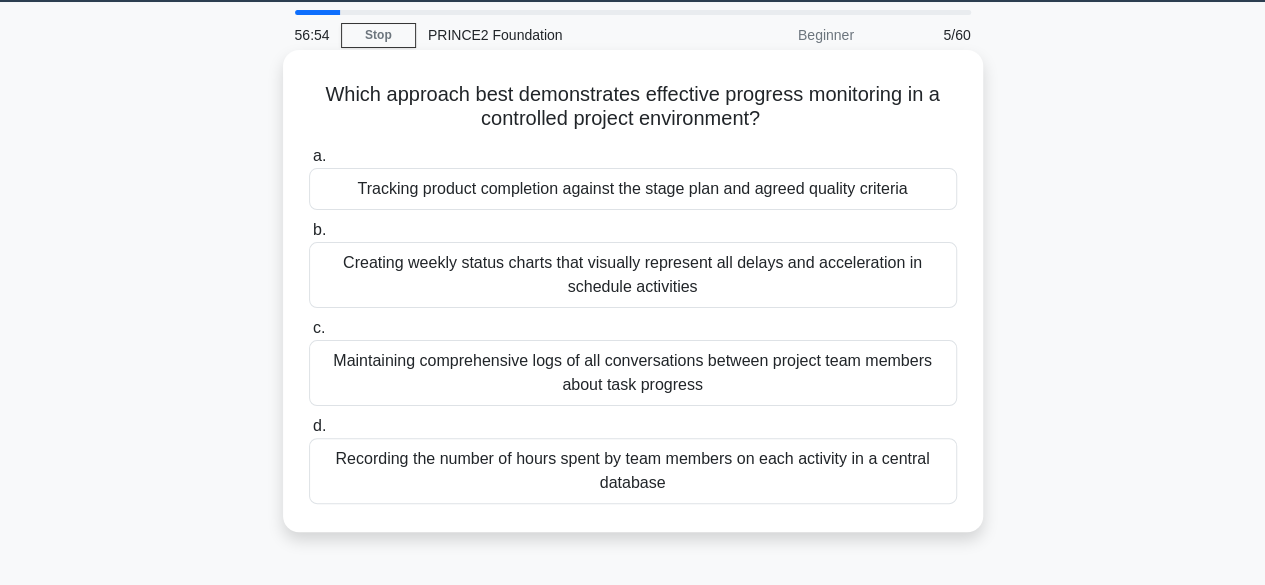 click on "Tracking product completion against the stage plan and agreed quality criteria" at bounding box center (633, 189) 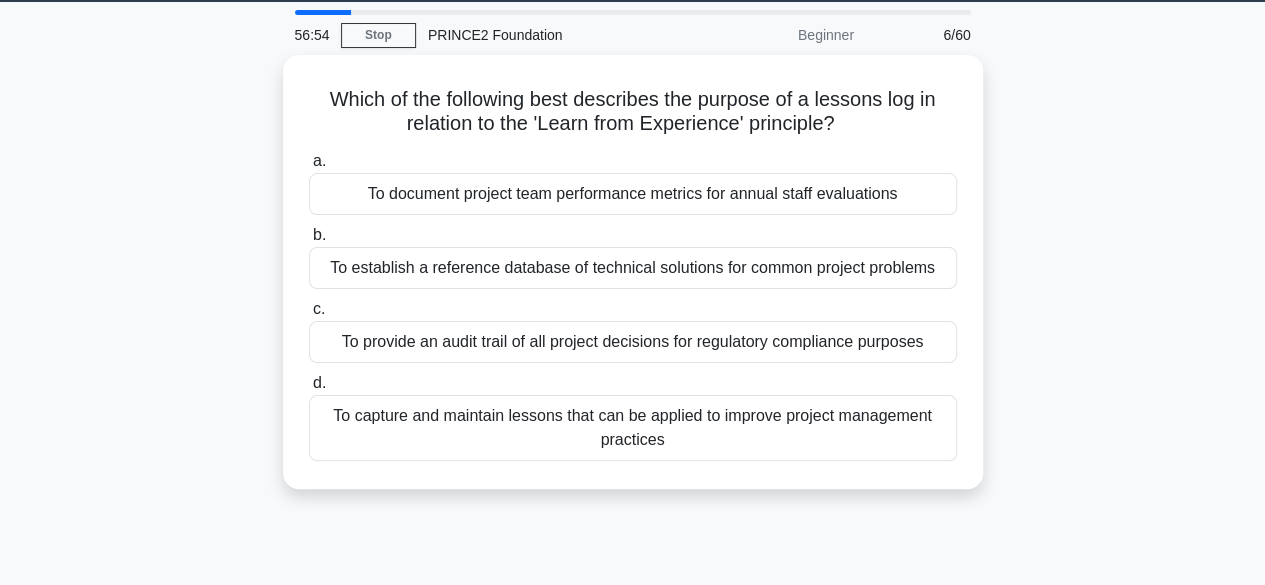 scroll, scrollTop: 0, scrollLeft: 0, axis: both 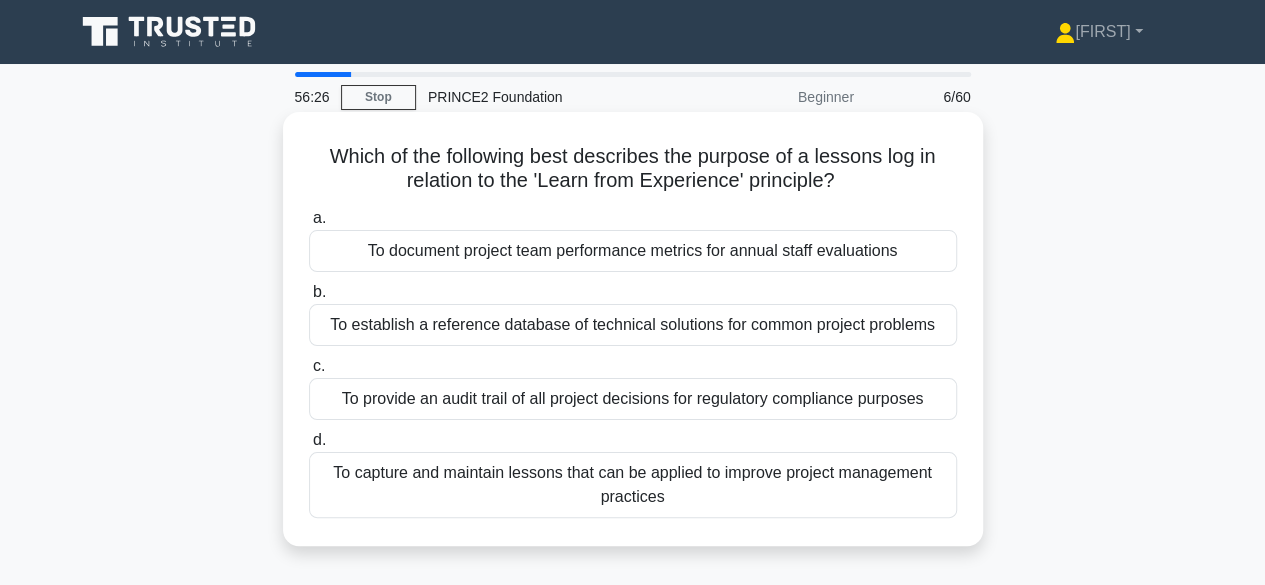 click on "To capture and maintain lessons that can be applied to improve project management practices" at bounding box center (633, 485) 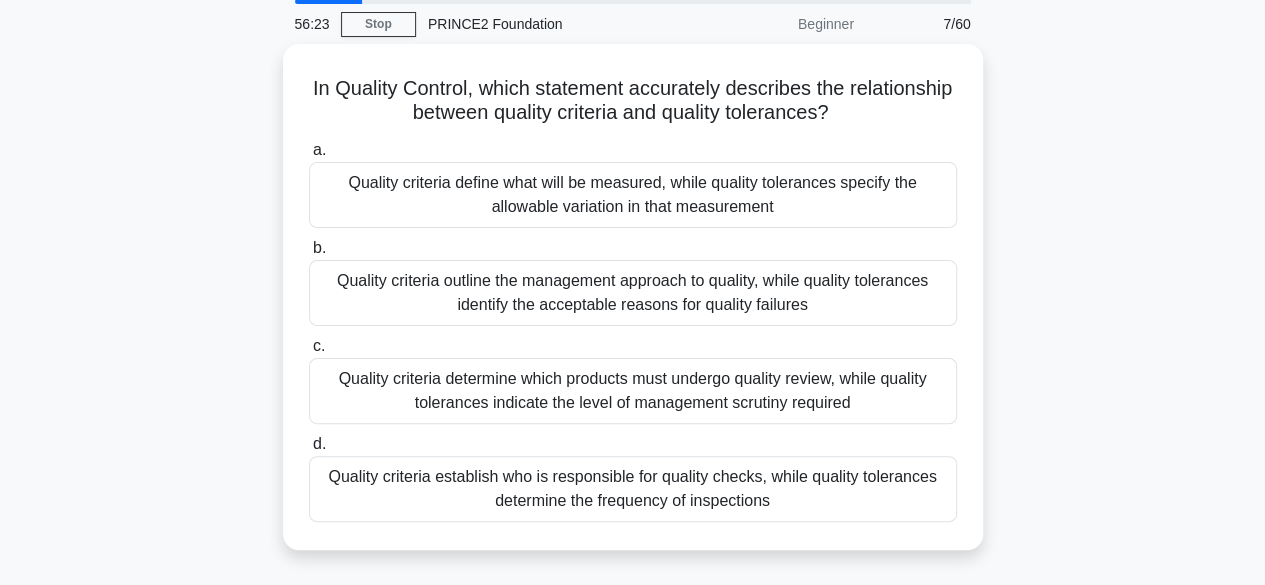 scroll, scrollTop: 72, scrollLeft: 0, axis: vertical 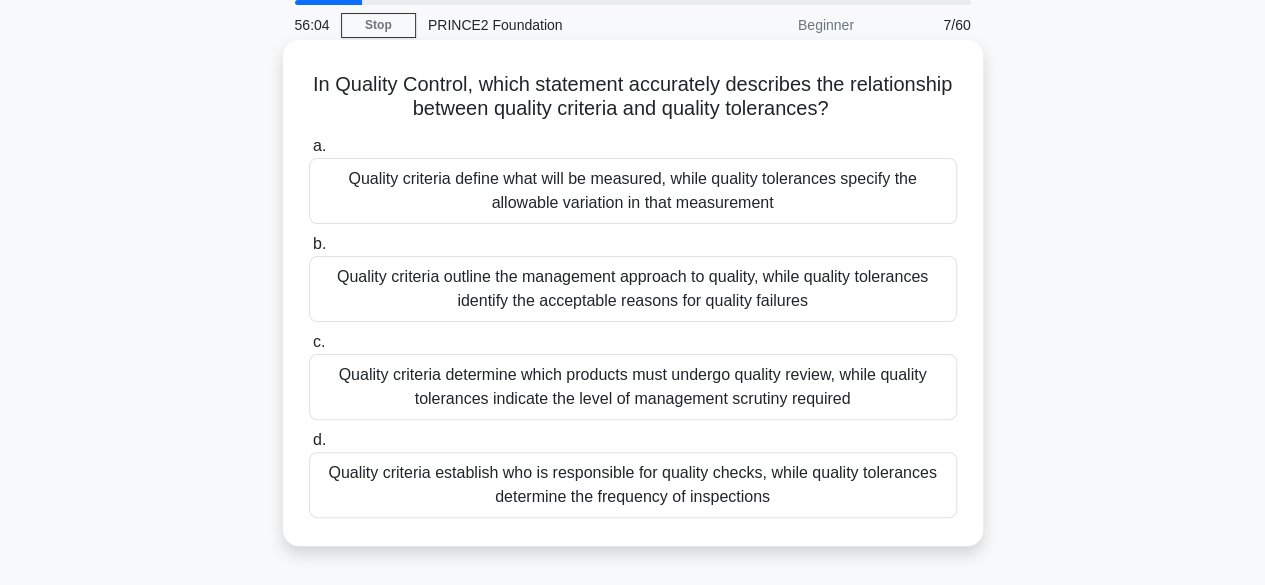 click on "Quality criteria define what will be measured, while quality tolerances specify the allowable variation in that measurement" at bounding box center (633, 191) 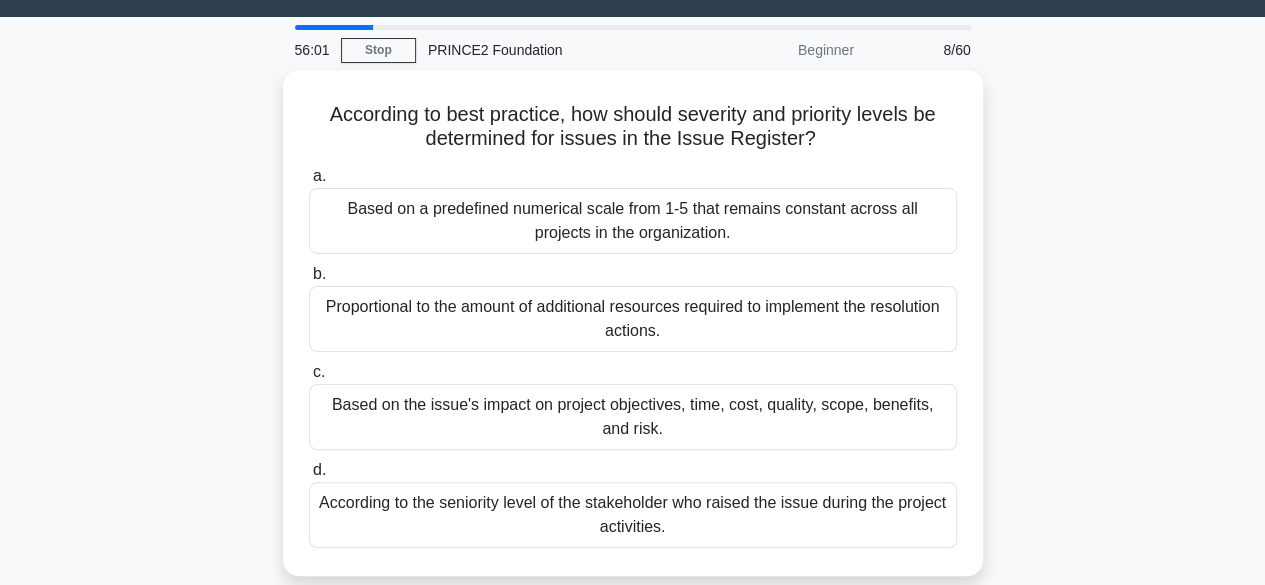 scroll, scrollTop: 48, scrollLeft: 0, axis: vertical 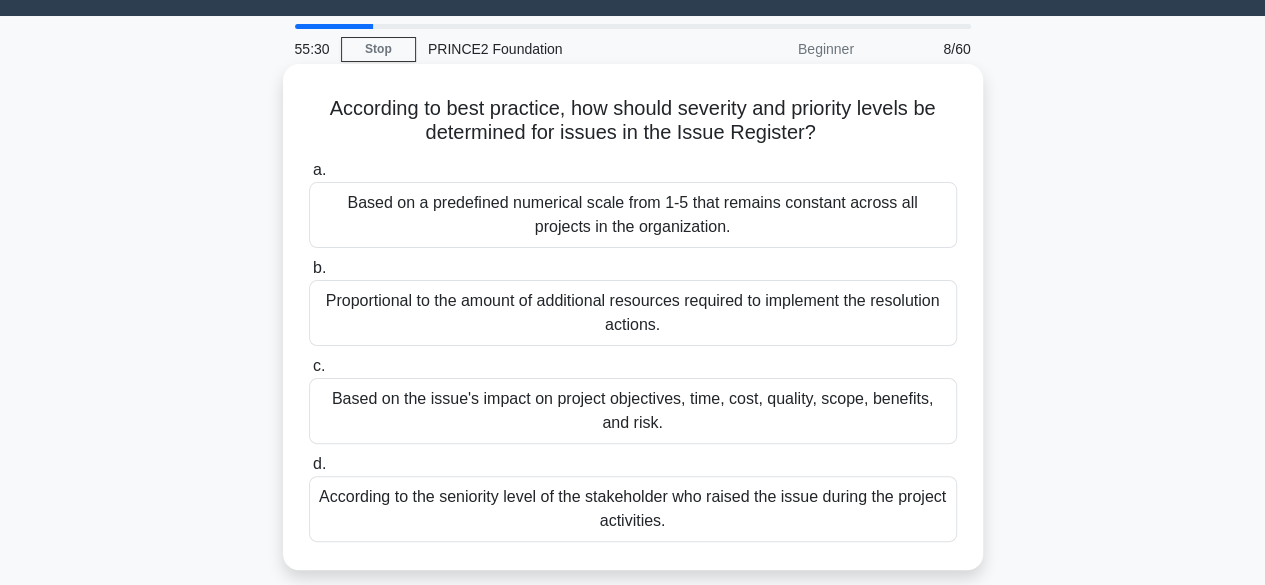 click on "Based on the issue's impact on project objectives, time, cost, quality, scope, benefits, and risk." at bounding box center [633, 411] 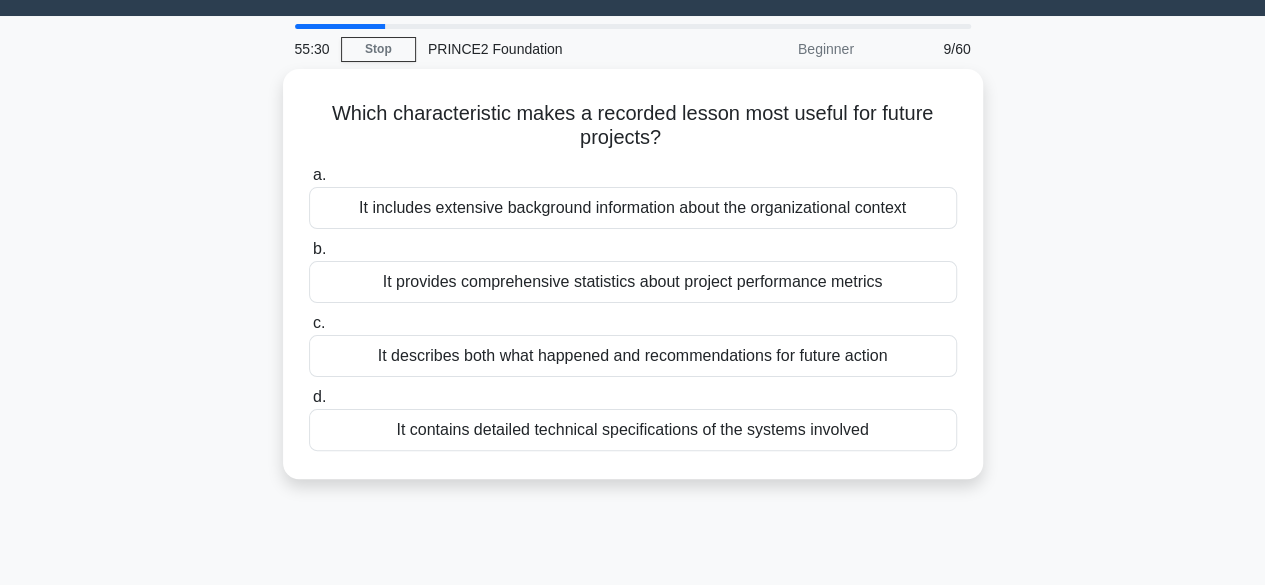 scroll, scrollTop: 0, scrollLeft: 0, axis: both 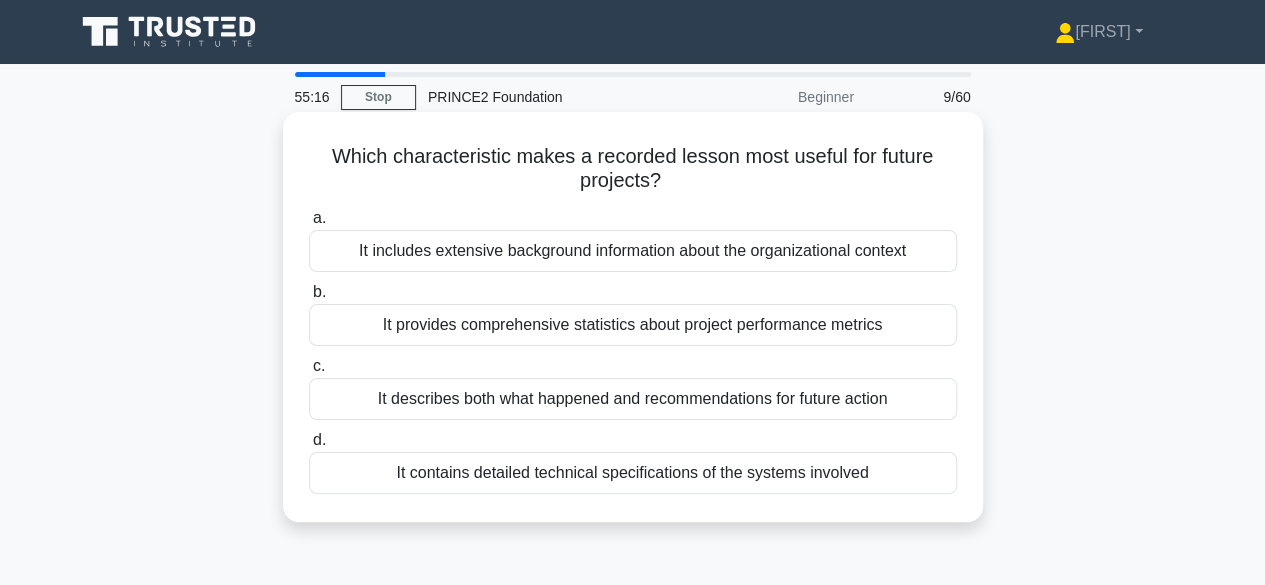 click on "It describes both what happened and recommendations for future action" at bounding box center (633, 399) 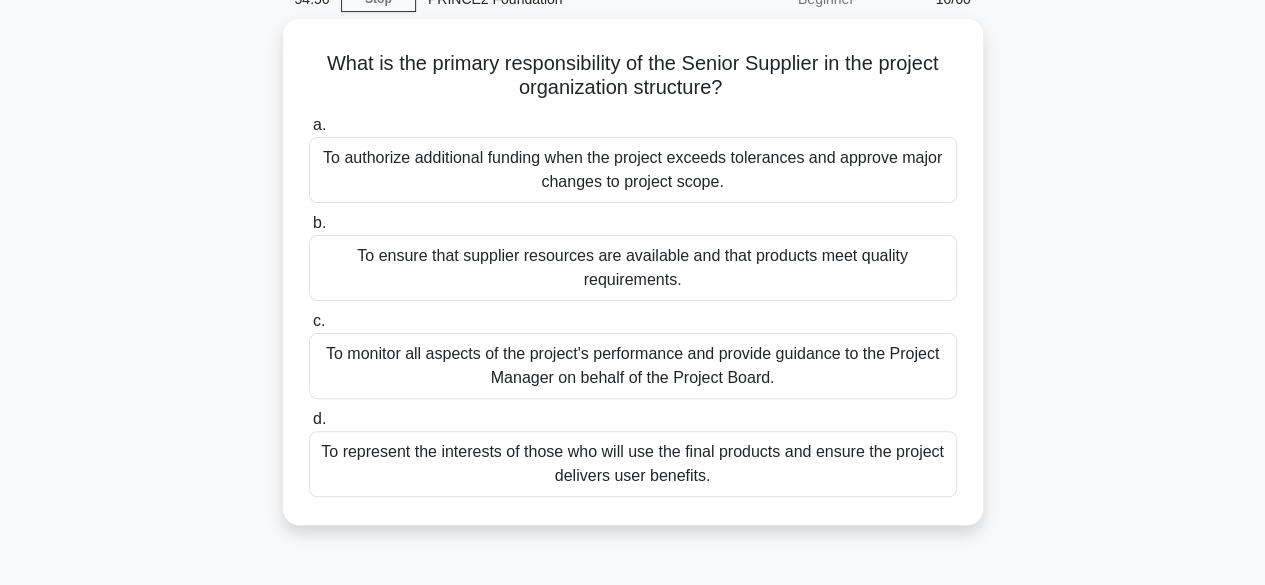 scroll, scrollTop: 97, scrollLeft: 0, axis: vertical 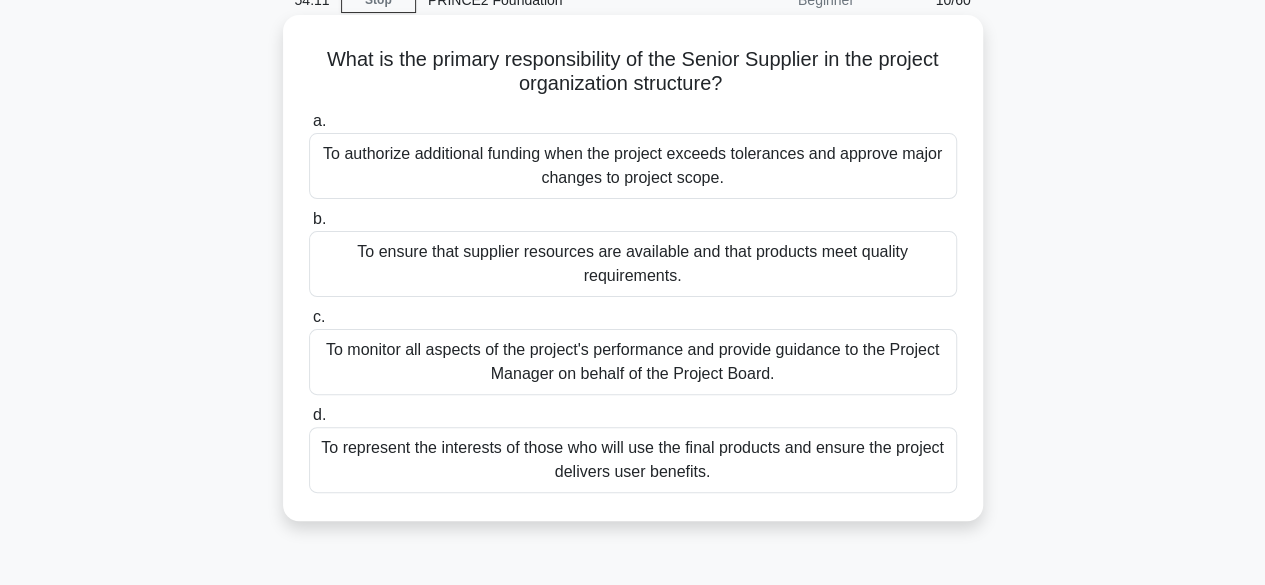 click on "To ensure that supplier resources are available and that products meet quality requirements." at bounding box center [633, 264] 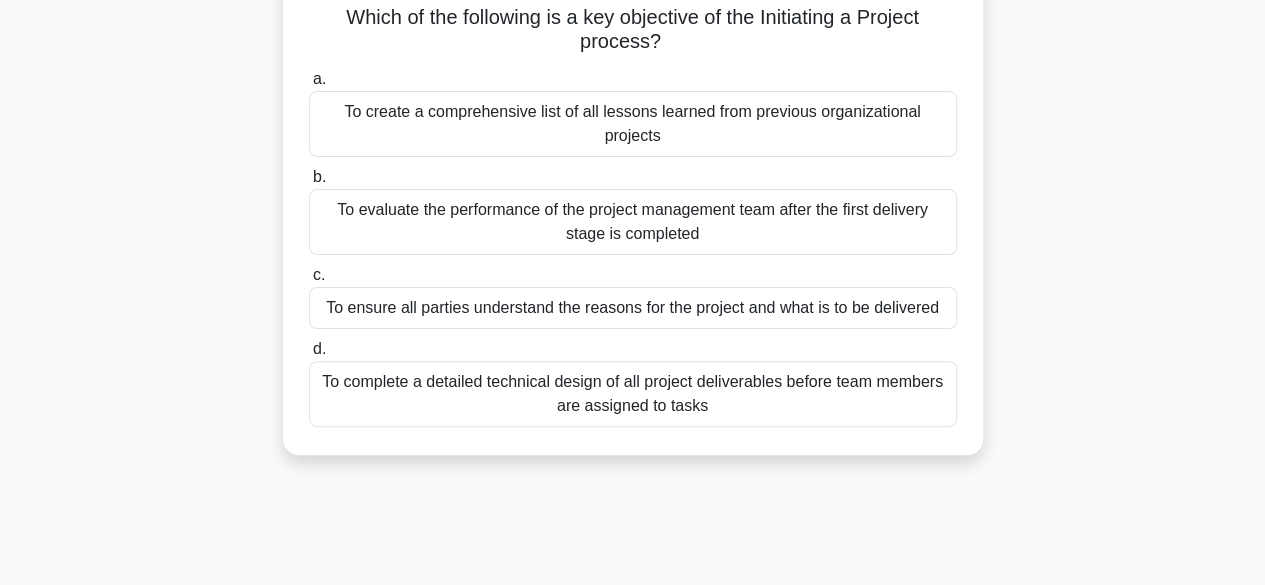scroll, scrollTop: 142, scrollLeft: 0, axis: vertical 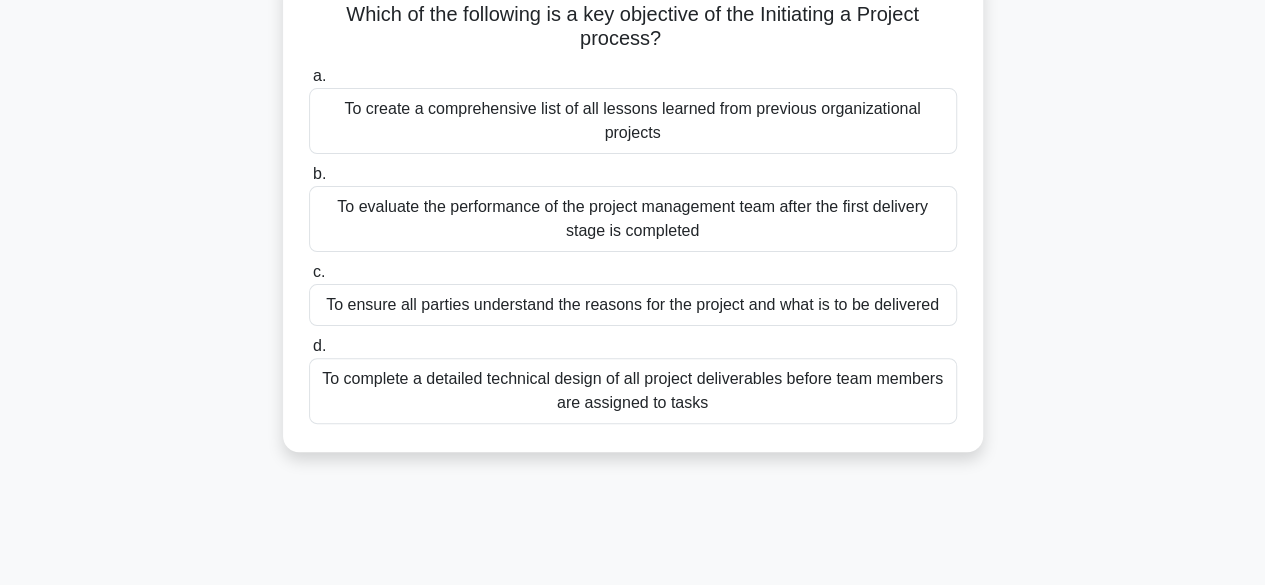 click on "To ensure all parties understand the reasons for the project and what is to be delivered" at bounding box center [633, 305] 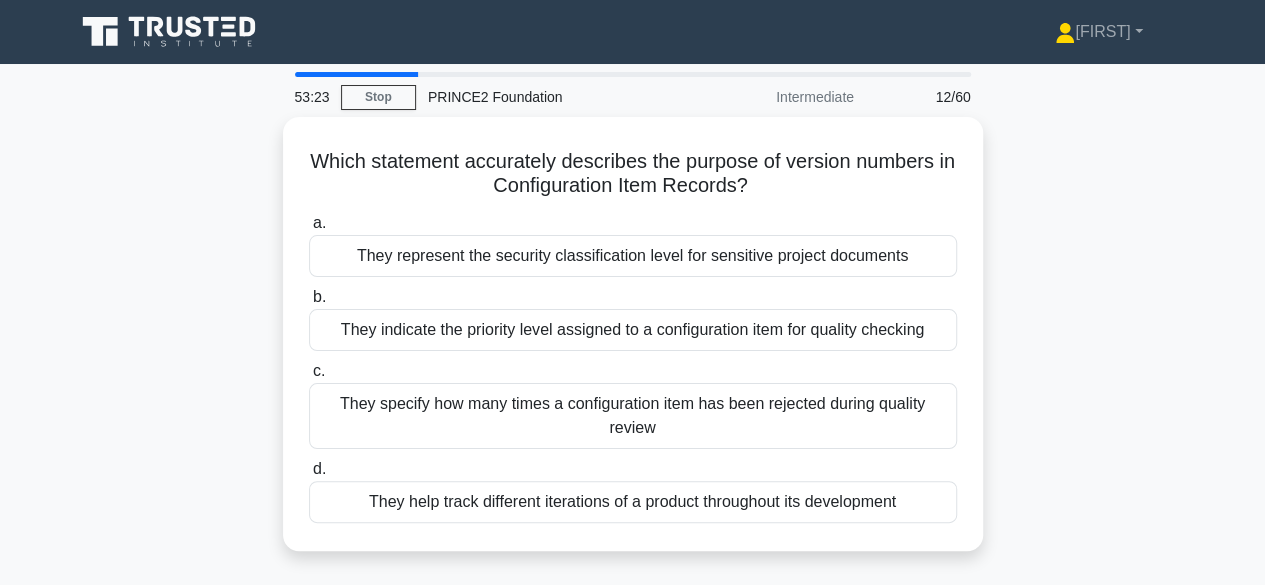 scroll, scrollTop: 0, scrollLeft: 0, axis: both 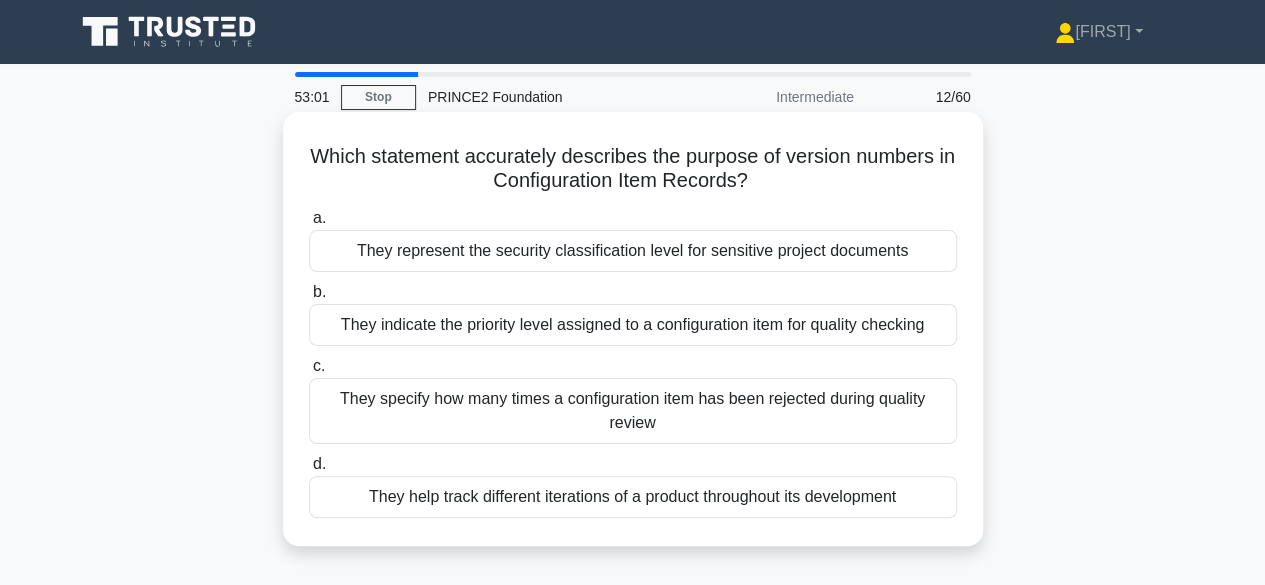 click on "They help track different iterations of a product throughout its development" at bounding box center (633, 497) 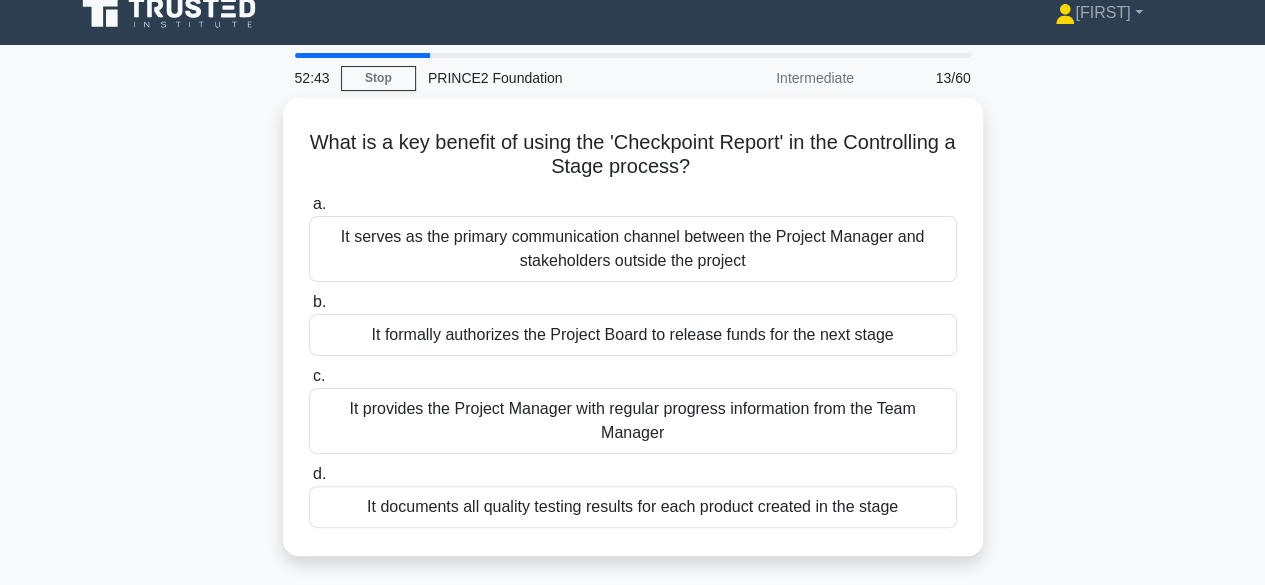 scroll, scrollTop: 18, scrollLeft: 0, axis: vertical 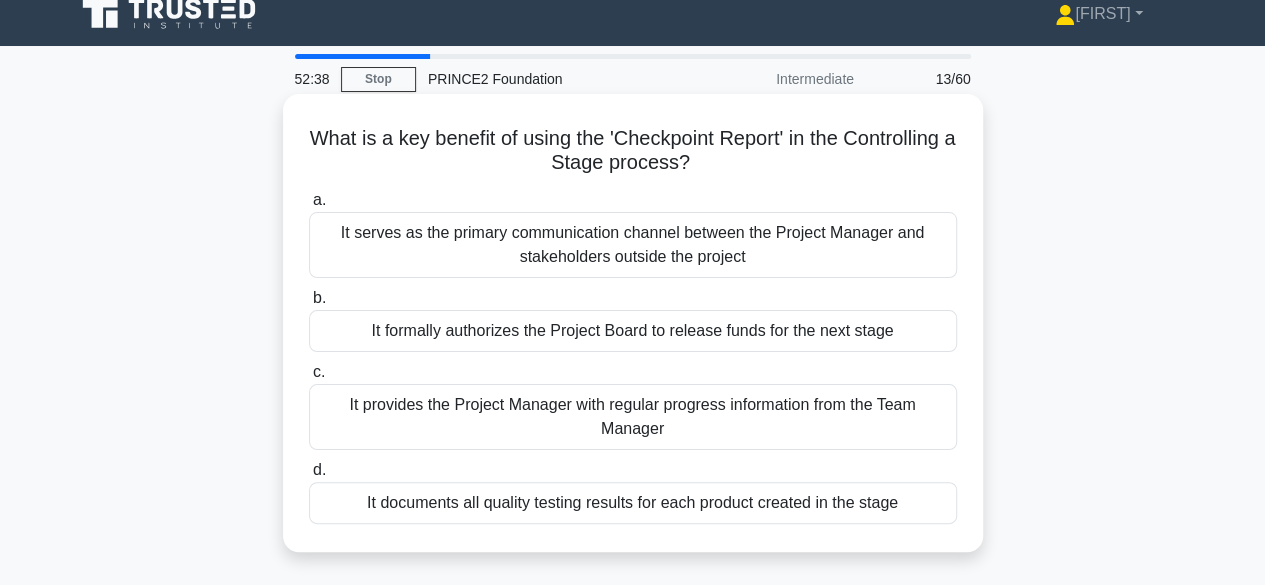 click on "It provides the Project Manager with regular progress information from the Team Manager" at bounding box center (633, 417) 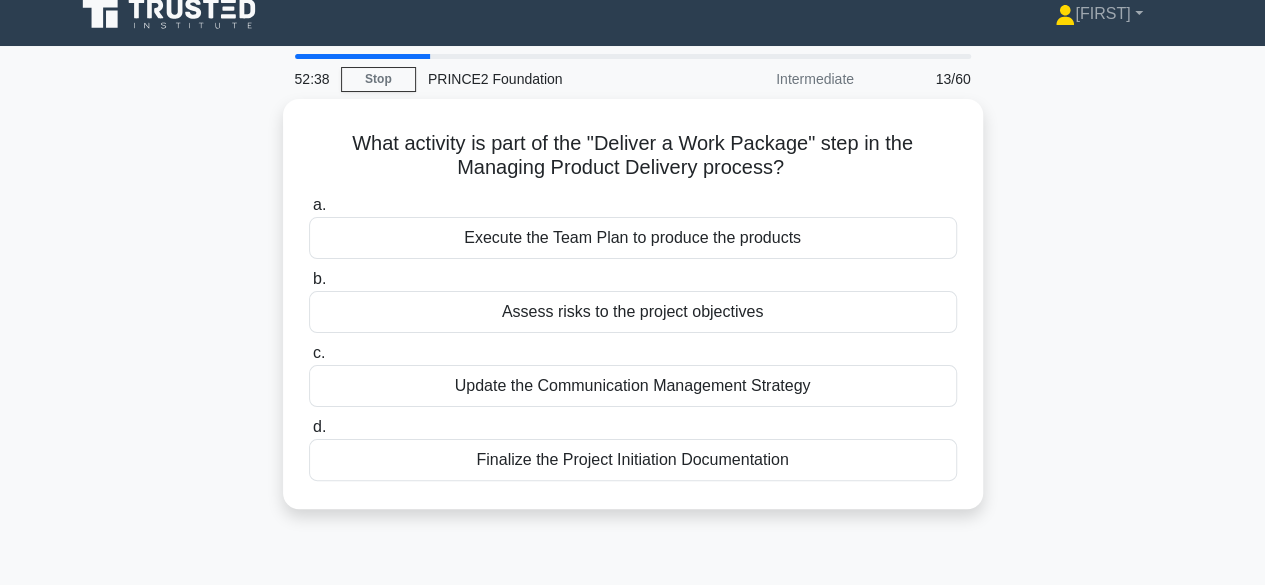 scroll, scrollTop: 0, scrollLeft: 0, axis: both 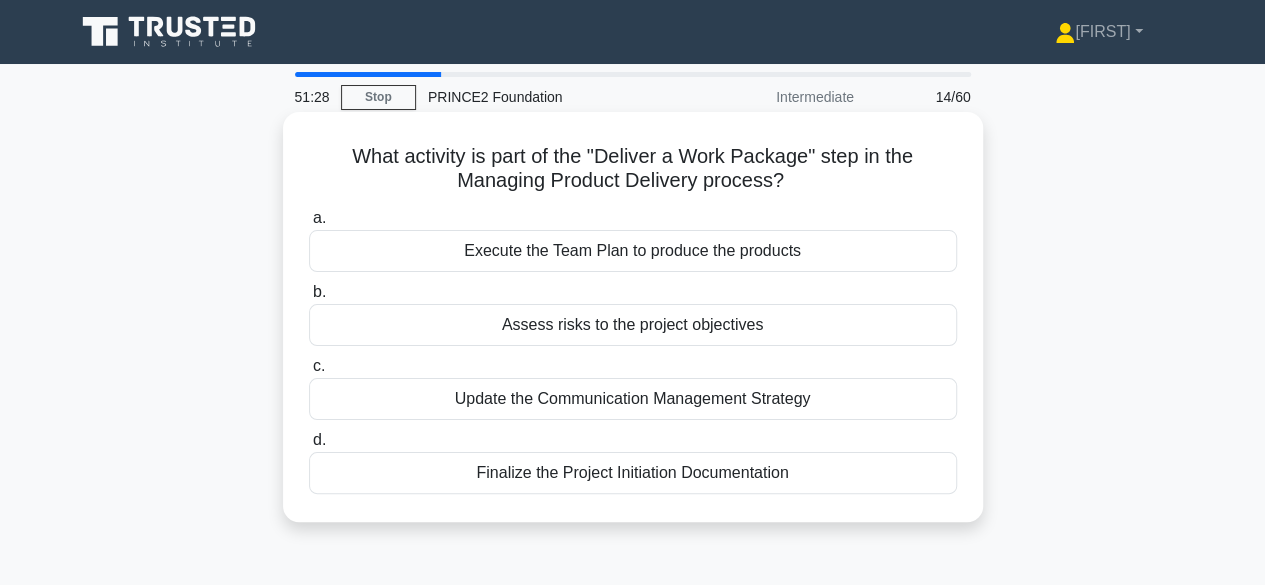 click on "Execute the Team Plan to produce the products" at bounding box center (633, 251) 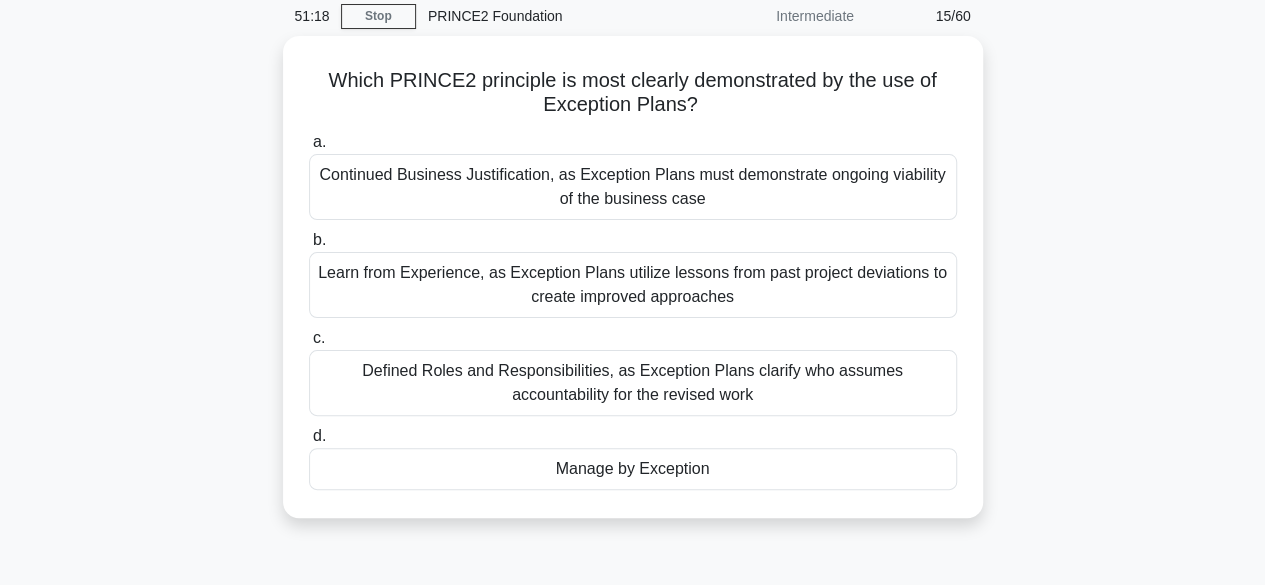 scroll, scrollTop: 79, scrollLeft: 0, axis: vertical 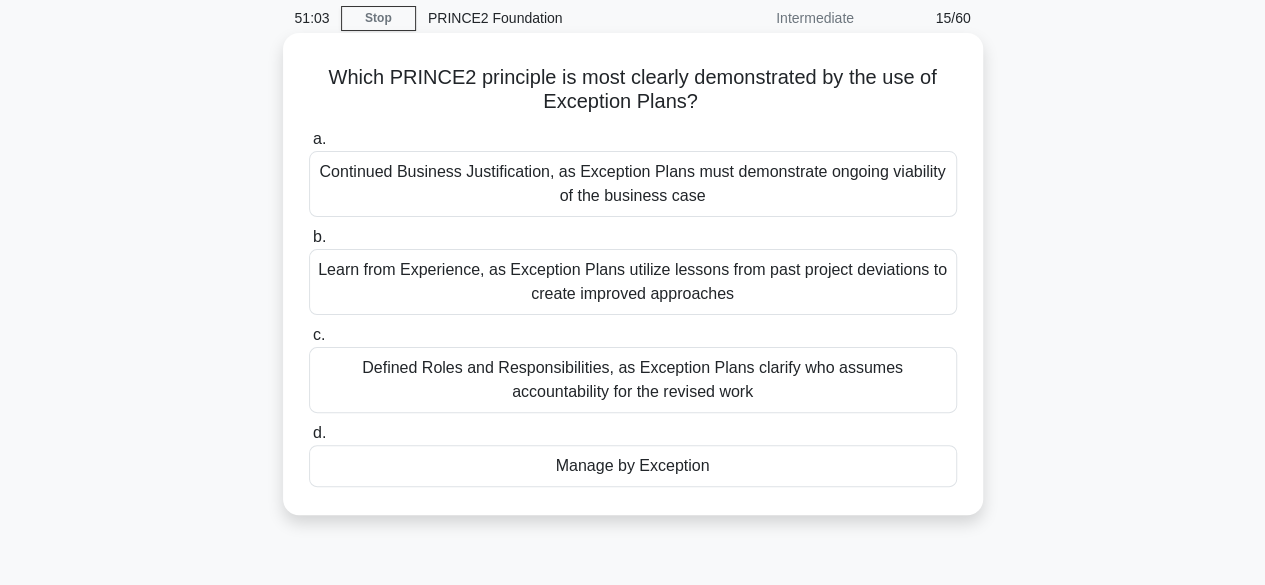 click on "Manage by Exception" at bounding box center [633, 466] 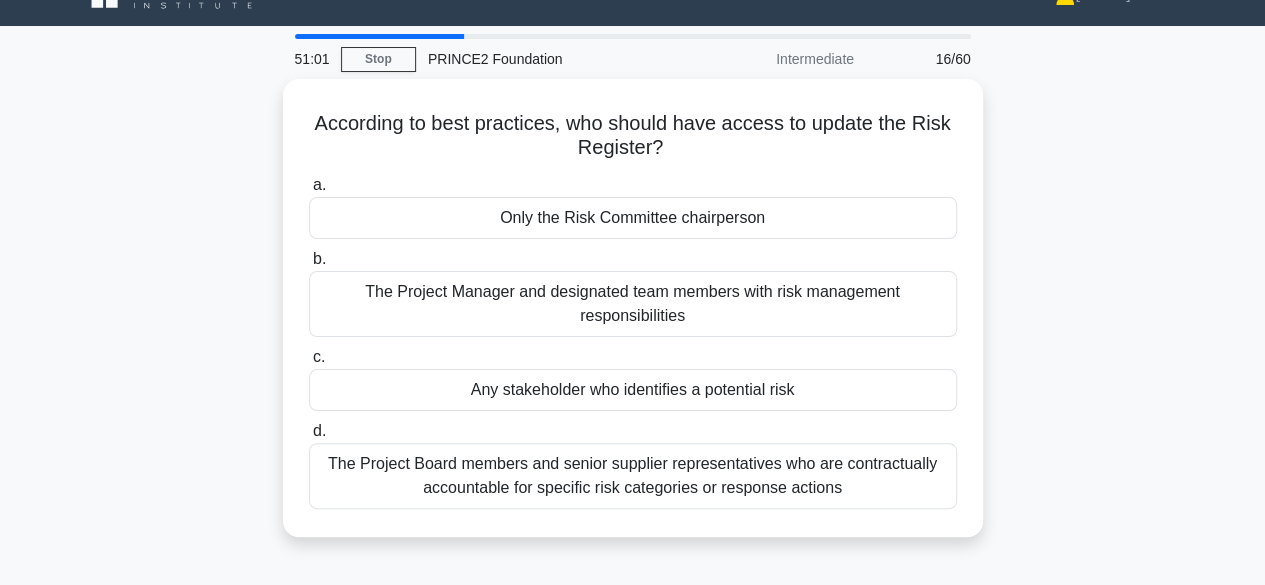 scroll, scrollTop: 44, scrollLeft: 0, axis: vertical 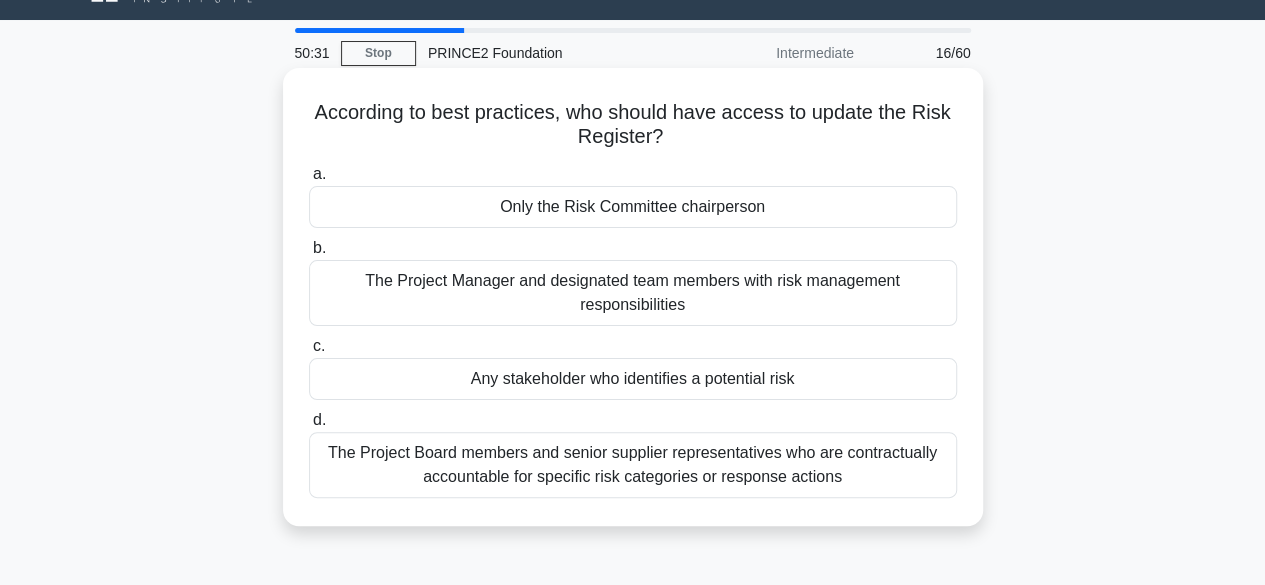 click on "The Project Board members and senior supplier representatives who are contractually accountable for specific risk categories or response actions" at bounding box center (633, 465) 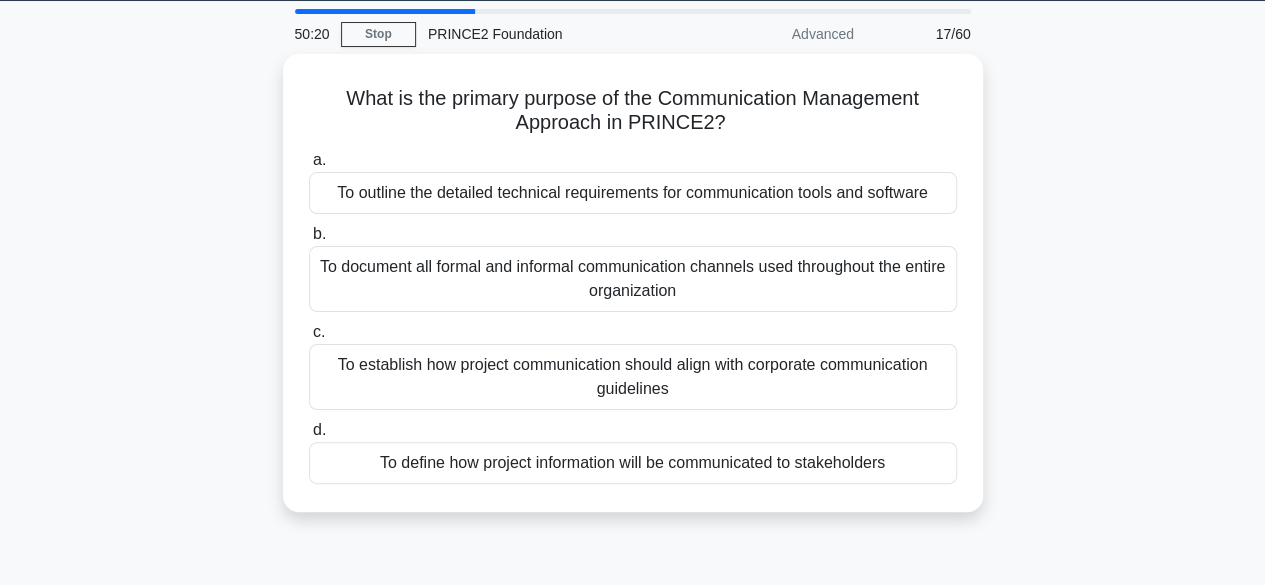 scroll, scrollTop: 62, scrollLeft: 0, axis: vertical 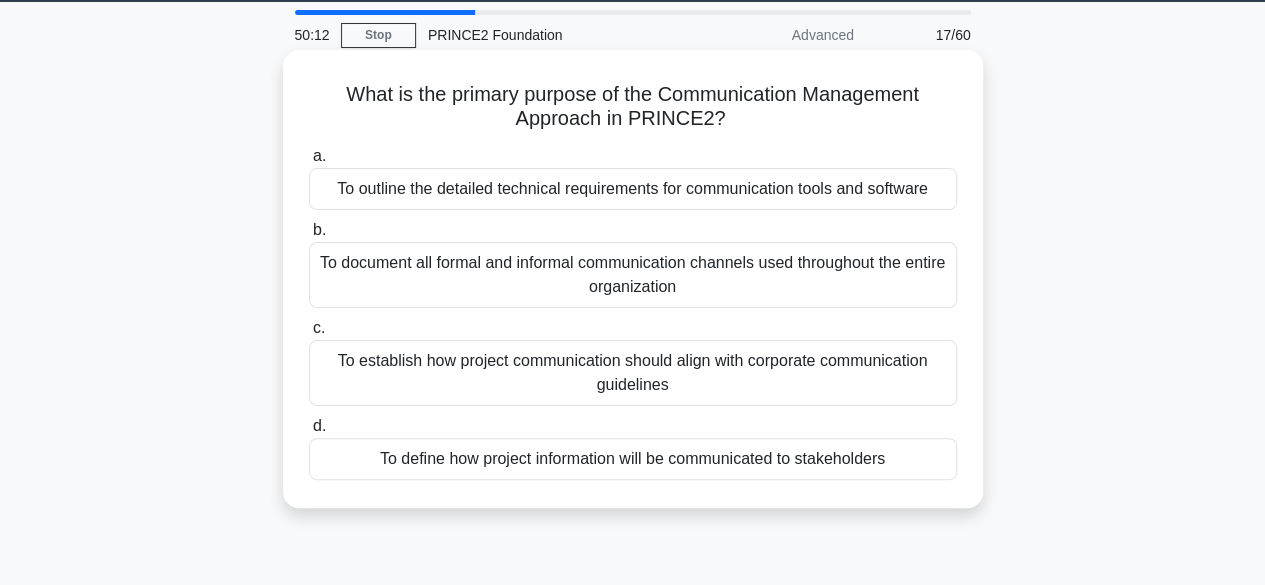 click on "To define how project information will be communicated to stakeholders" at bounding box center [633, 459] 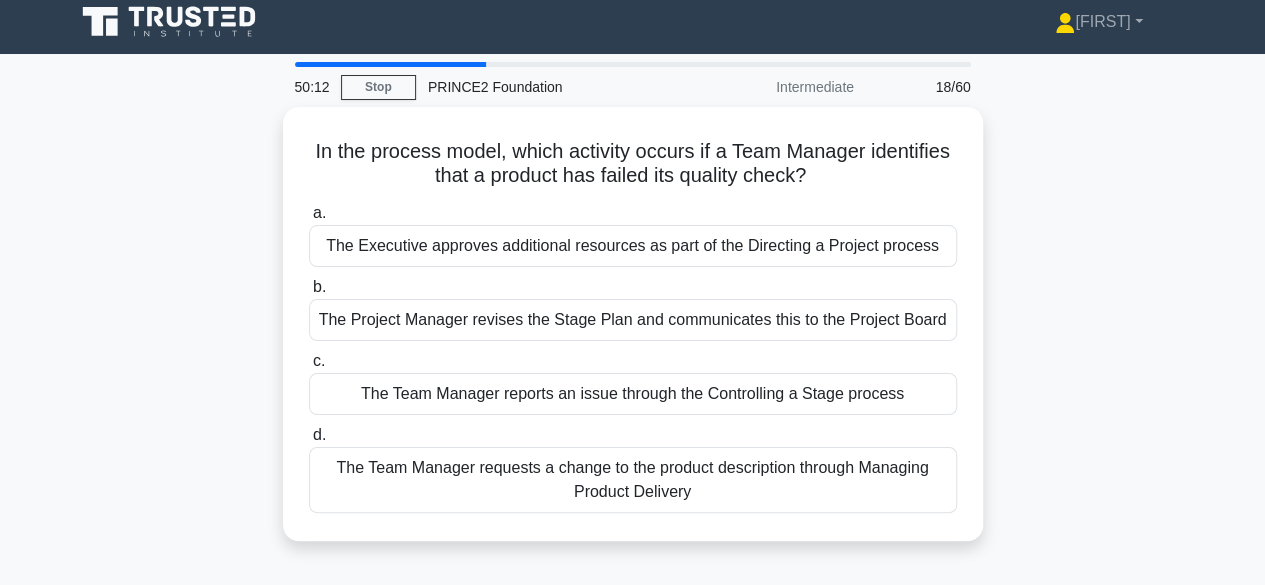 scroll, scrollTop: 0, scrollLeft: 0, axis: both 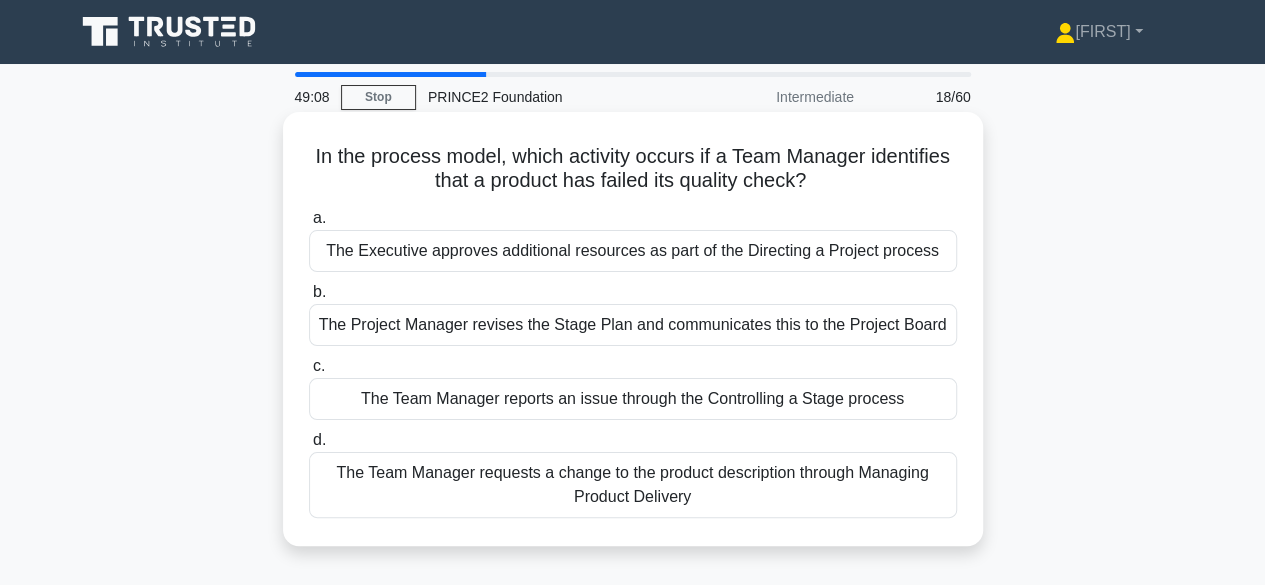 click on "The Team Manager reports an issue through the Controlling a Stage process" at bounding box center (633, 399) 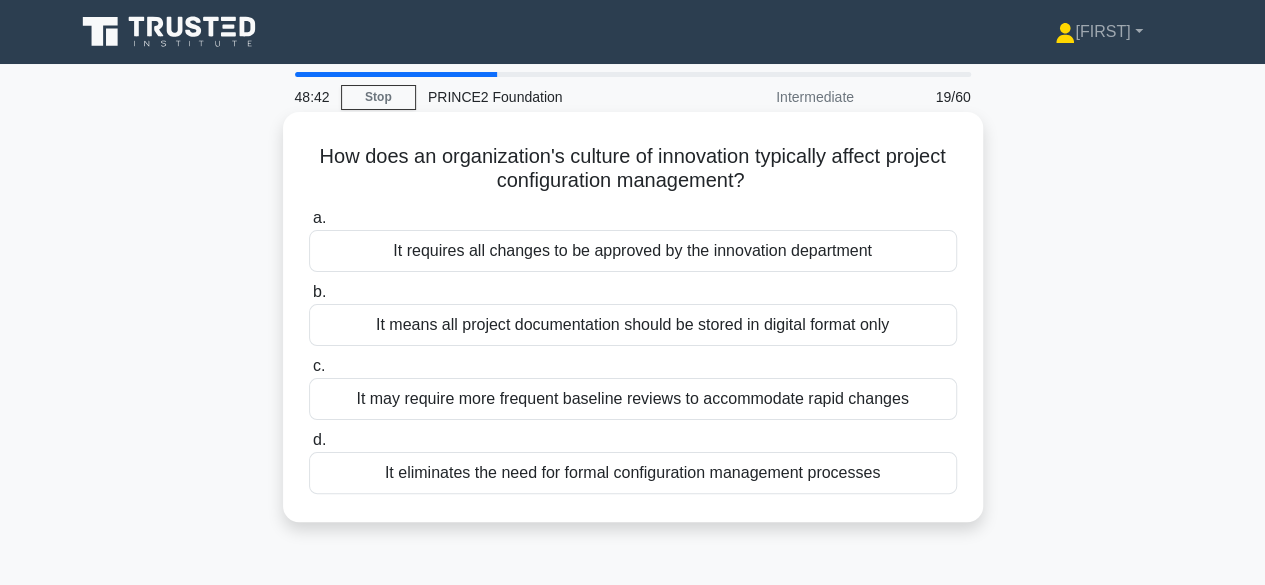 click on "It may require more frequent baseline reviews to accommodate rapid changes" at bounding box center (633, 399) 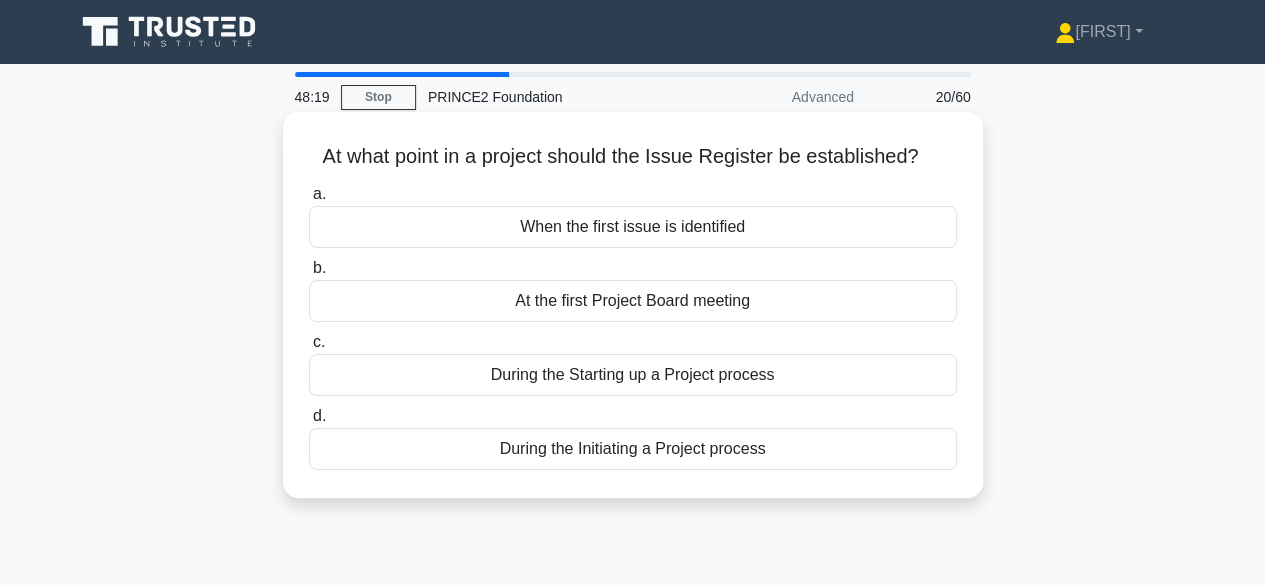 click on "During the Initiating a Project process" at bounding box center [633, 449] 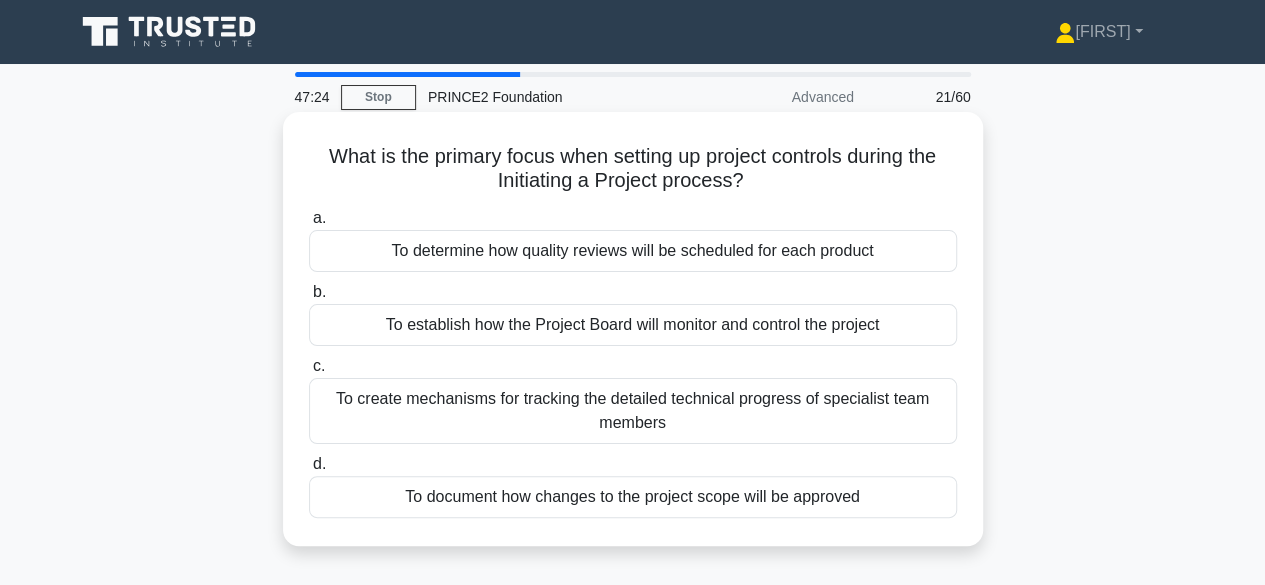 click on "To determine how quality reviews will be scheduled for each product" at bounding box center [633, 251] 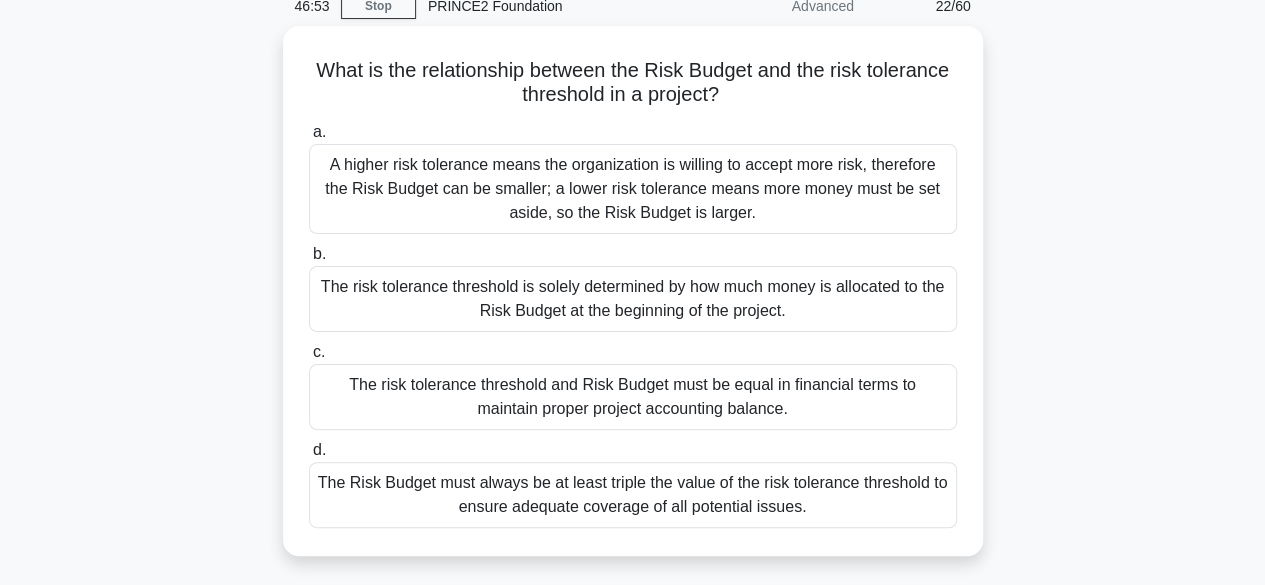scroll, scrollTop: 89, scrollLeft: 0, axis: vertical 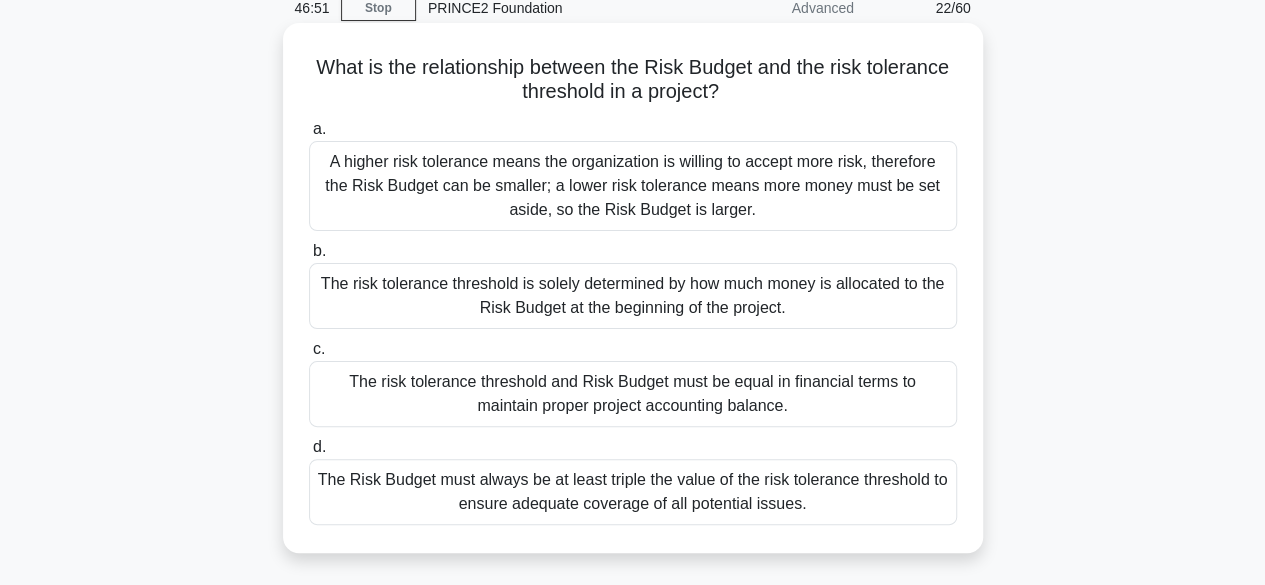 click on "A higher risk tolerance means the organization is willing to accept more risk, therefore the Risk Budget can be smaller; a lower risk tolerance means more money must be set aside, so the Risk Budget is larger." at bounding box center [633, 186] 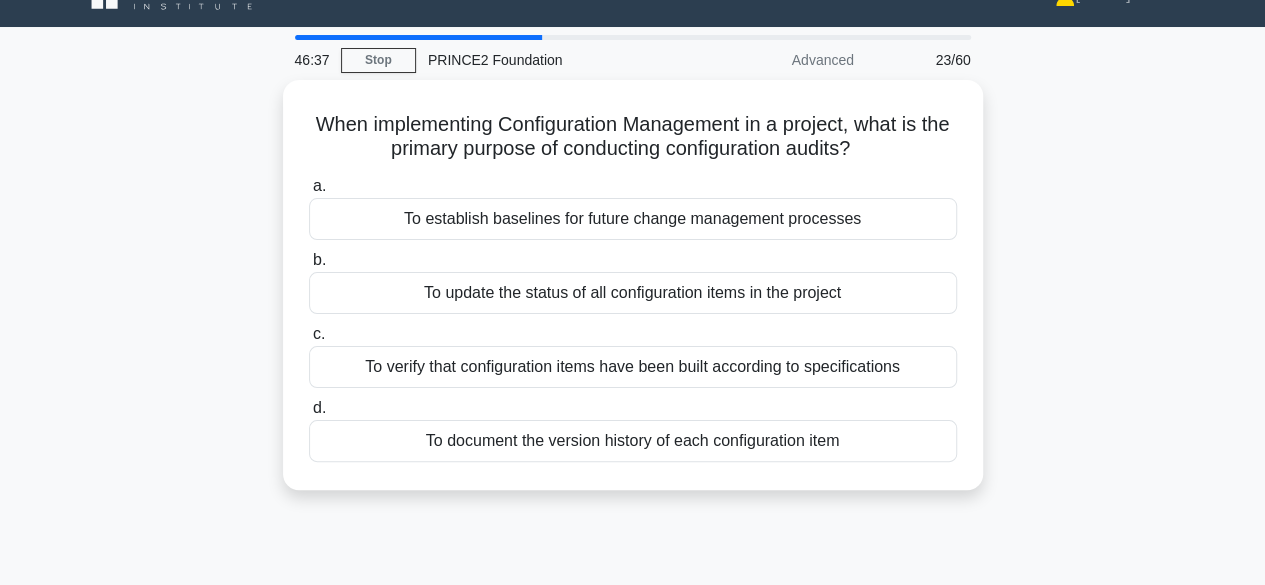 scroll, scrollTop: 35, scrollLeft: 0, axis: vertical 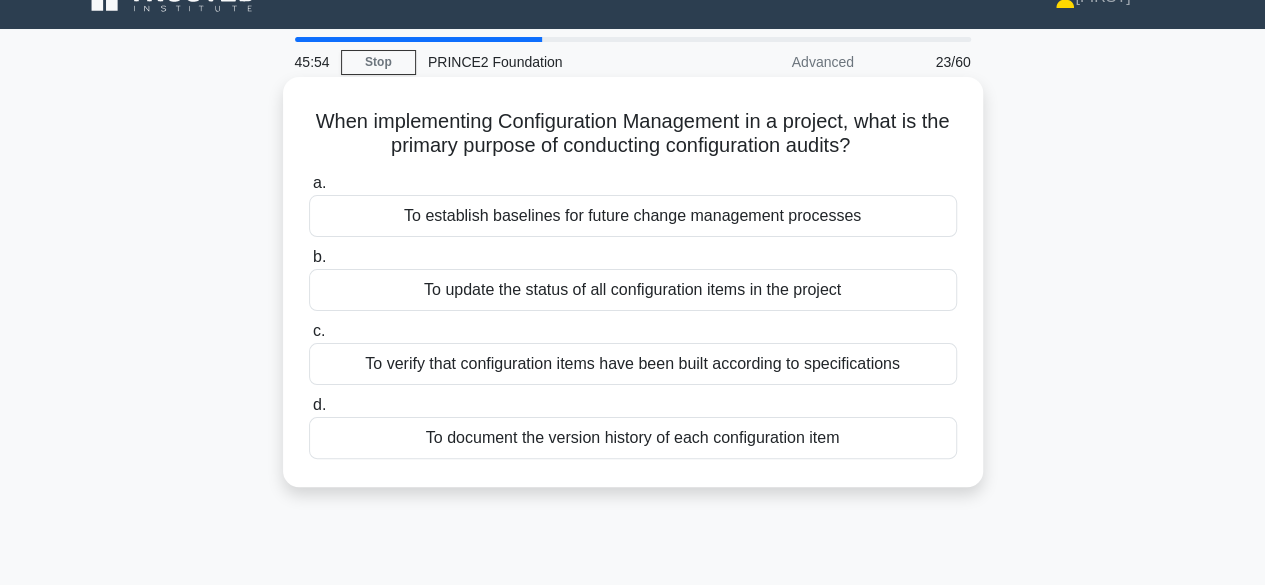 click on "To verify that configuration items have been built according to specifications" at bounding box center [633, 364] 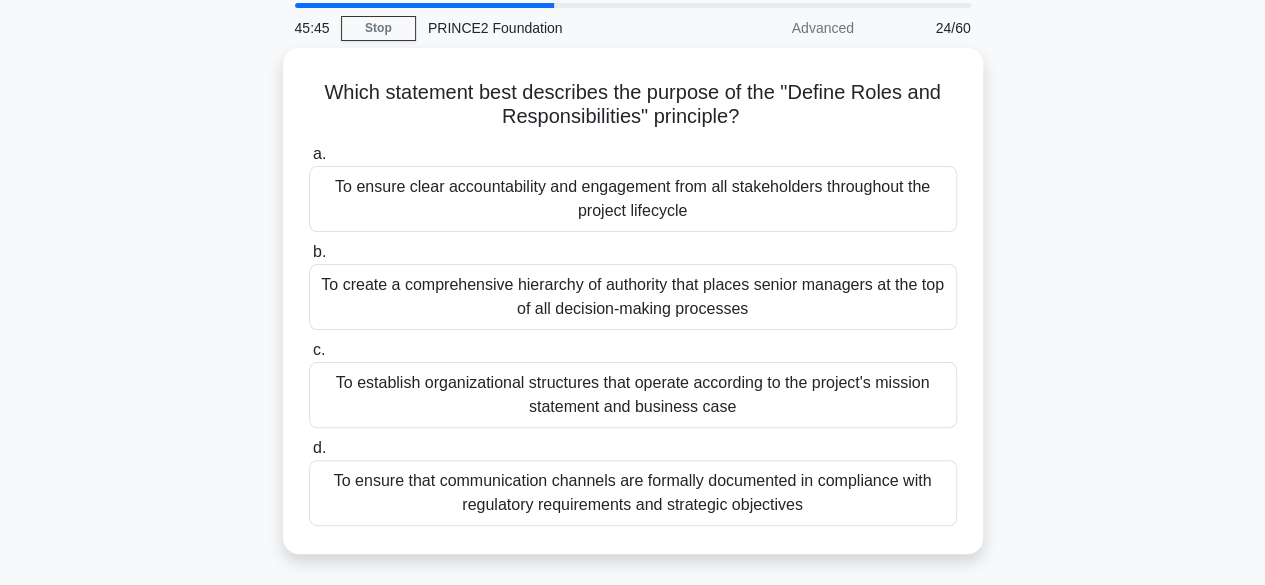scroll, scrollTop: 68, scrollLeft: 0, axis: vertical 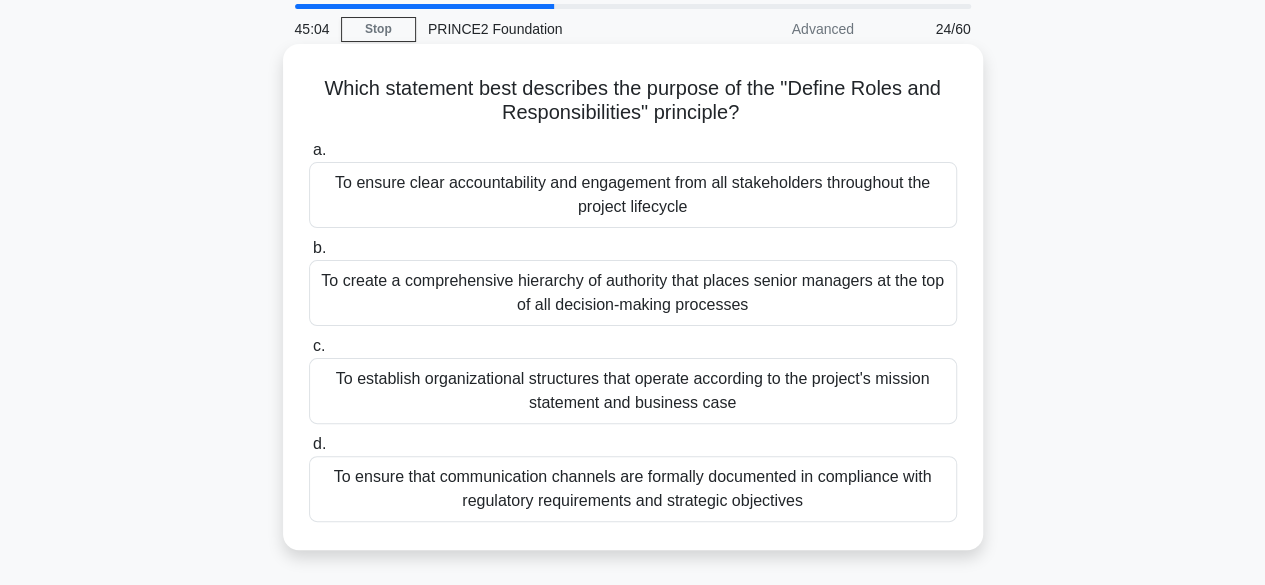 click on "To establish organizational structures that operate according to the project's mission statement and business case" at bounding box center (633, 391) 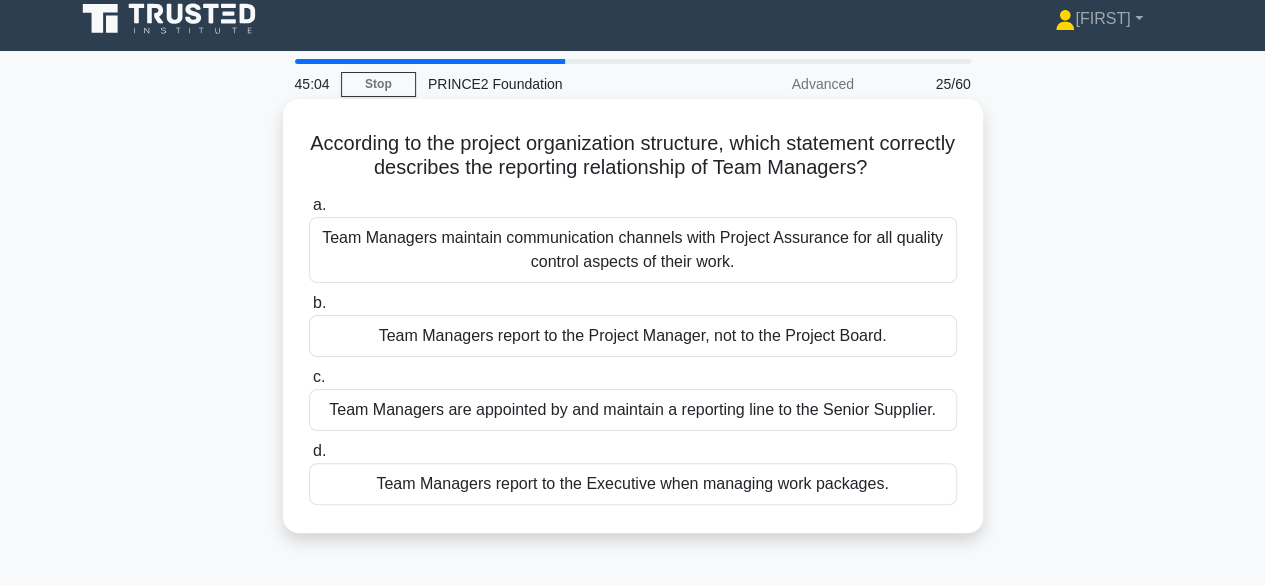 scroll, scrollTop: 0, scrollLeft: 0, axis: both 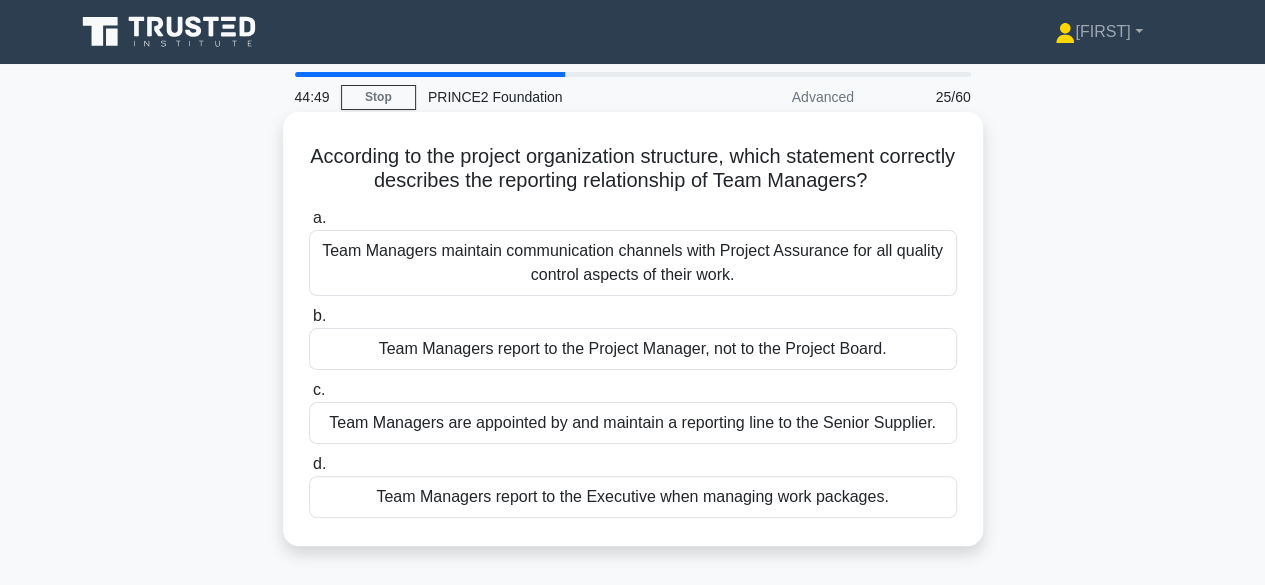 click on "Team Managers report to the Project Manager, not to the Project Board." at bounding box center [633, 349] 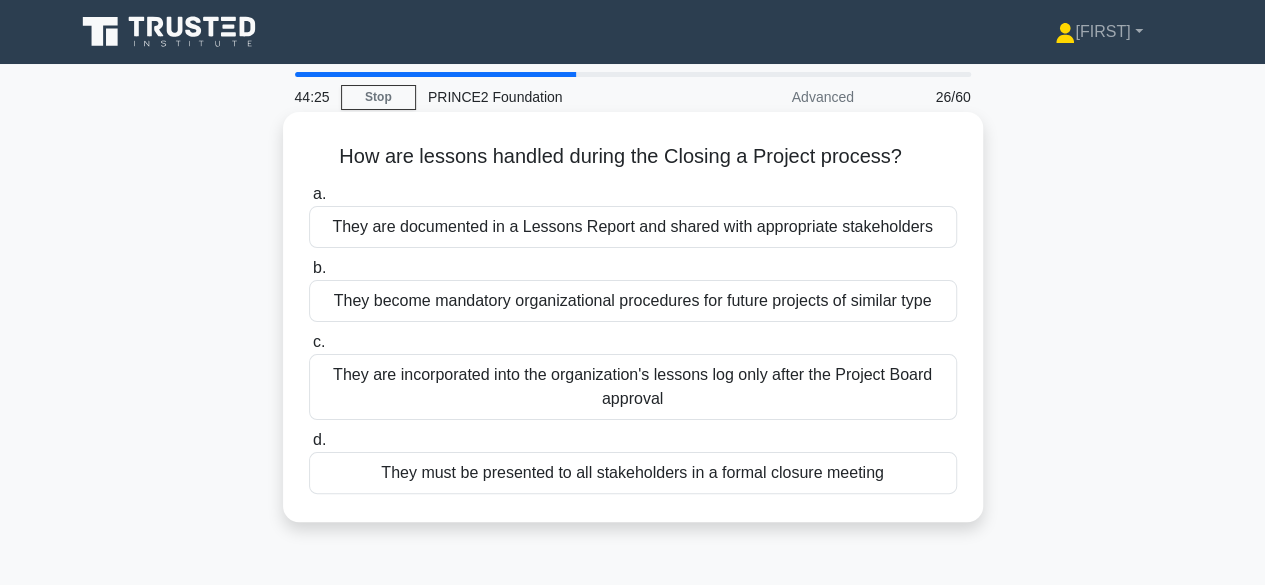 click on "They are documented in a Lessons Report and shared with appropriate stakeholders" at bounding box center (633, 227) 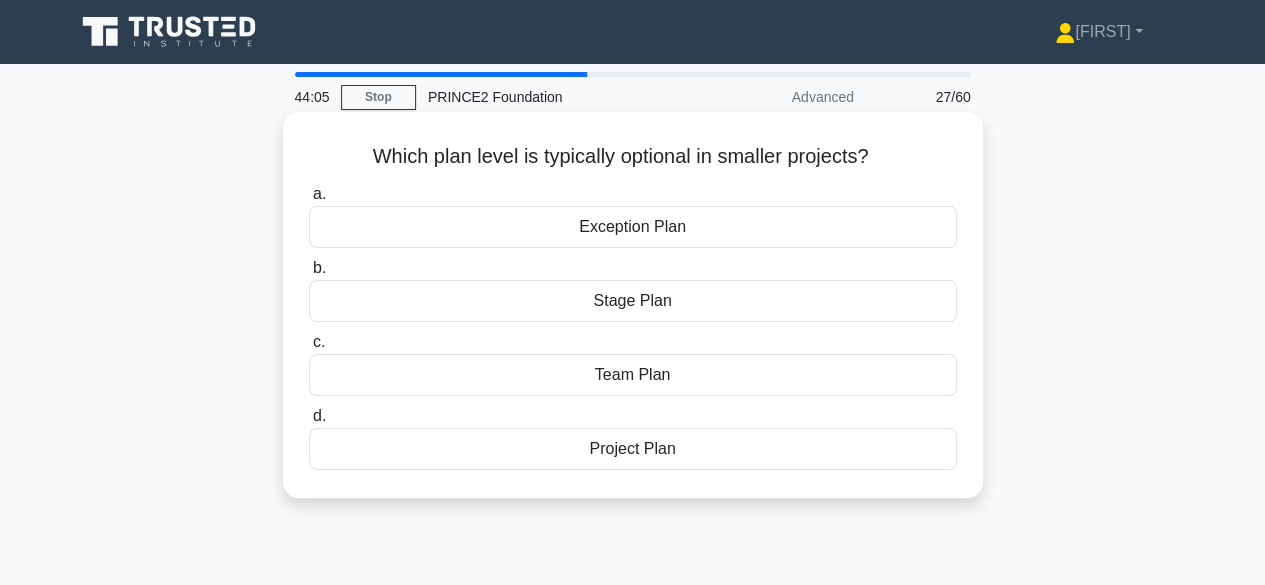 click on "Stage Plan" at bounding box center (633, 301) 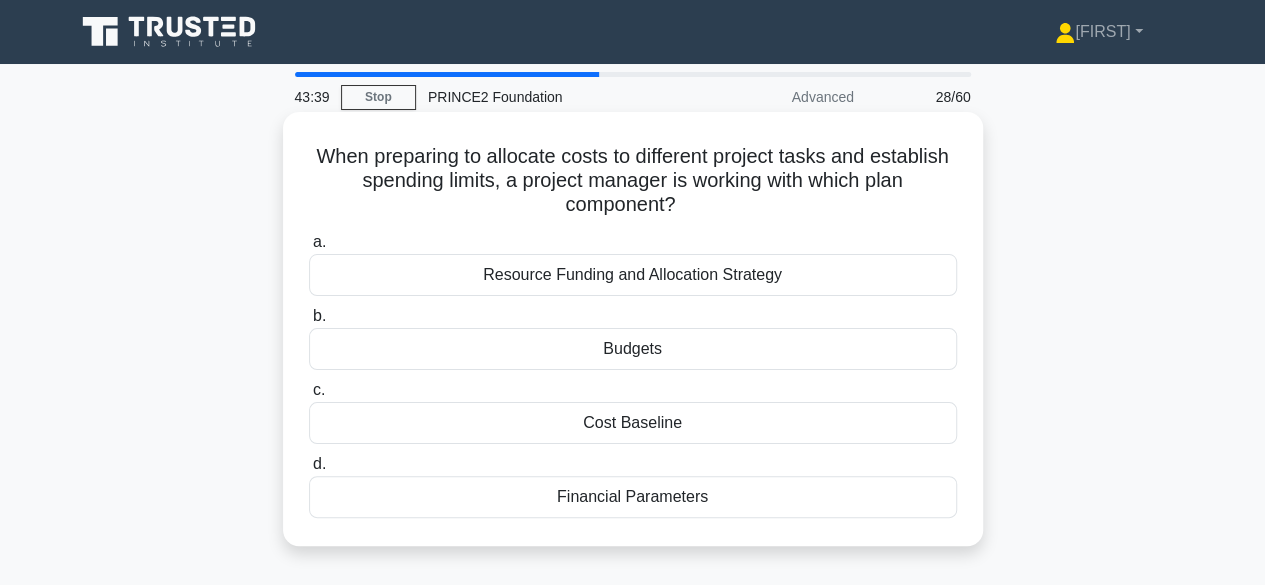click on "Resource Funding and Allocation Strategy" at bounding box center [633, 275] 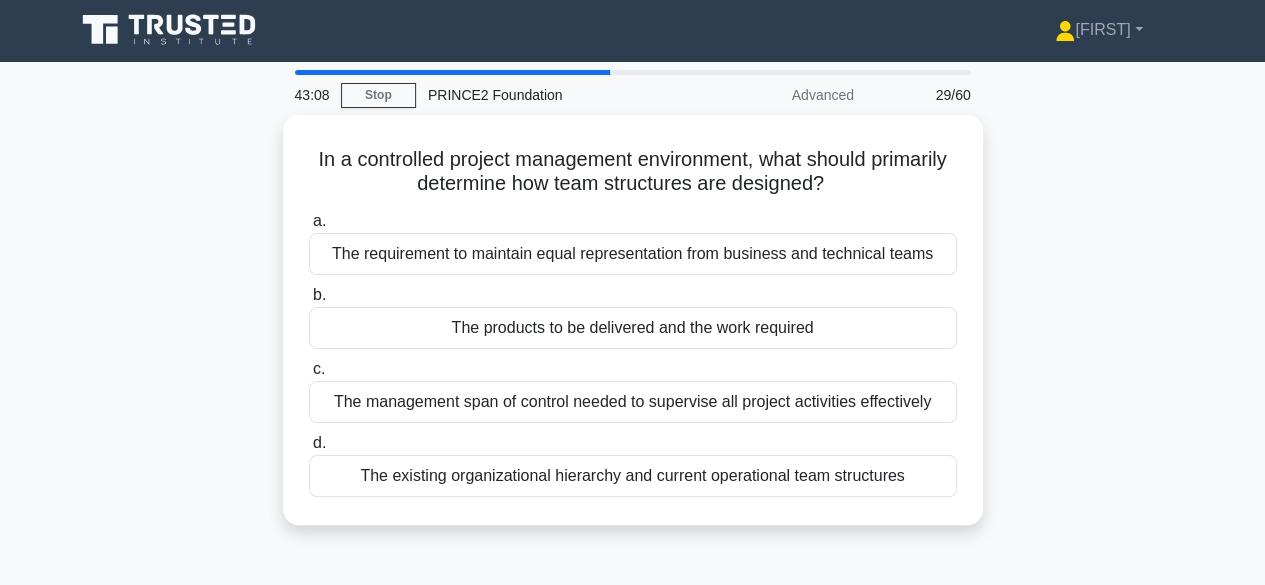 scroll, scrollTop: 1, scrollLeft: 0, axis: vertical 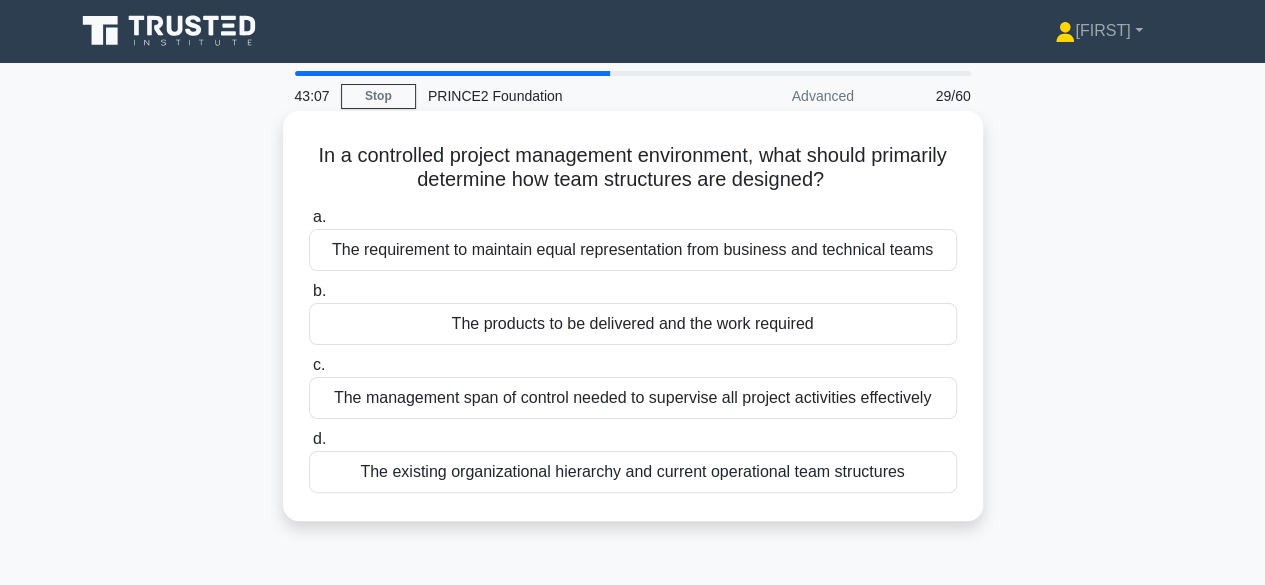 click on "The products to be delivered and the work required" at bounding box center (633, 324) 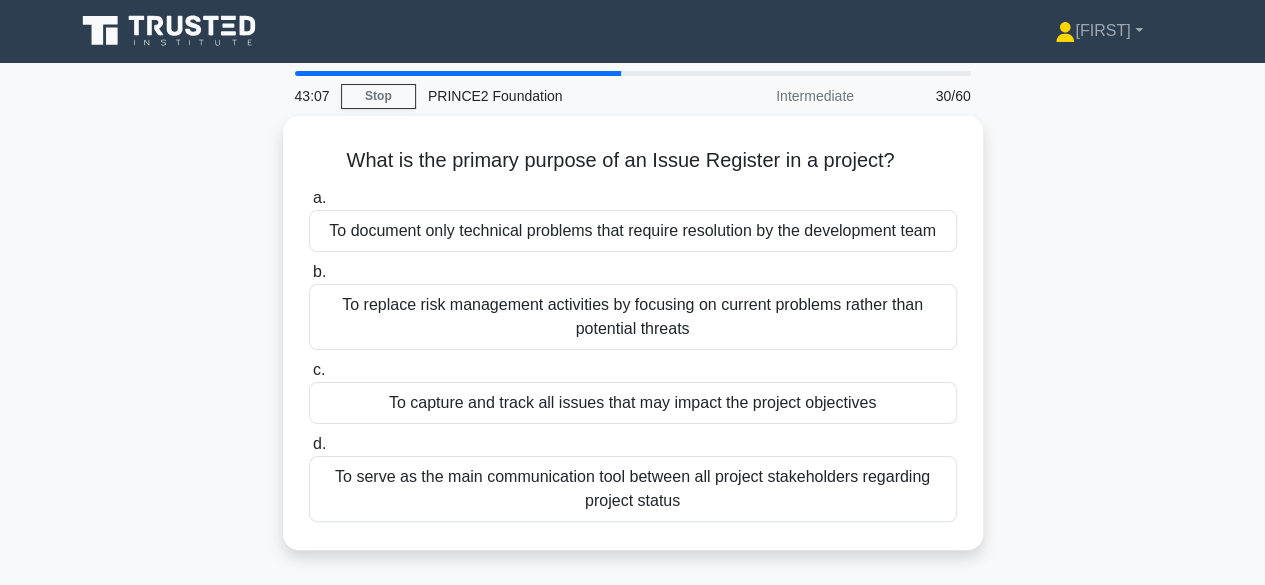 scroll, scrollTop: 0, scrollLeft: 0, axis: both 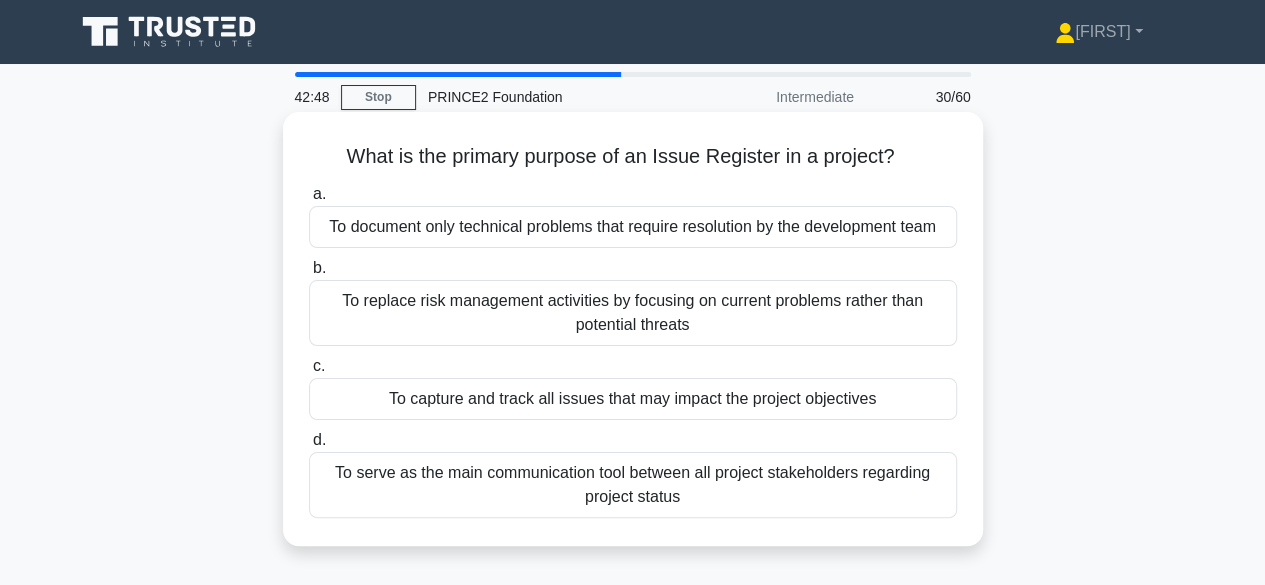 click on "To capture and track all issues that may impact the project objectives" at bounding box center [633, 399] 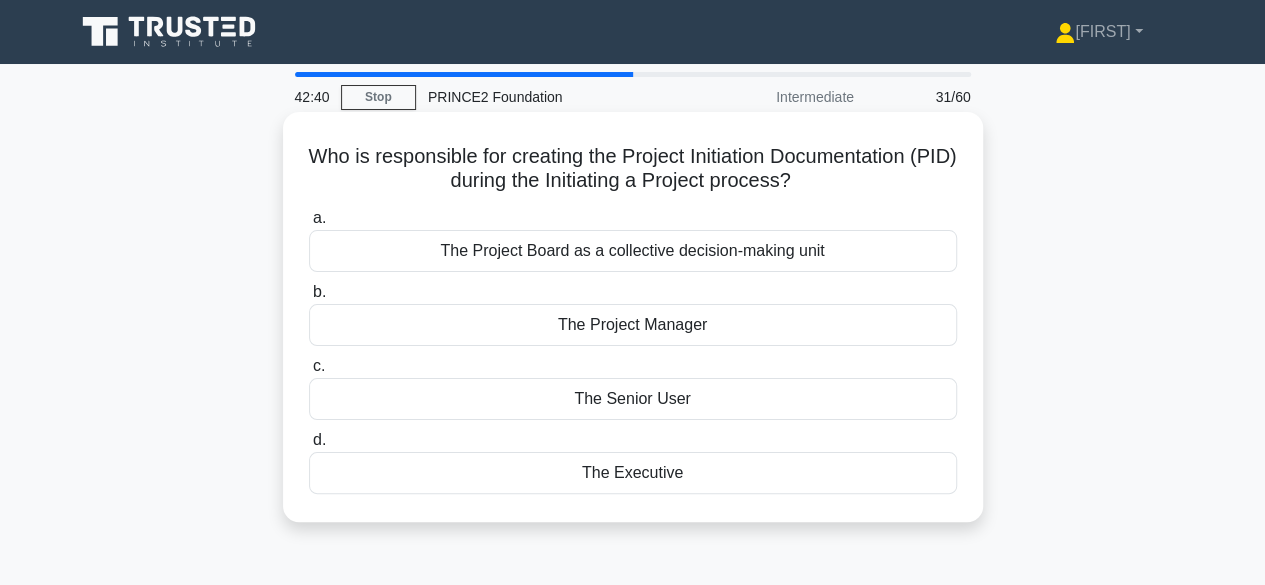 click on "The Project Manager" at bounding box center (633, 325) 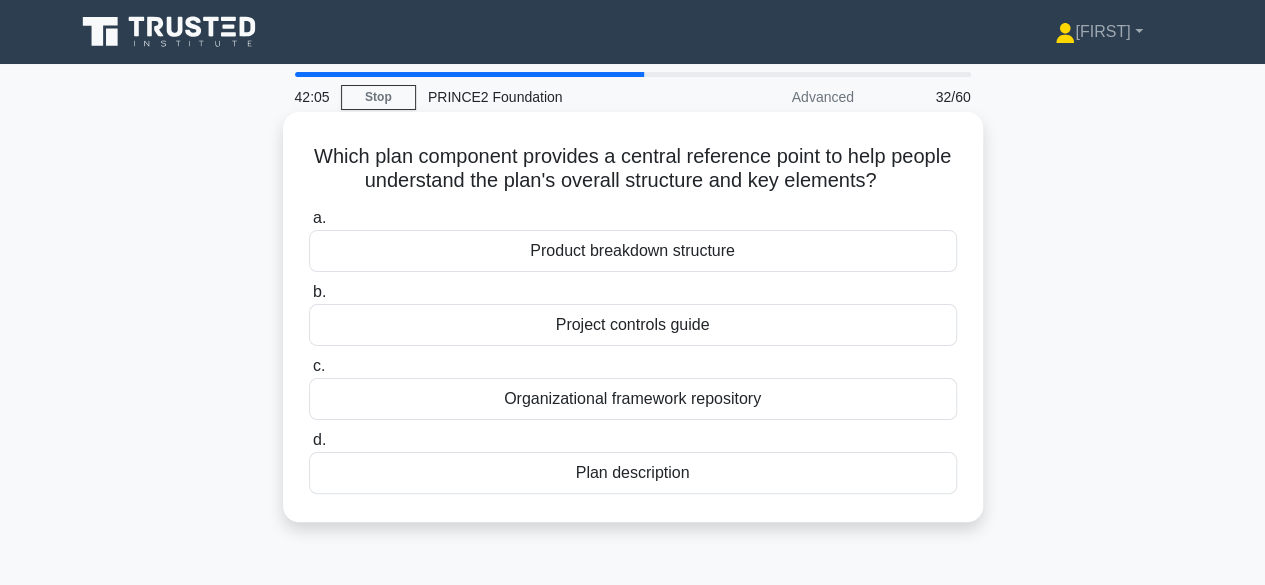 click on "Product breakdown structure" at bounding box center (633, 251) 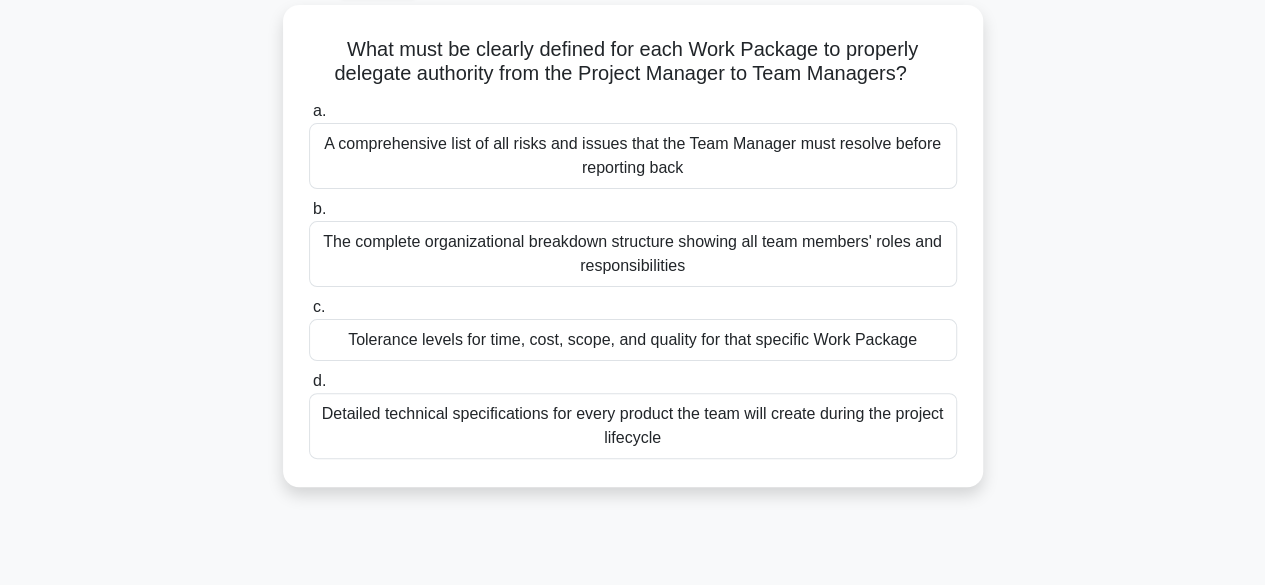 scroll, scrollTop: 114, scrollLeft: 0, axis: vertical 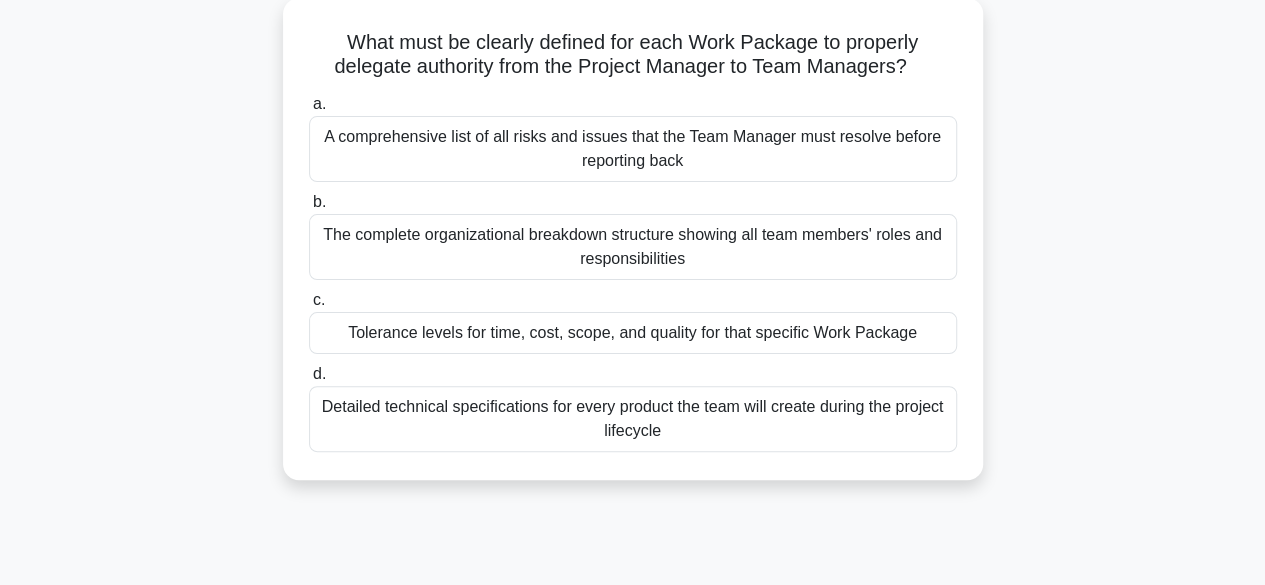 click on "The complete organizational breakdown structure showing all team members' roles and responsibilities" at bounding box center [633, 247] 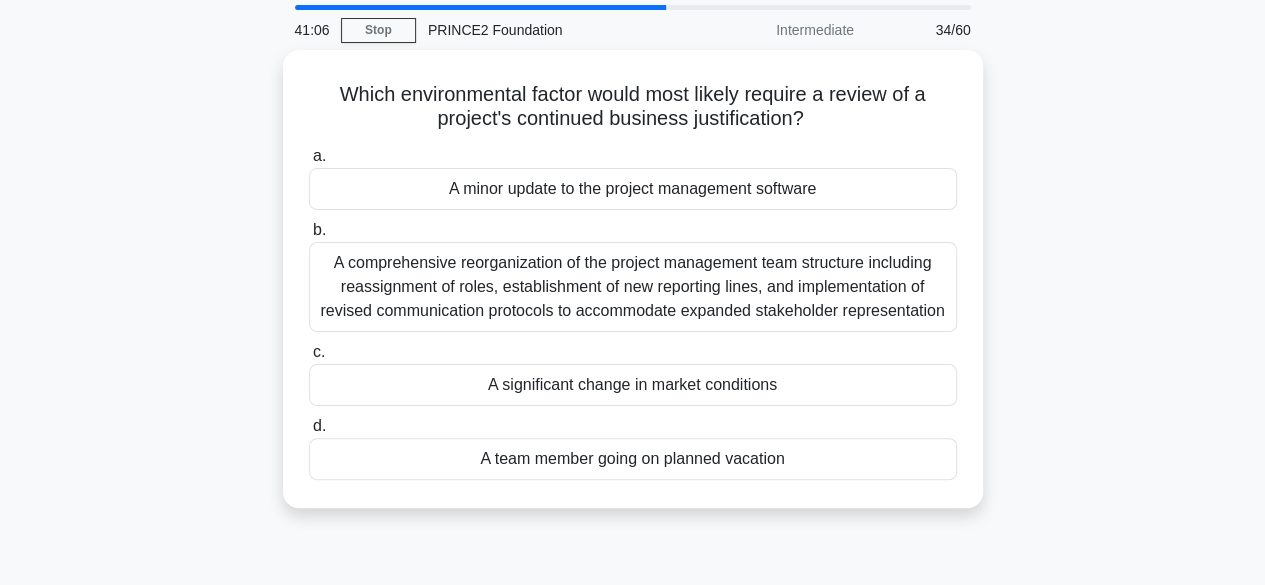 scroll, scrollTop: 66, scrollLeft: 0, axis: vertical 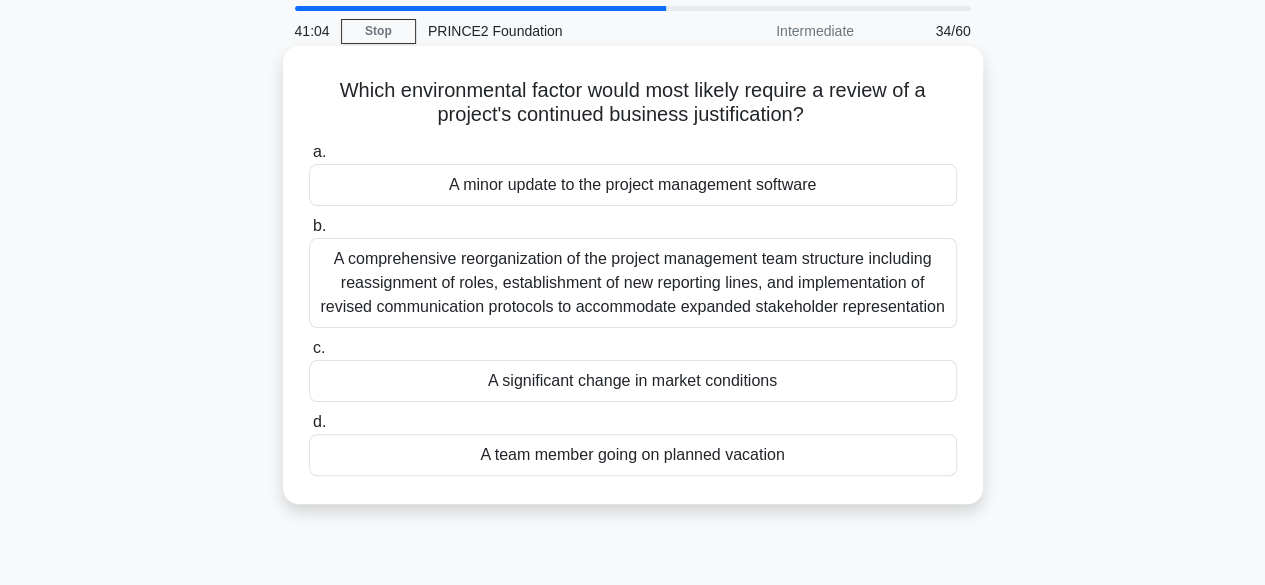 click on "A significant change in market conditions" at bounding box center [633, 381] 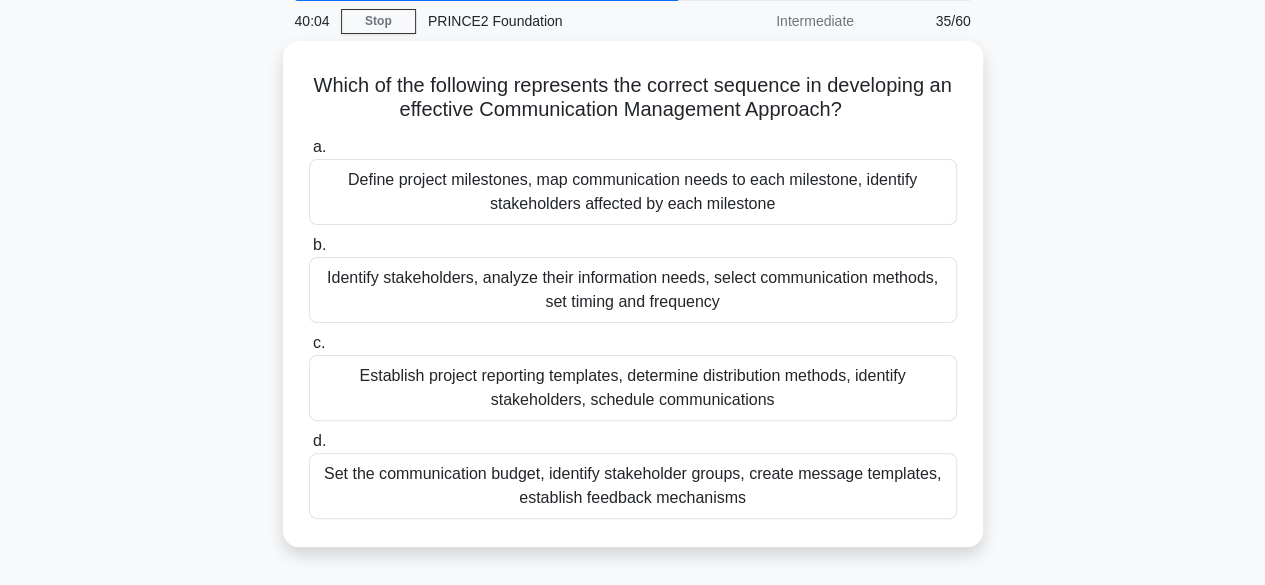 scroll, scrollTop: 75, scrollLeft: 0, axis: vertical 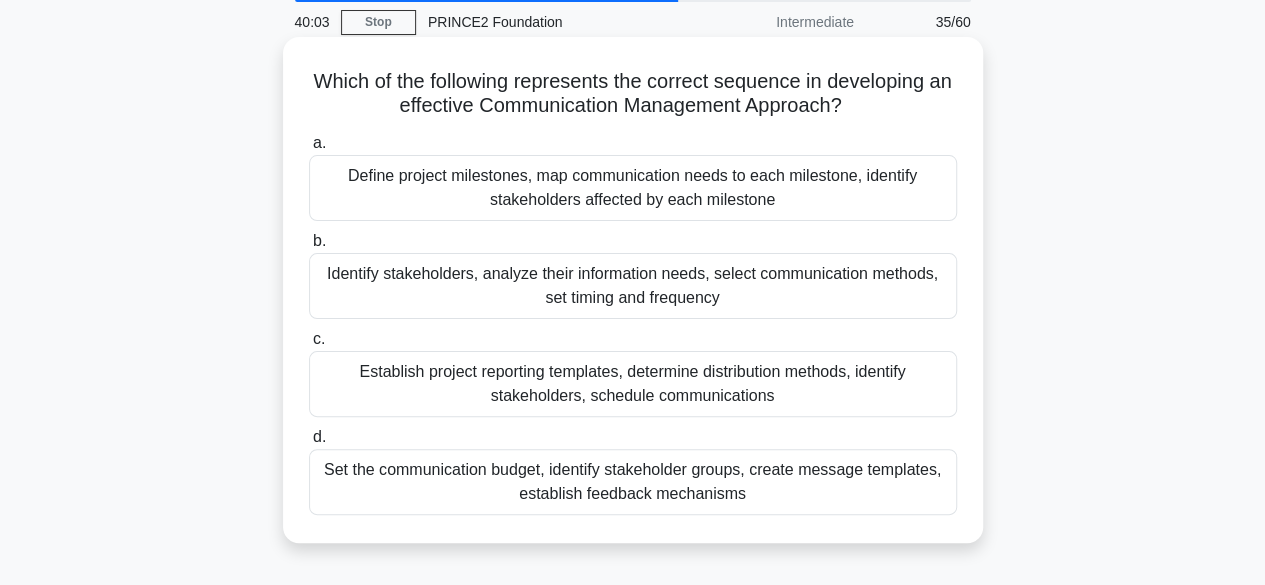 click on "Identify stakeholders, analyze their information needs, select communication methods, set timing and frequency" at bounding box center [633, 286] 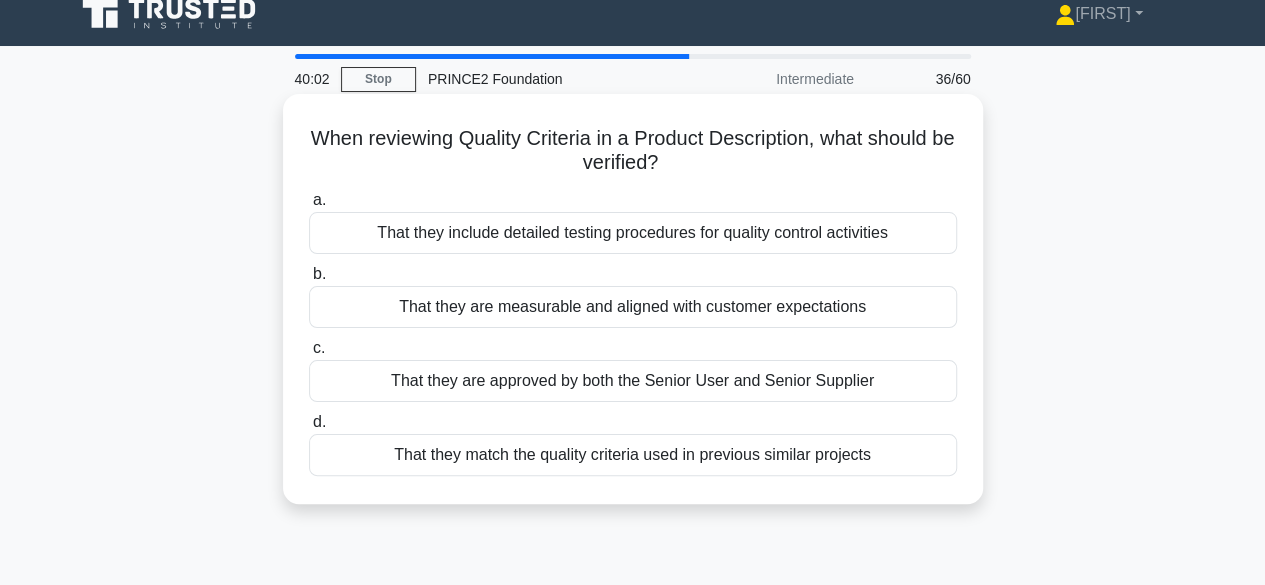 scroll, scrollTop: 0, scrollLeft: 0, axis: both 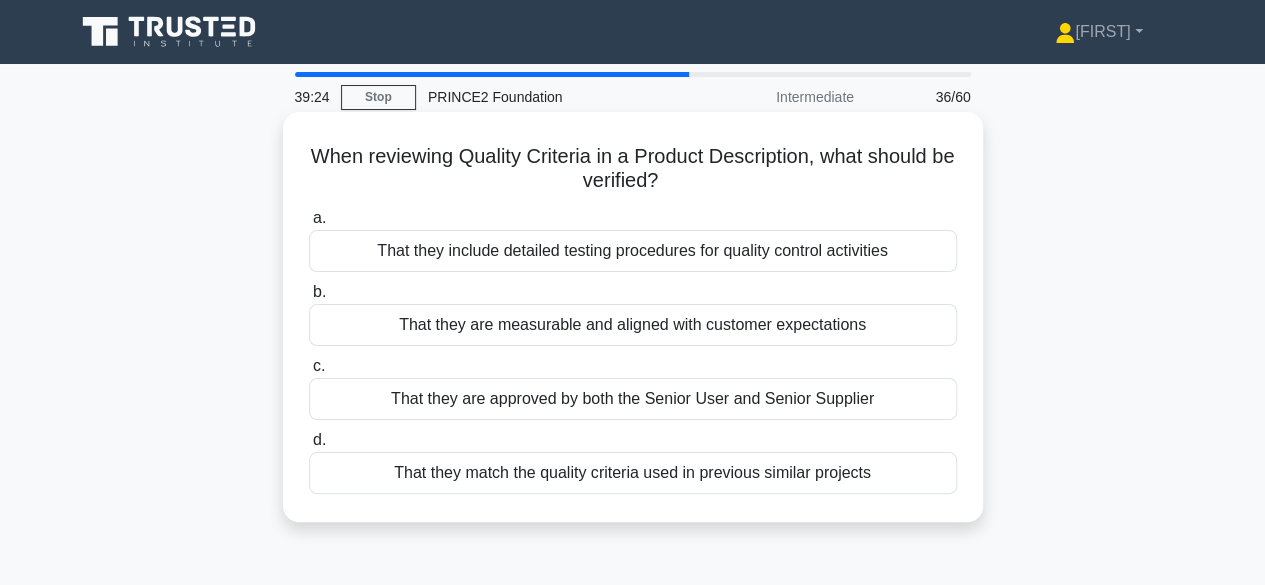 click on "That they are measurable and aligned with customer expectations" at bounding box center (633, 325) 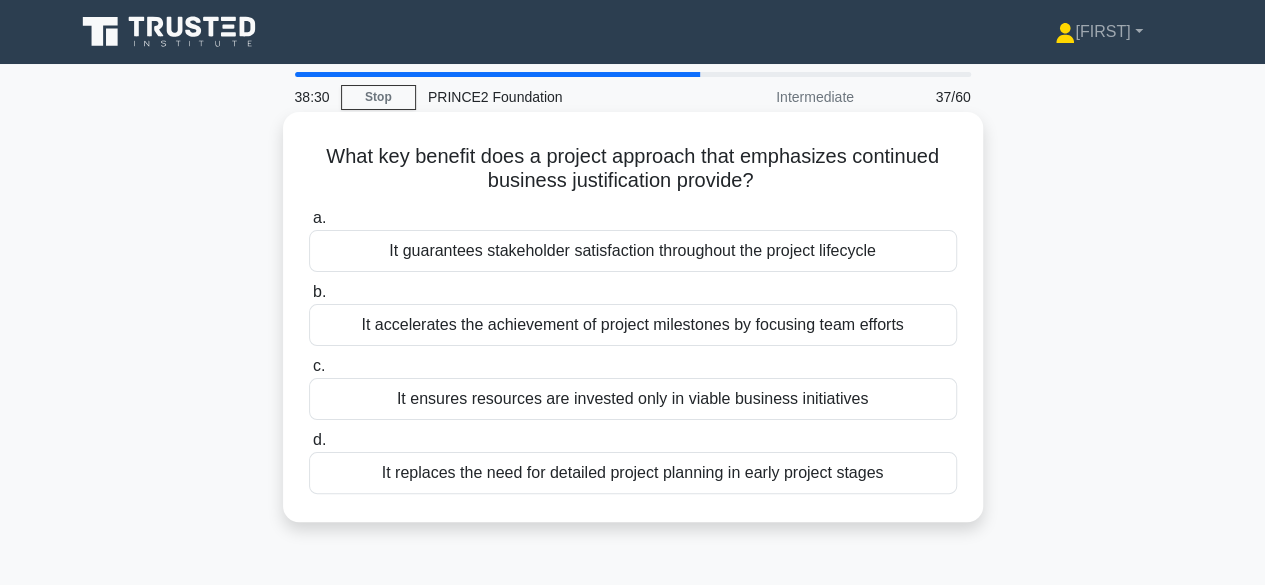 click on "It ensures resources are invested only in viable business initiatives" at bounding box center [633, 399] 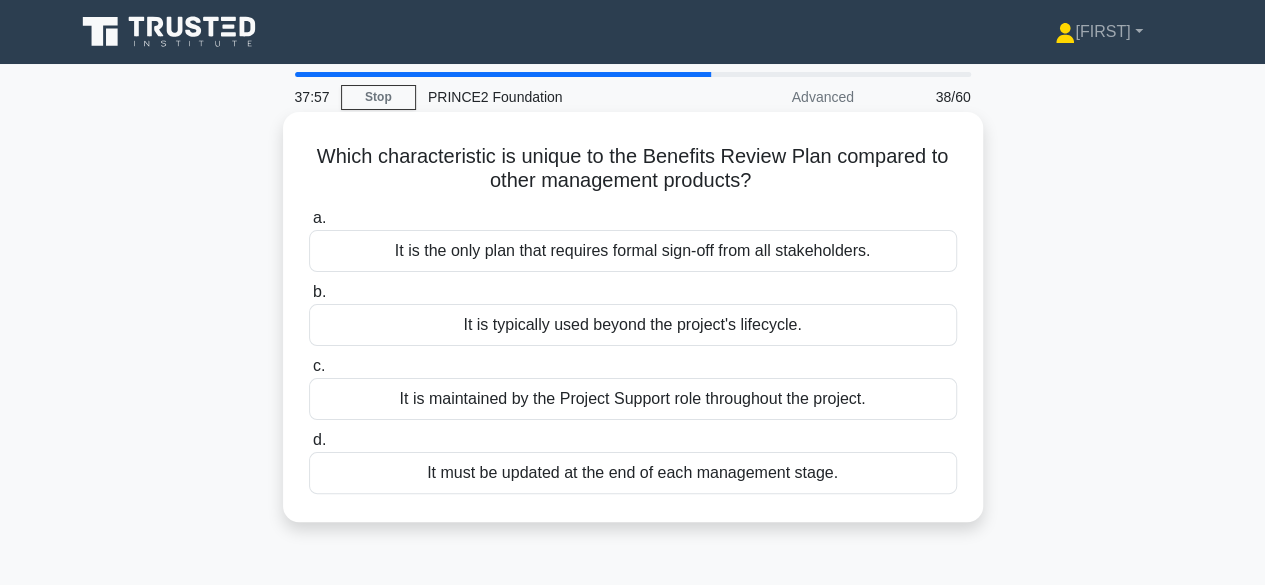 click on "It is typically used beyond the project's lifecycle." at bounding box center (633, 325) 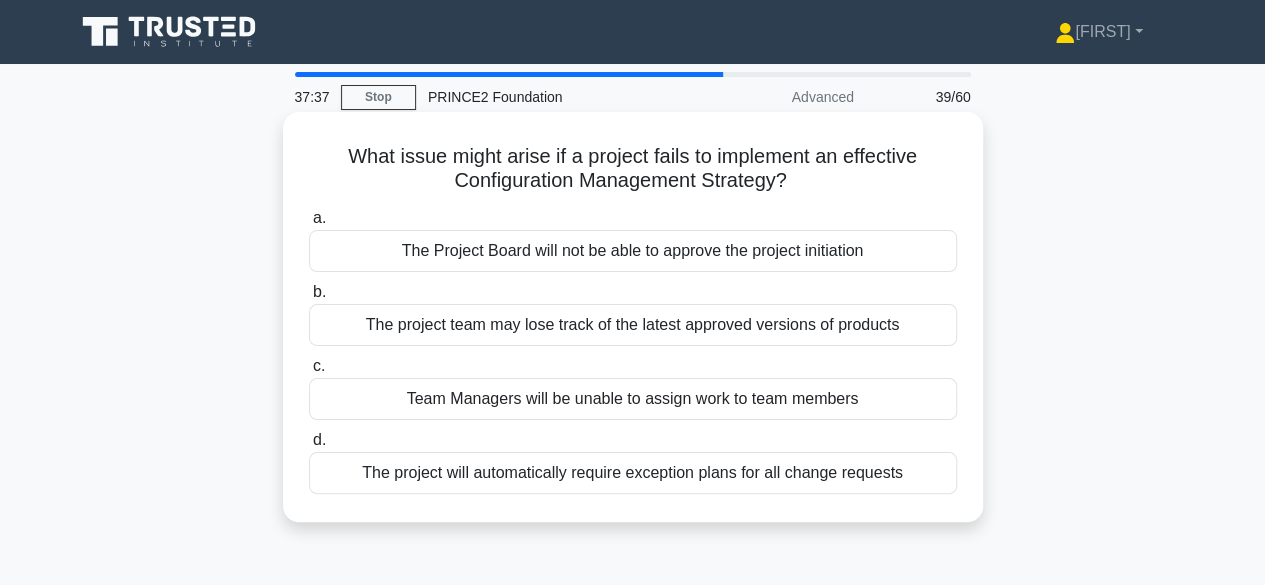 click on "The project team may lose track of the latest approved versions of products" at bounding box center (633, 325) 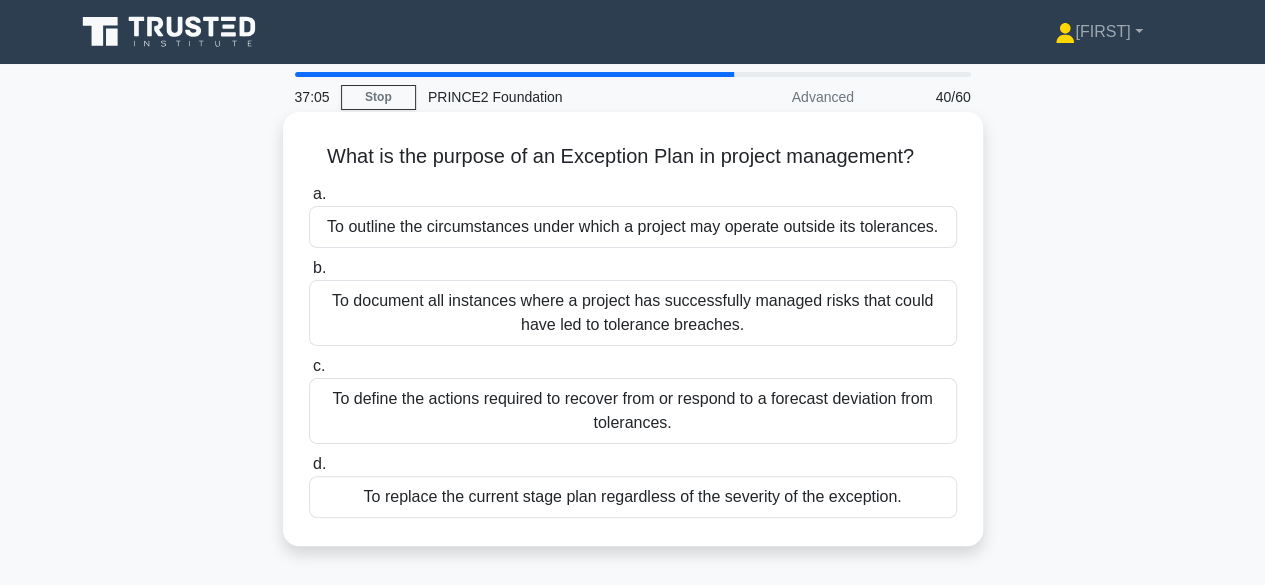 click on "To define the actions required to recover from or respond to a forecast deviation from tolerances." at bounding box center (633, 411) 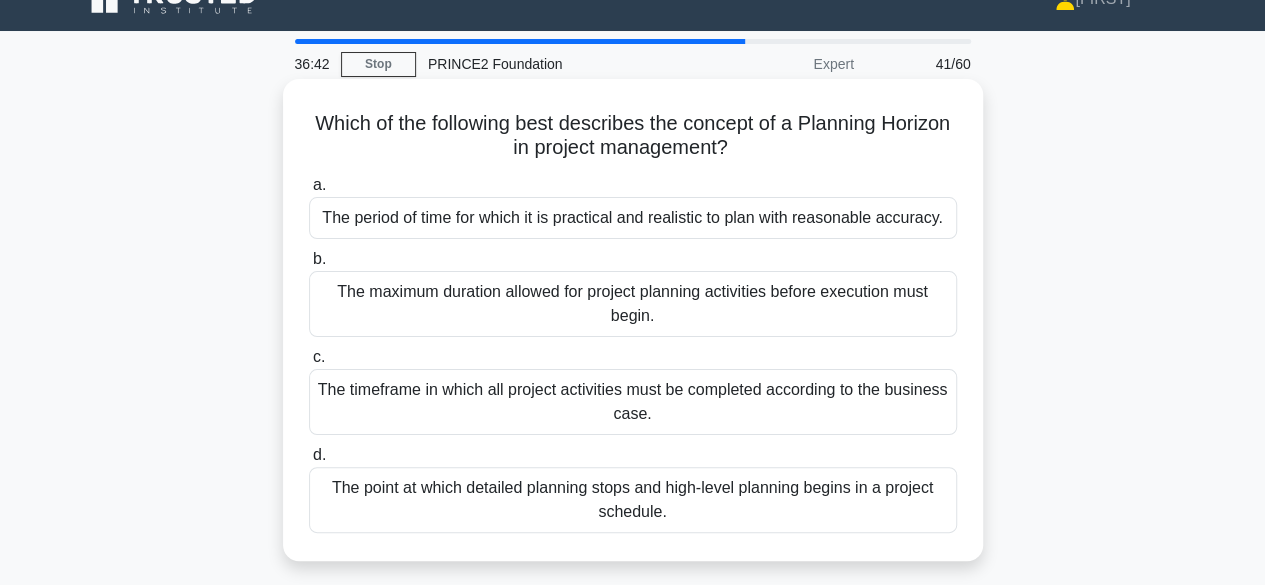 scroll, scrollTop: 32, scrollLeft: 0, axis: vertical 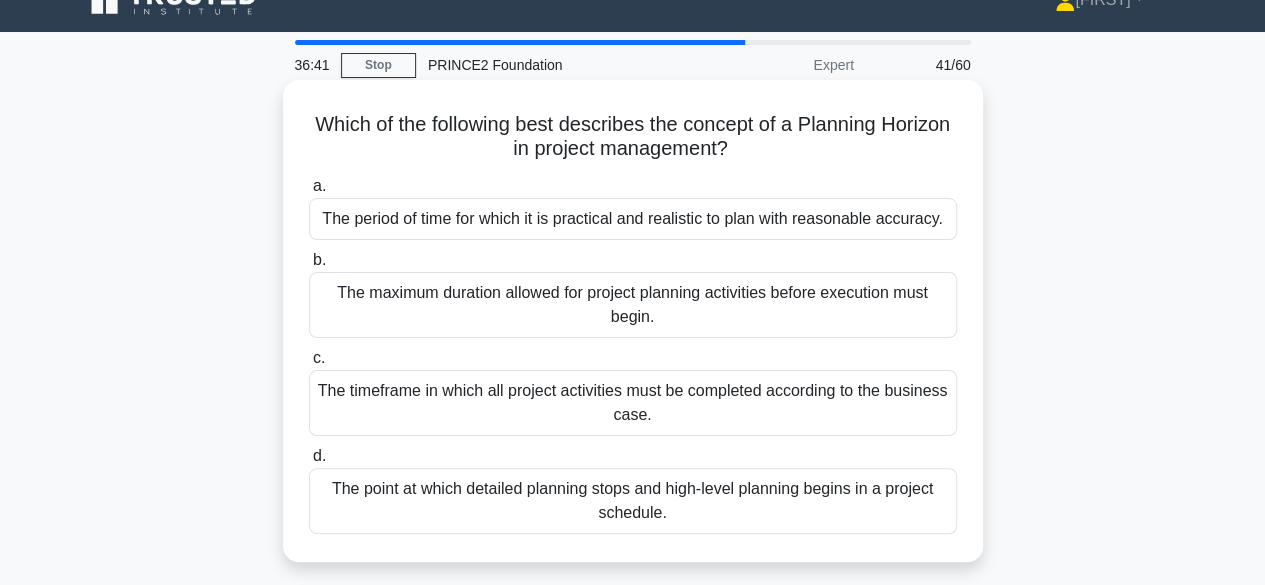 click on "The period of time for which it is practical and realistic to plan with reasonable accuracy." at bounding box center [633, 219] 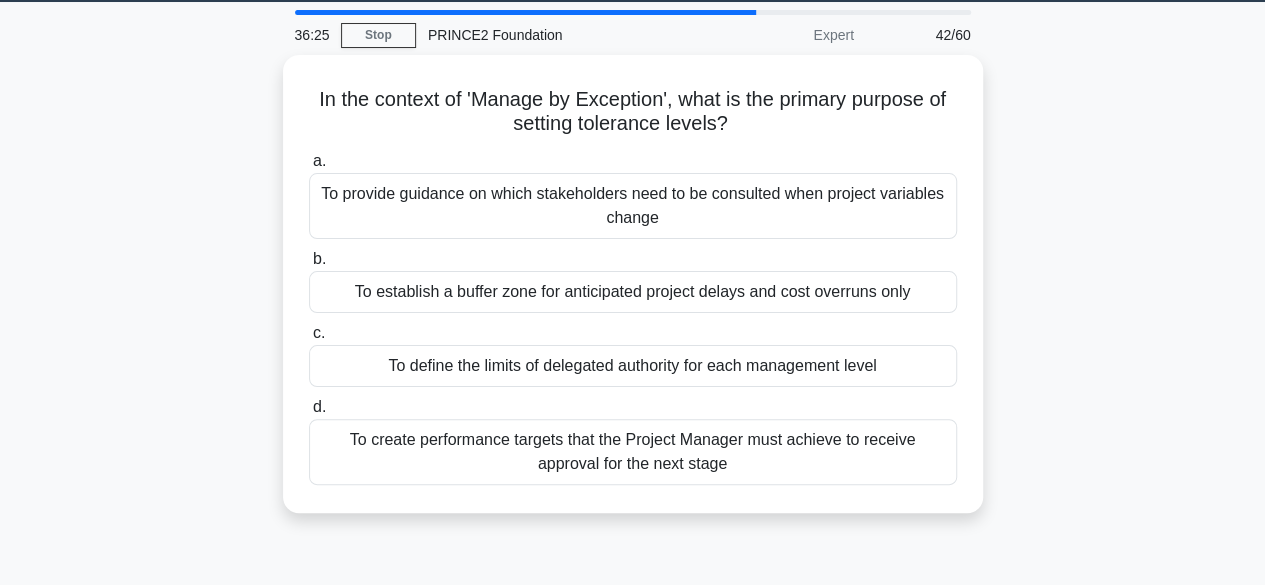 scroll, scrollTop: 61, scrollLeft: 0, axis: vertical 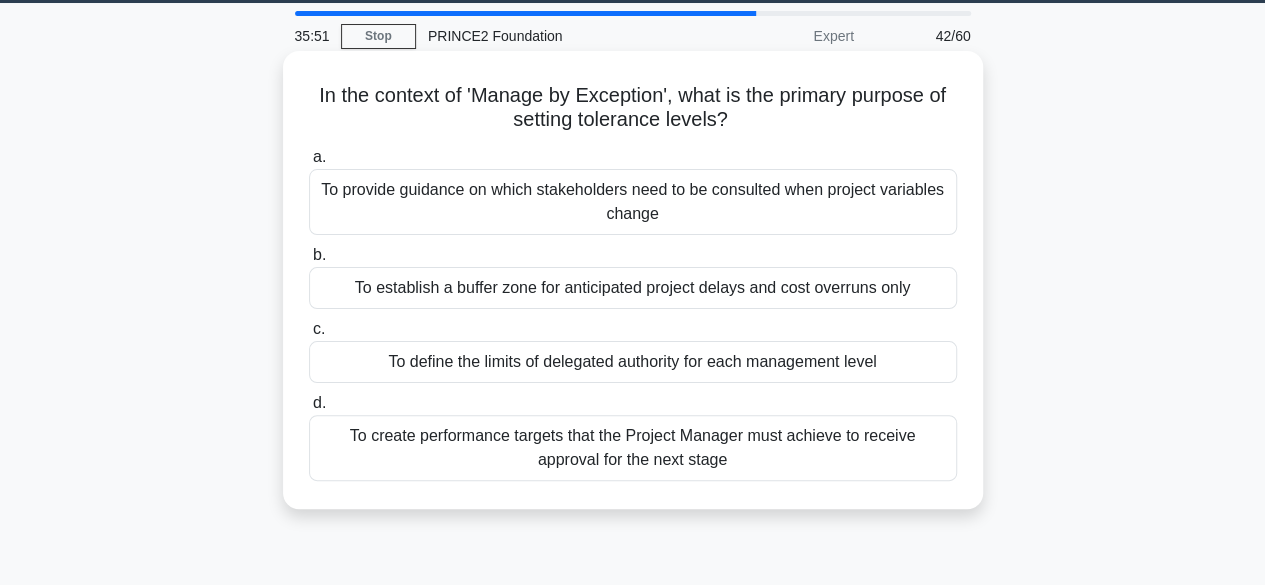 click on "To provide guidance on which stakeholders need to be consulted when project variables change" at bounding box center (633, 202) 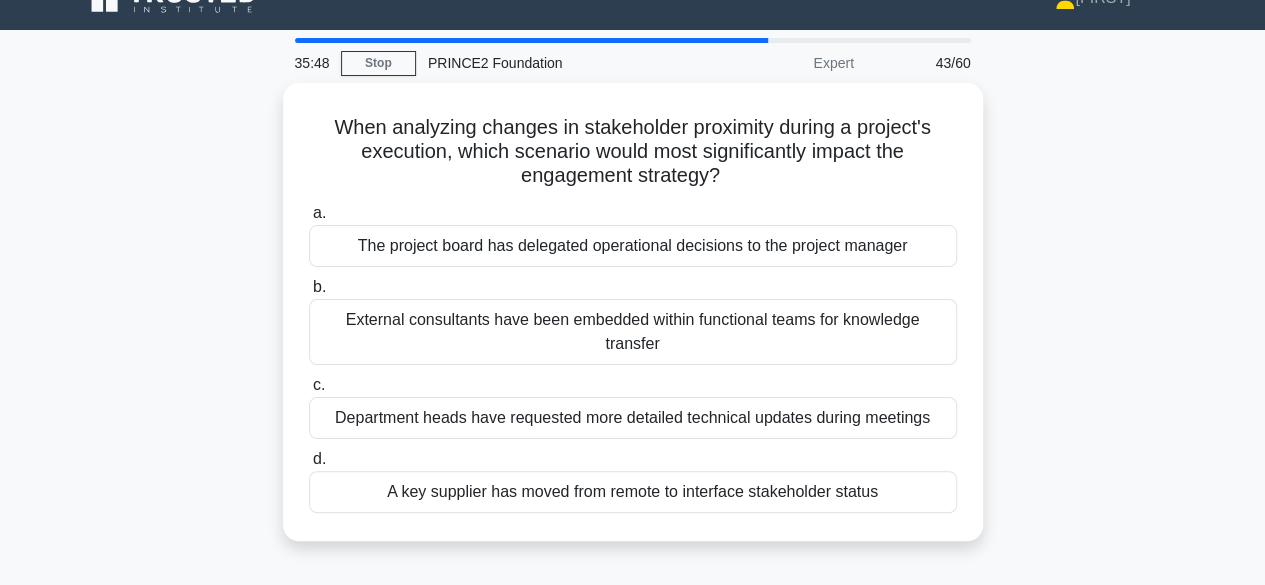 scroll, scrollTop: 36, scrollLeft: 0, axis: vertical 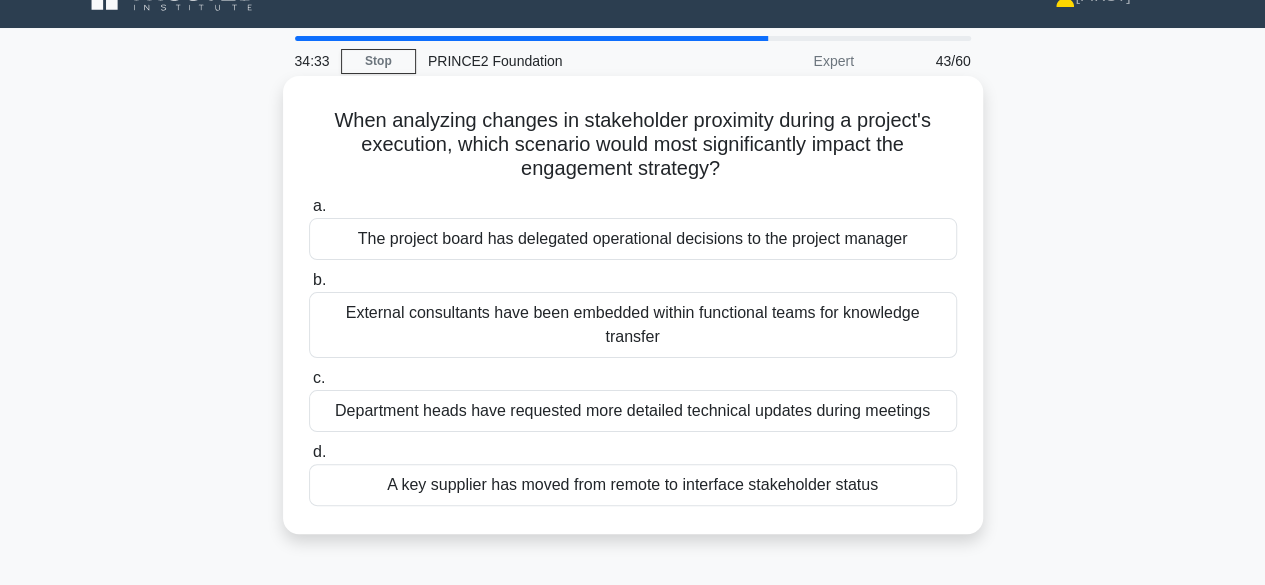 click on "Department heads have requested more detailed technical updates during meetings" at bounding box center [633, 411] 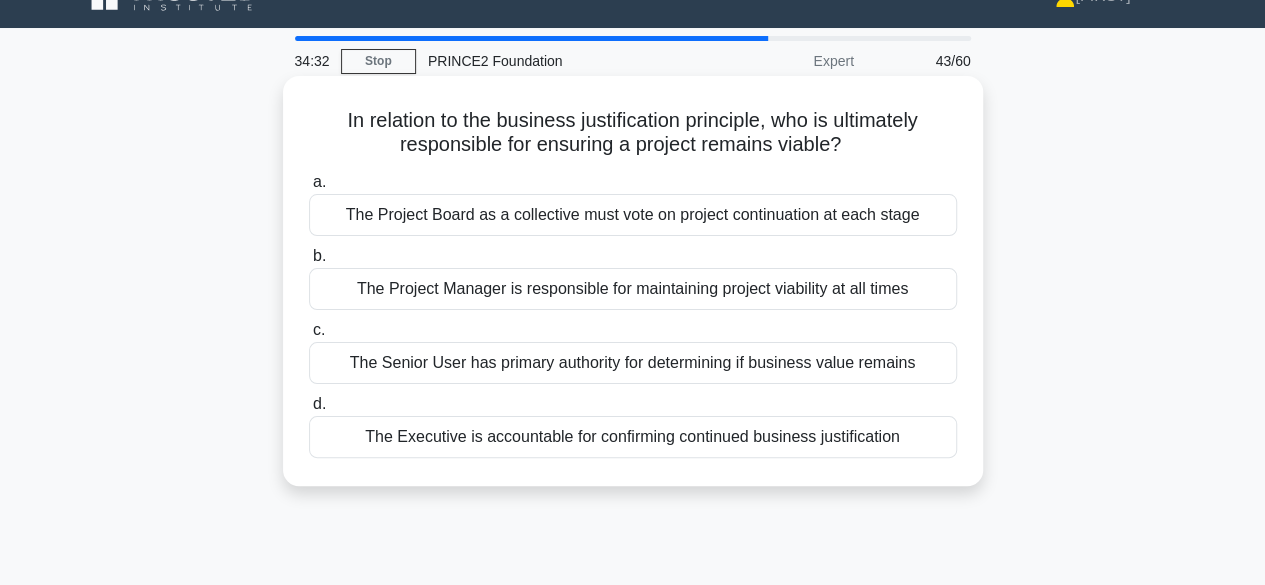 scroll, scrollTop: 0, scrollLeft: 0, axis: both 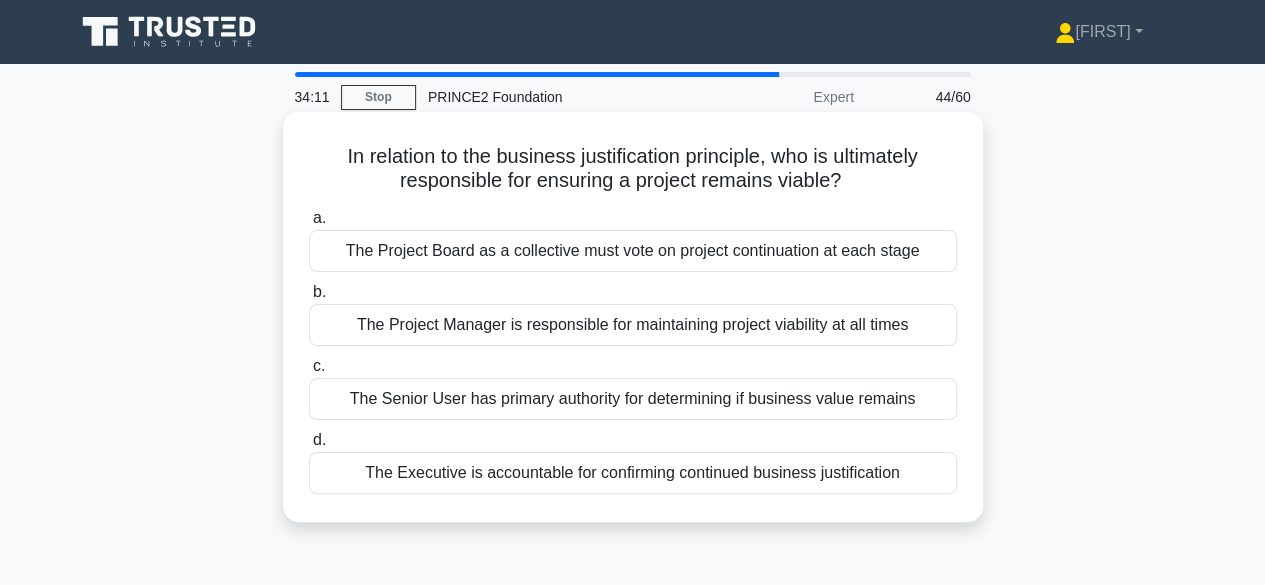 click on "The Project Board as a collective must vote on project continuation at each stage" at bounding box center [633, 251] 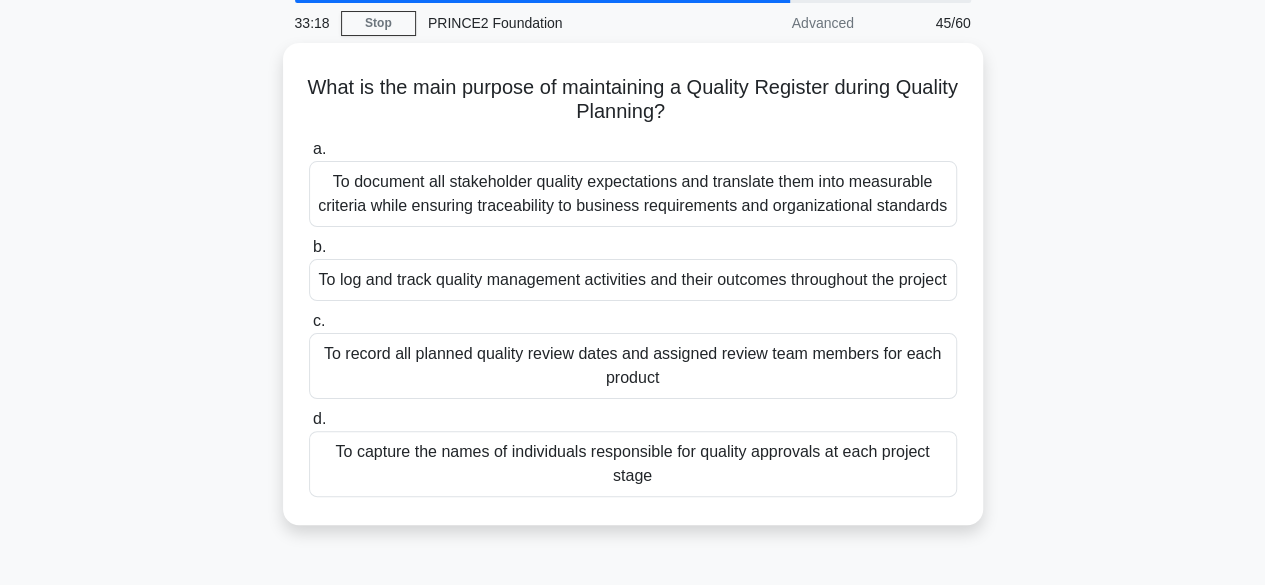 scroll, scrollTop: 75, scrollLeft: 0, axis: vertical 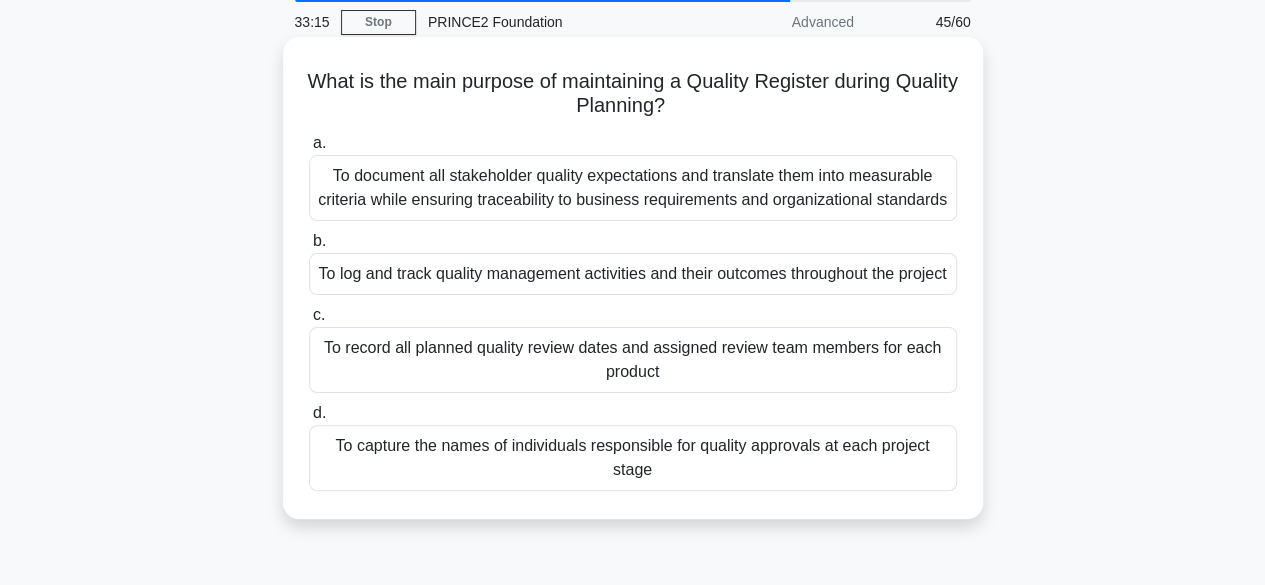click on "To capture the names of individuals responsible for quality approvals at each project stage" at bounding box center (633, 458) 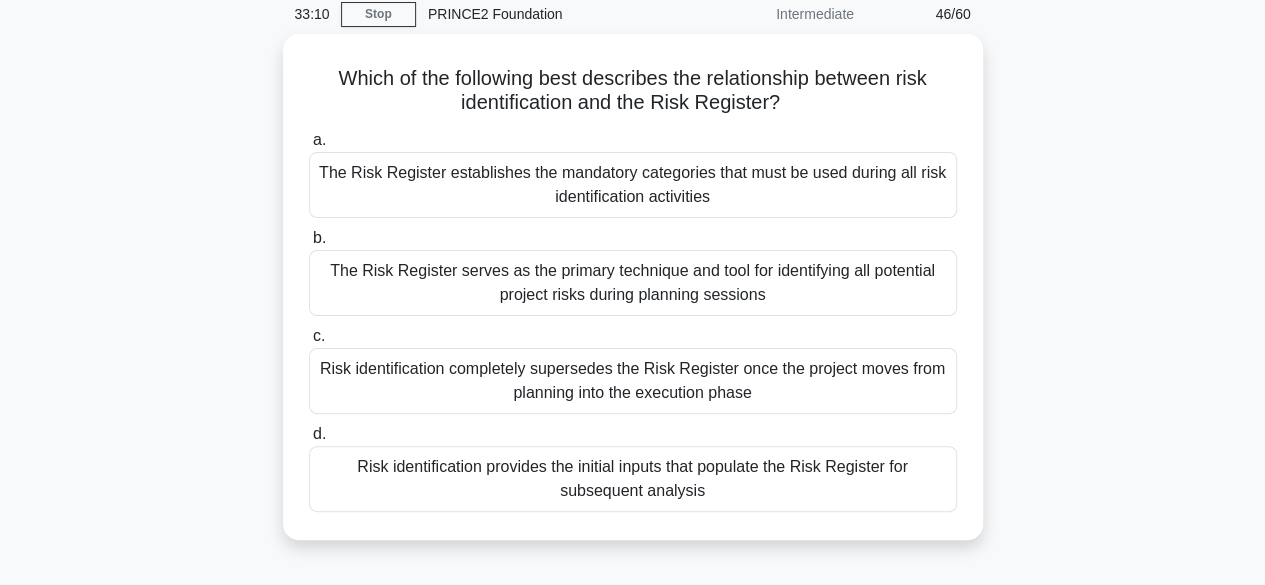 scroll, scrollTop: 82, scrollLeft: 0, axis: vertical 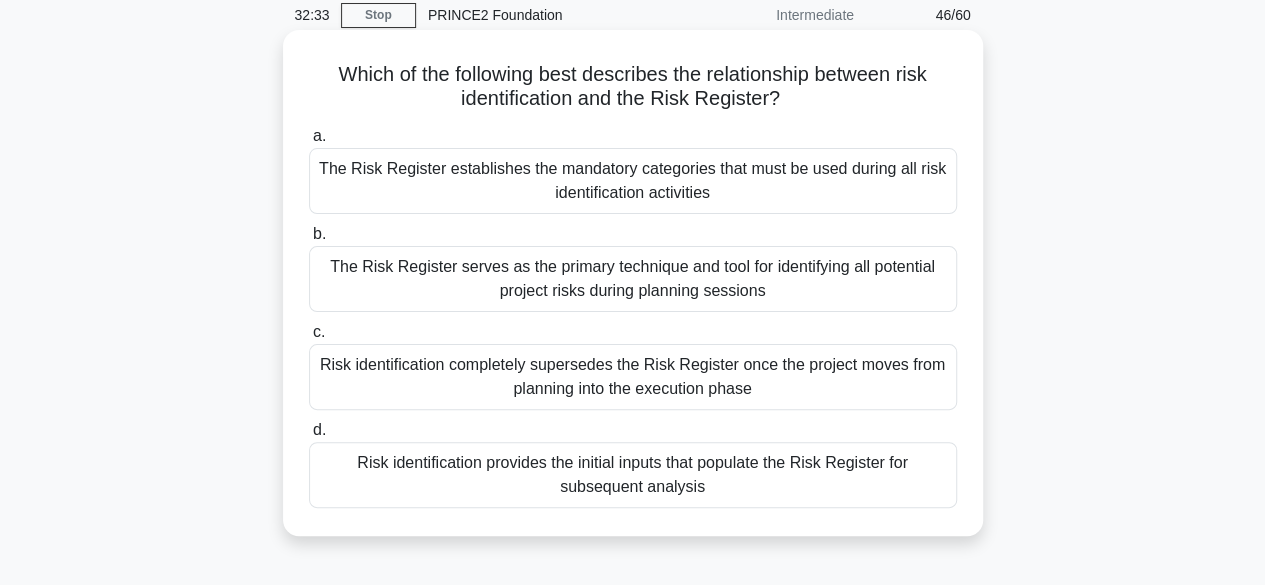 click on "Risk identification provides the initial inputs that populate the Risk Register for subsequent analysis" at bounding box center (633, 475) 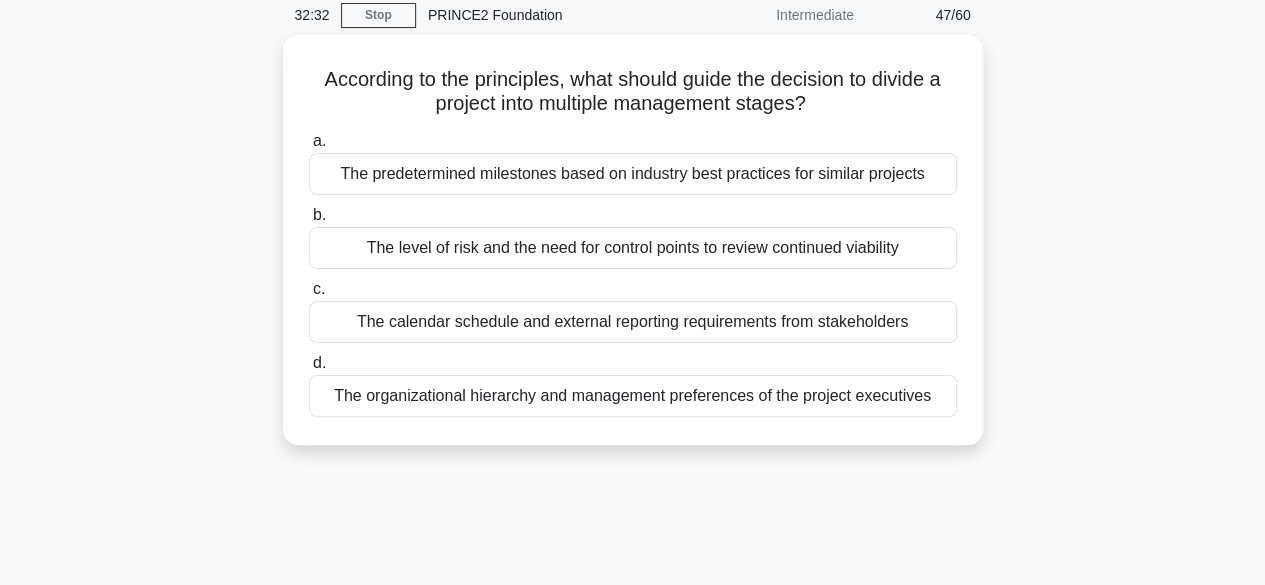 scroll, scrollTop: 0, scrollLeft: 0, axis: both 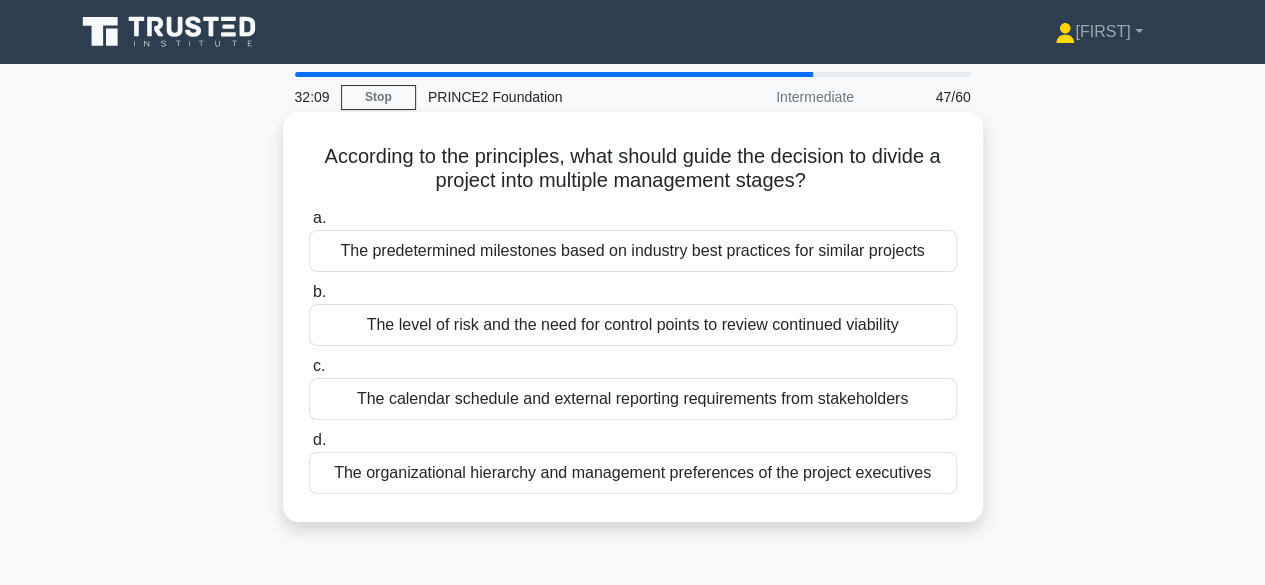 click on "The level of risk and the need for control points to review continued viability" at bounding box center [633, 325] 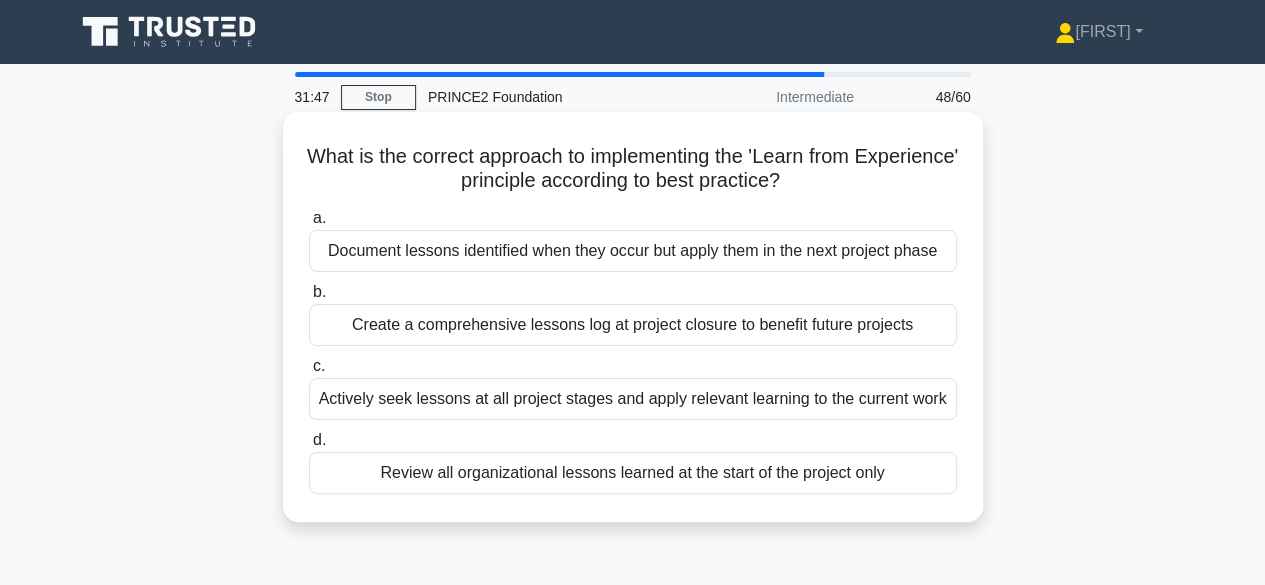 click on "Actively seek lessons at all project stages and apply relevant learning to the current work" at bounding box center [633, 399] 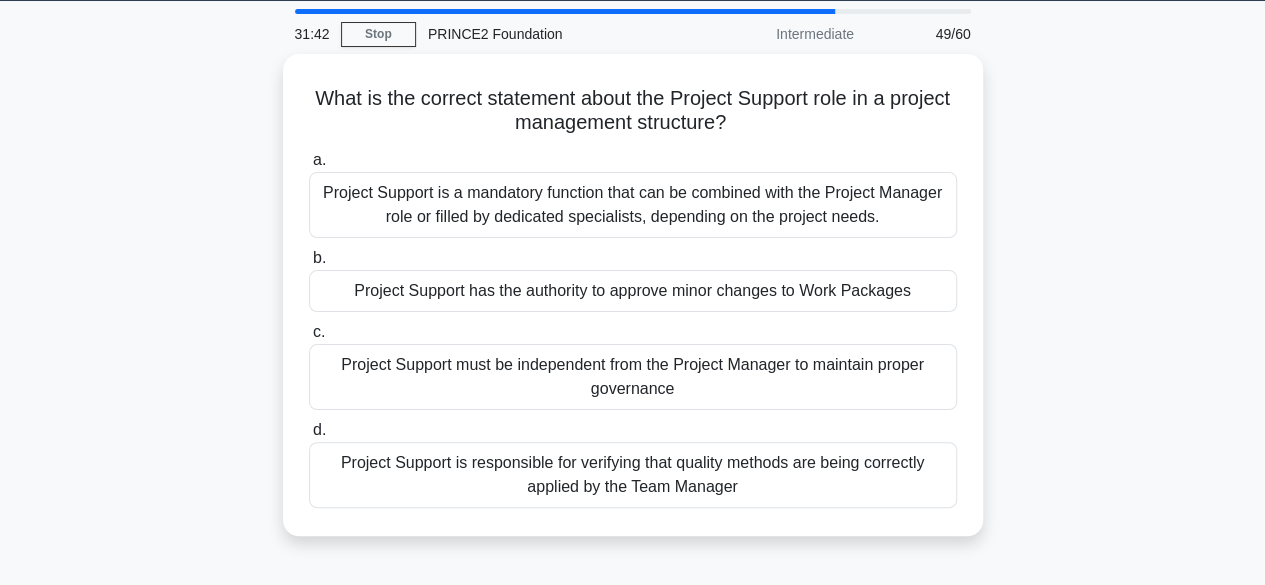 scroll, scrollTop: 62, scrollLeft: 0, axis: vertical 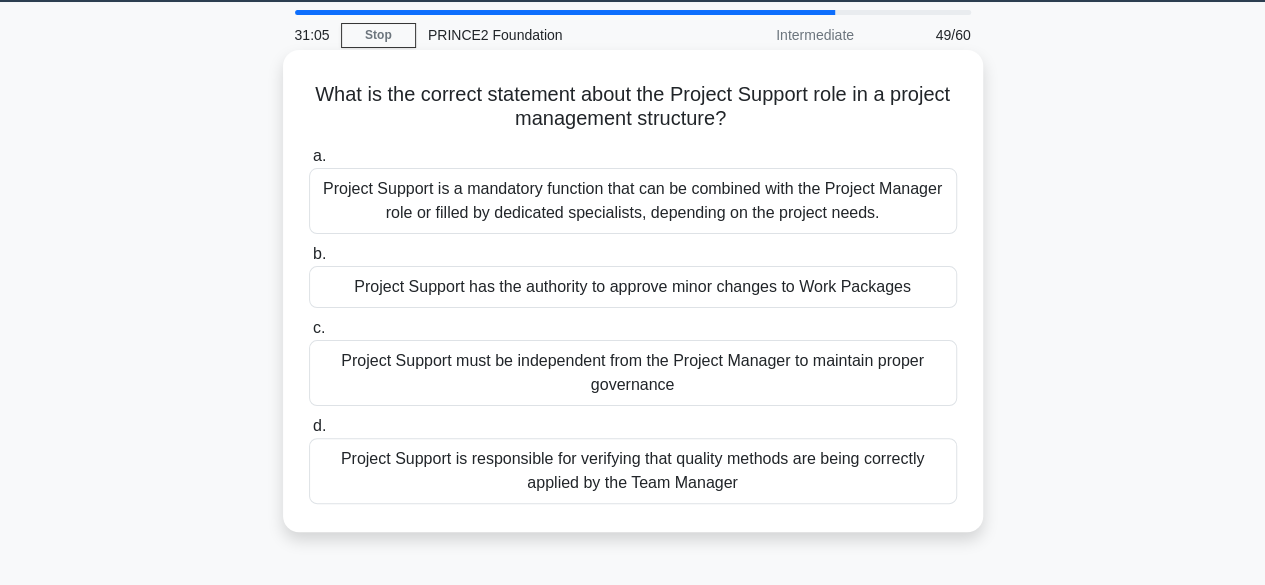 click on "Project Support is responsible for verifying that quality methods are being correctly applied by the Team Manager" at bounding box center (633, 471) 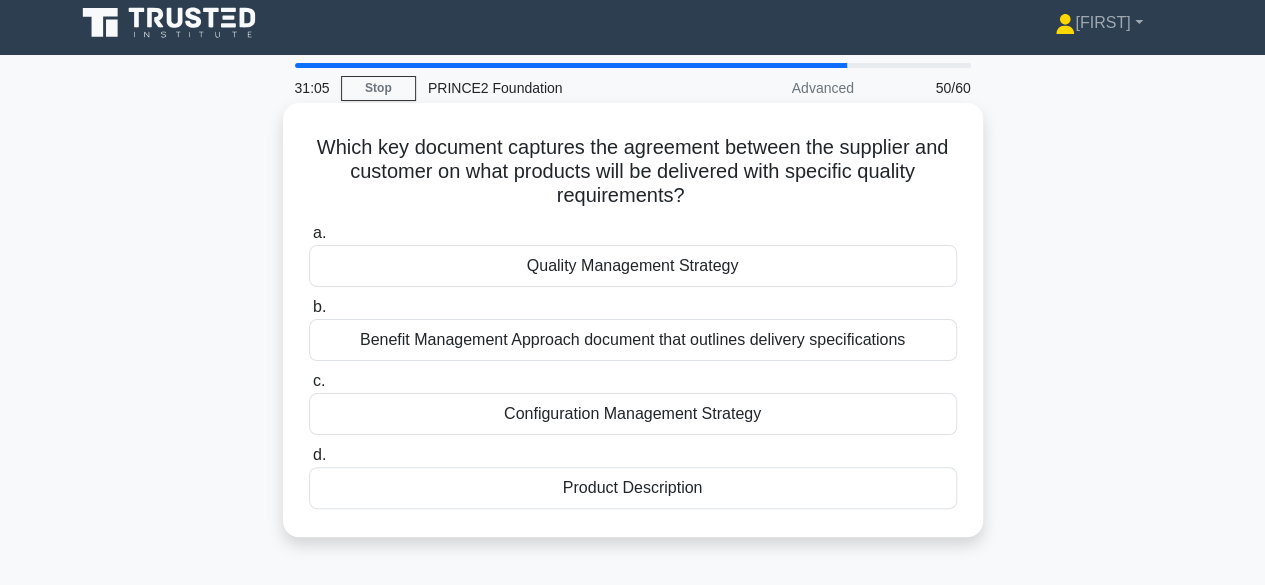 scroll, scrollTop: 0, scrollLeft: 0, axis: both 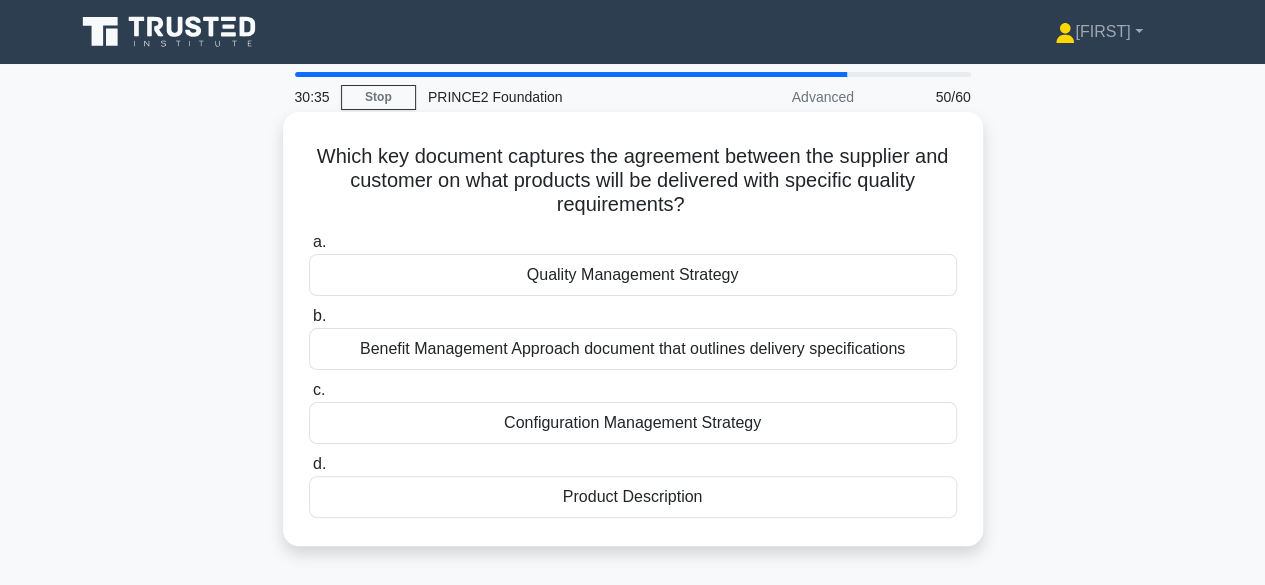 click on "Quality Management Strategy" at bounding box center [633, 275] 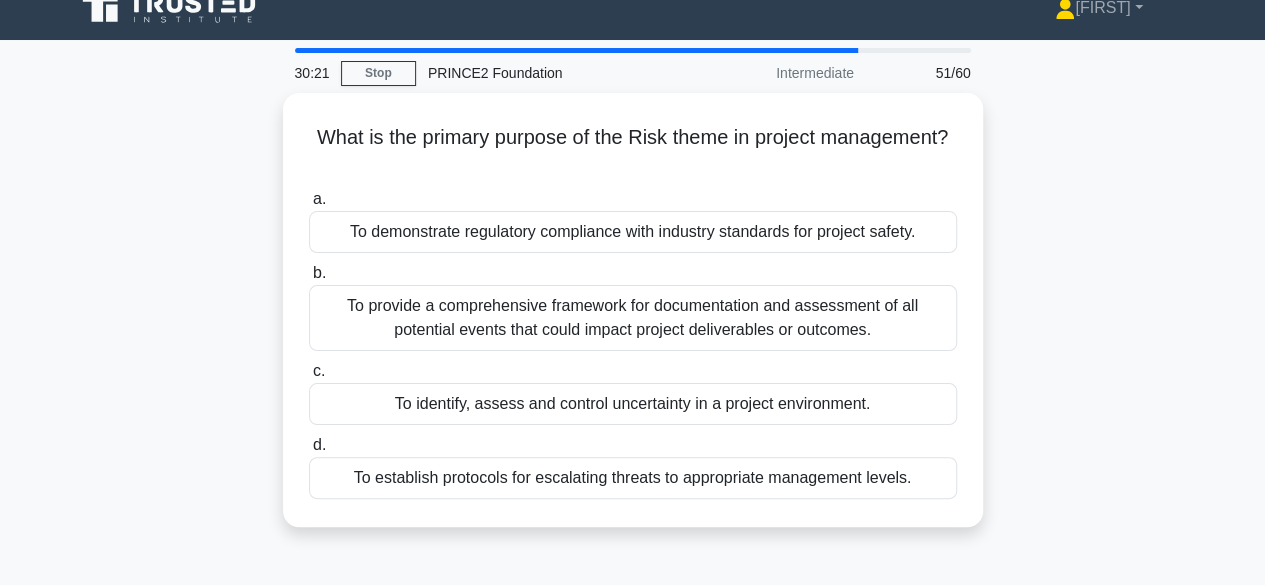 scroll, scrollTop: 28, scrollLeft: 0, axis: vertical 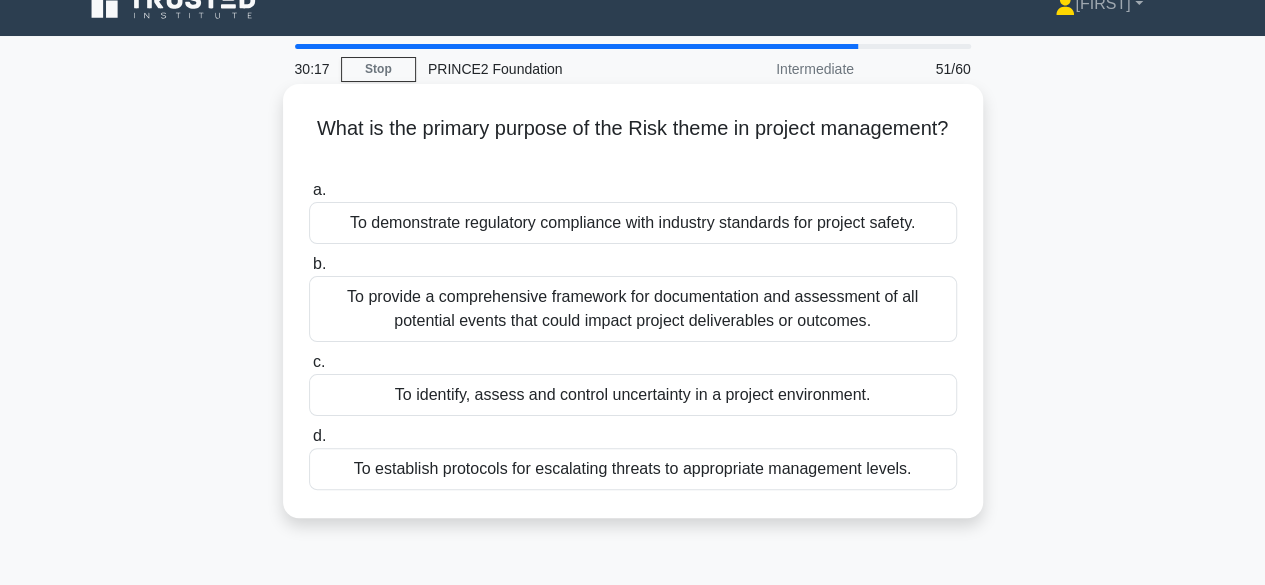 click on "To identify, assess and control uncertainty in a project environment." at bounding box center (633, 395) 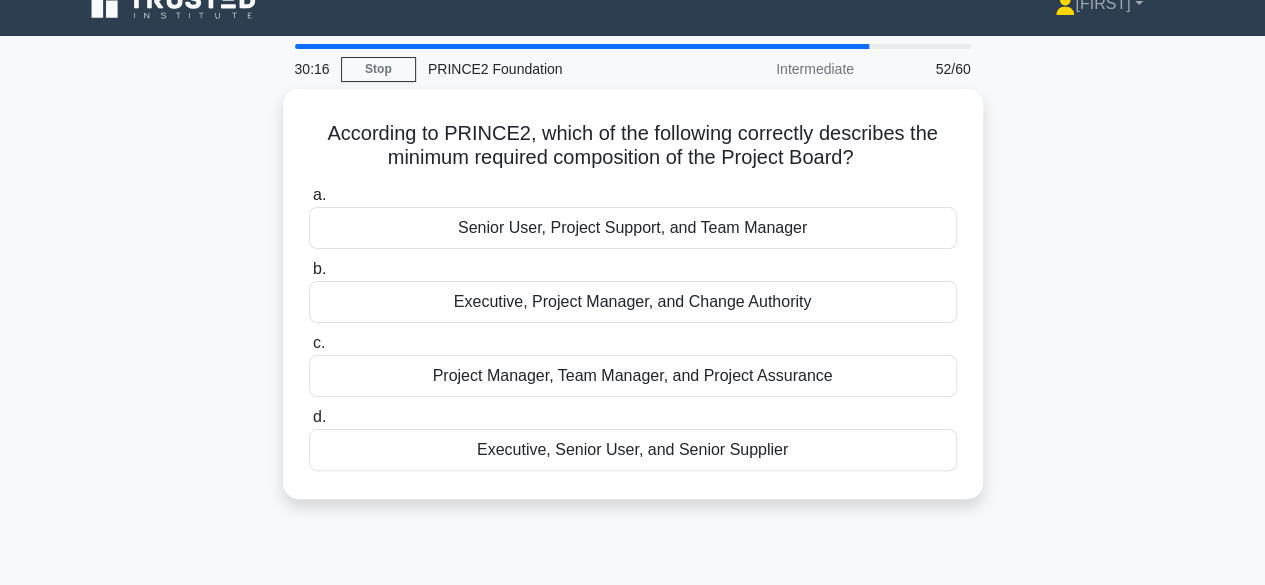 scroll, scrollTop: 0, scrollLeft: 0, axis: both 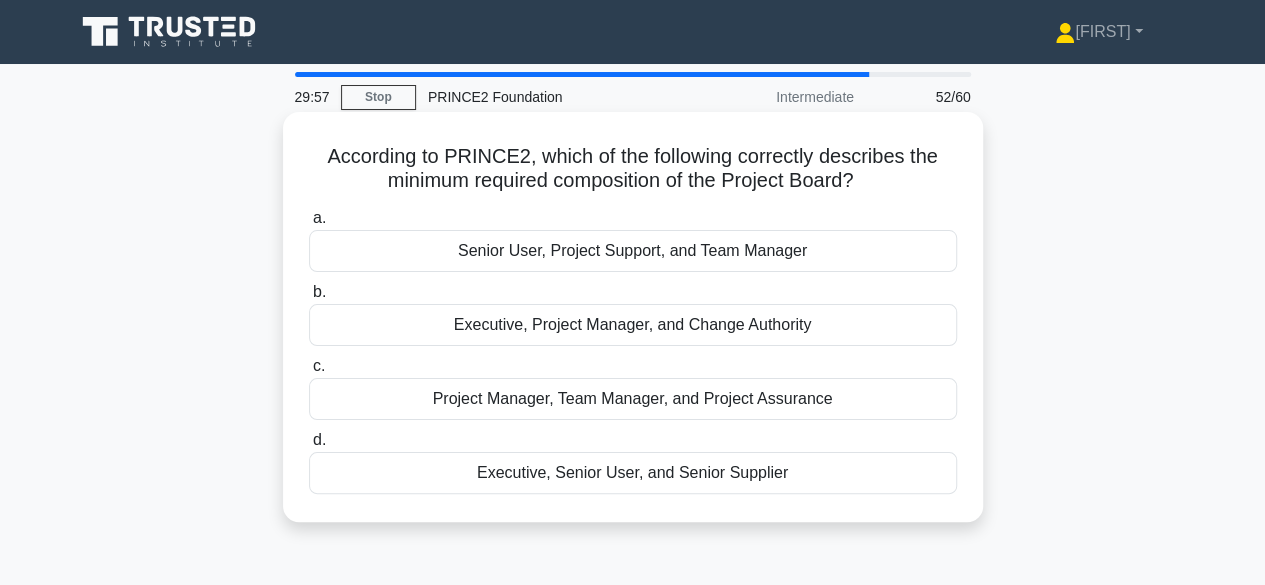 click on "Executive, Senior User, and Senior Supplier" at bounding box center [633, 473] 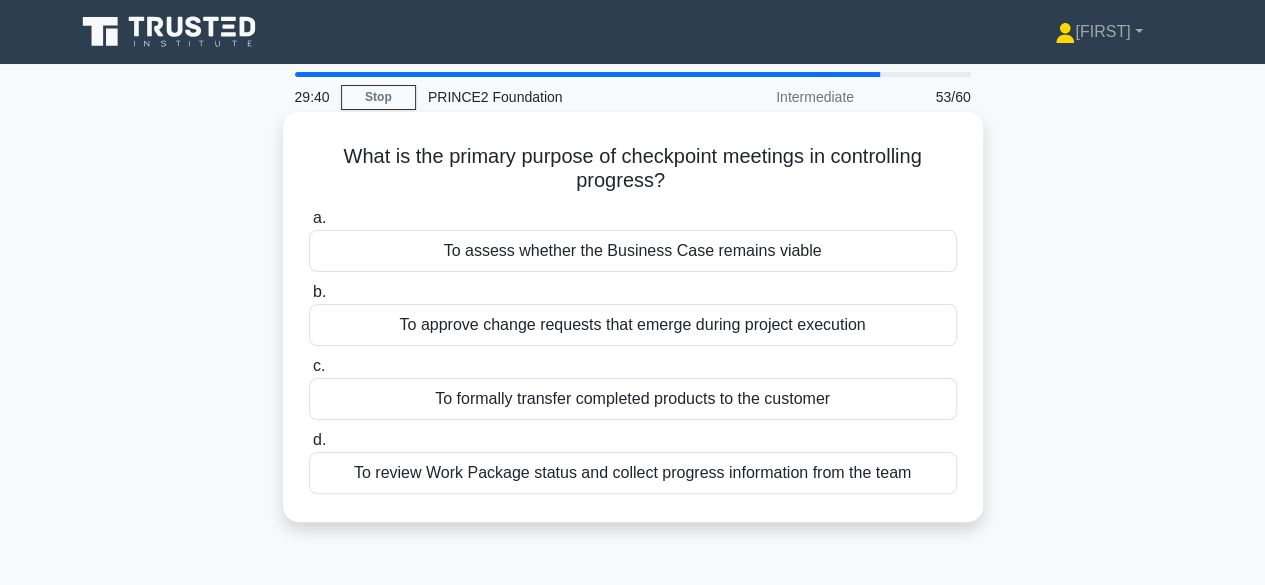 click on "To review Work Package status and collect progress information from the team" at bounding box center [633, 473] 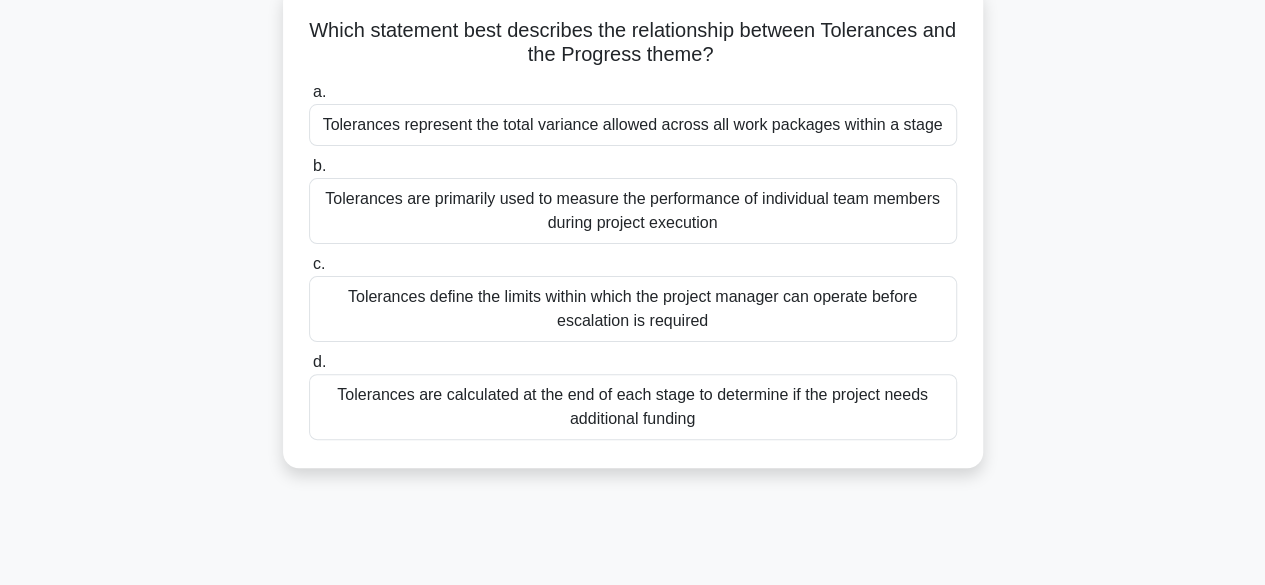 scroll, scrollTop: 133, scrollLeft: 0, axis: vertical 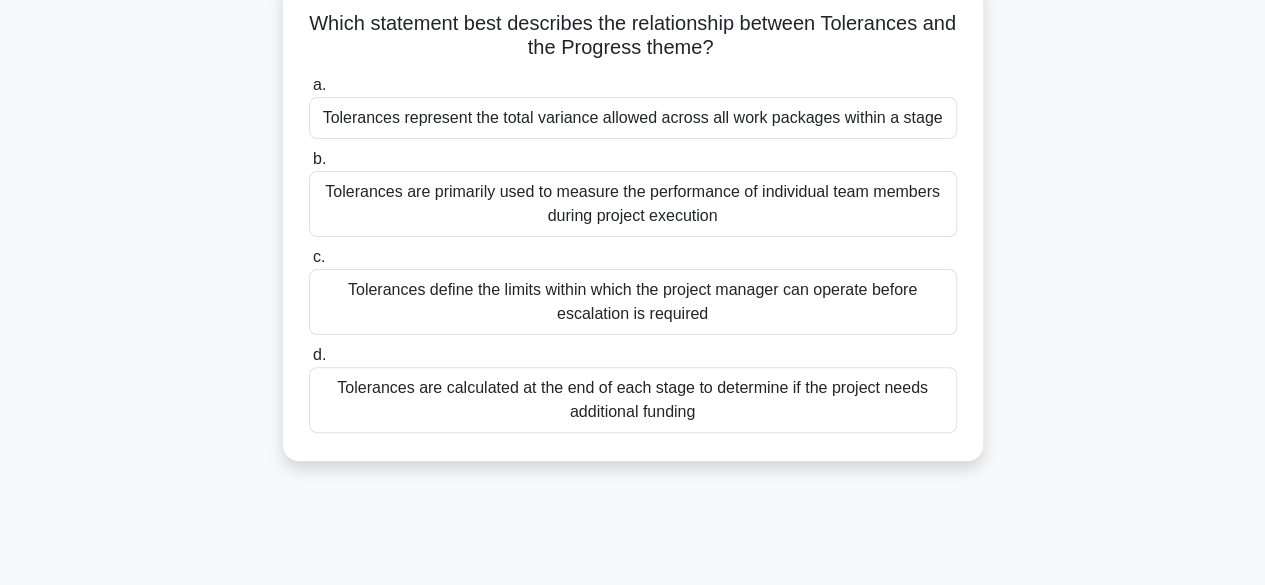 click on "Tolerances define the limits within which the project manager can operate before escalation is required" at bounding box center [633, 302] 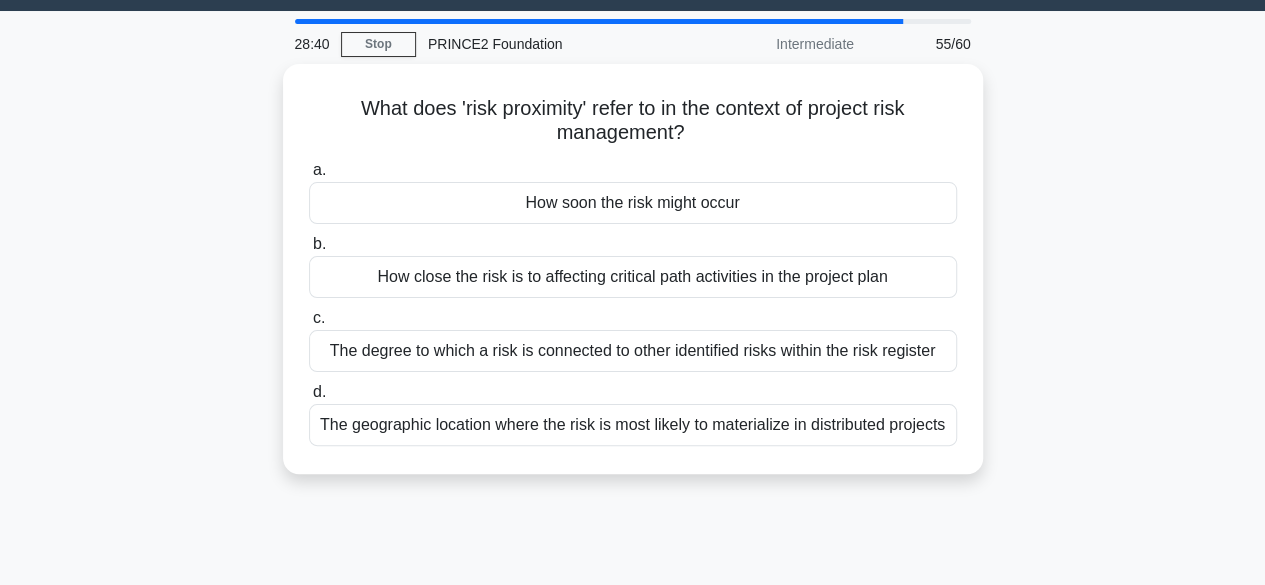 scroll, scrollTop: 52, scrollLeft: 0, axis: vertical 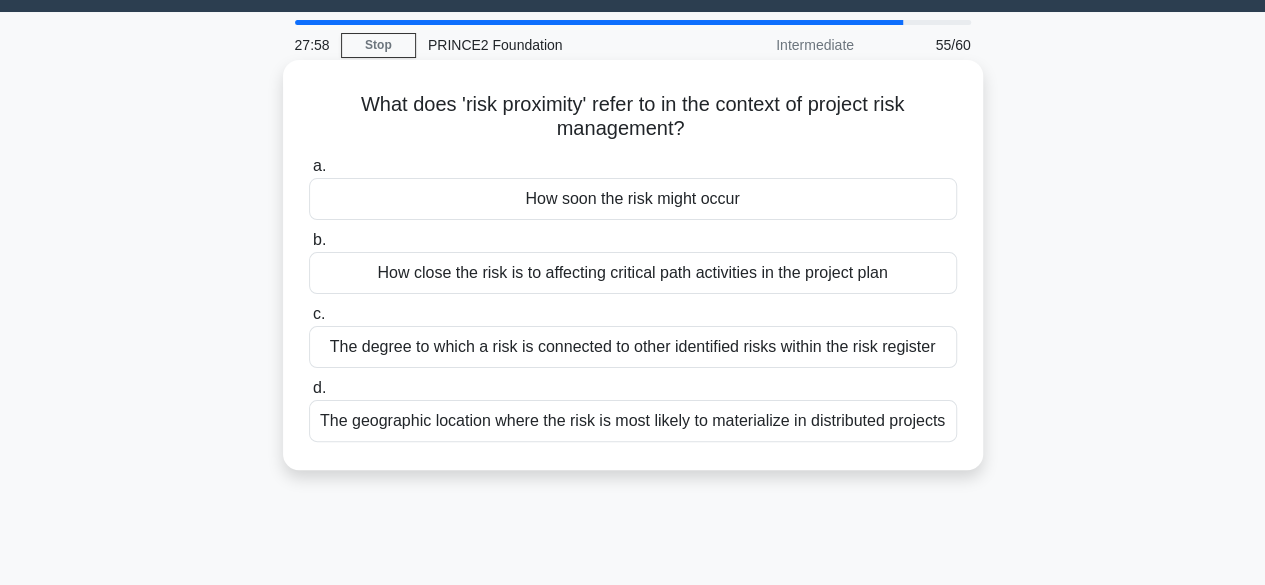 click on "The degree to which a risk is connected to other identified risks within the risk register" at bounding box center (633, 347) 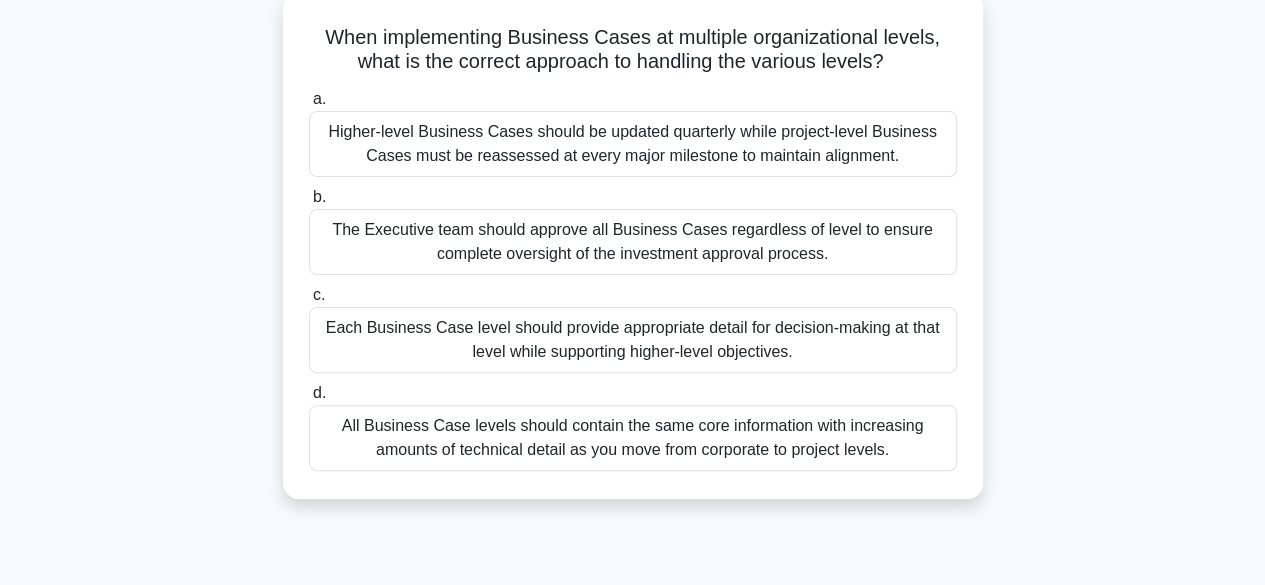 scroll, scrollTop: 127, scrollLeft: 0, axis: vertical 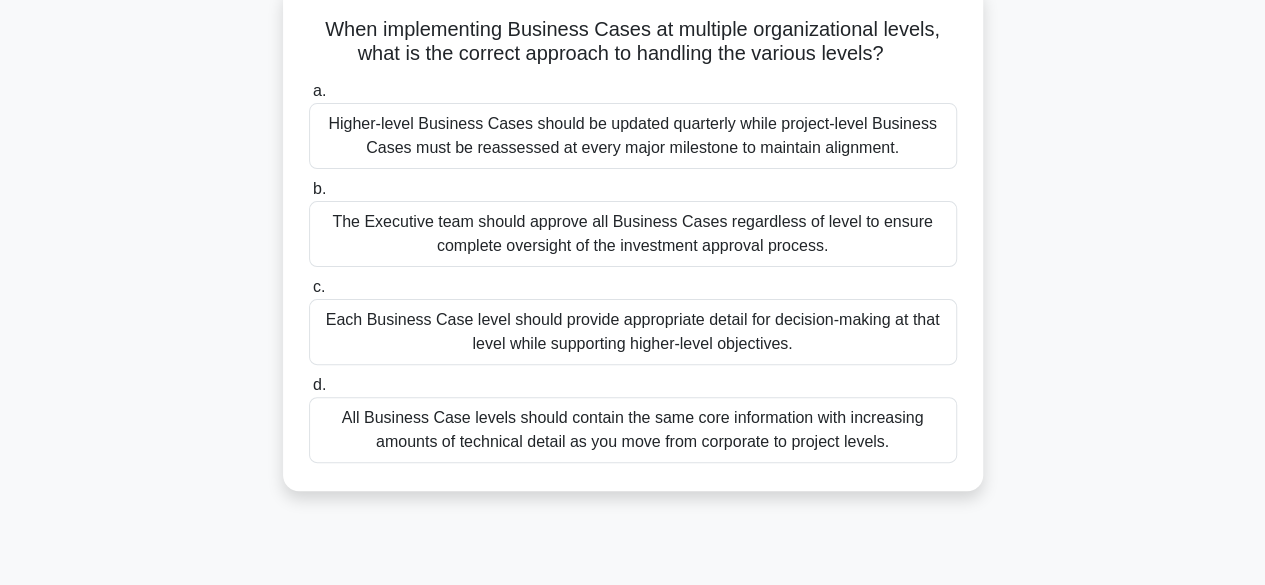 click on "Each Business Case level should provide appropriate detail for decision-making at that level while supporting higher-level objectives." at bounding box center (633, 332) 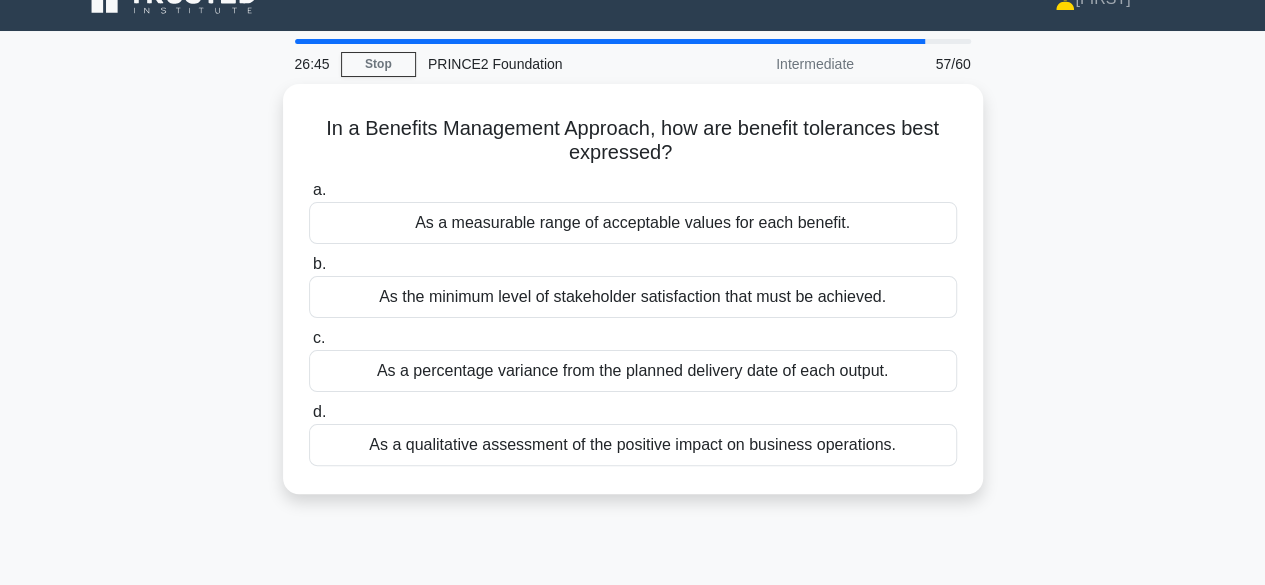 scroll, scrollTop: 32, scrollLeft: 0, axis: vertical 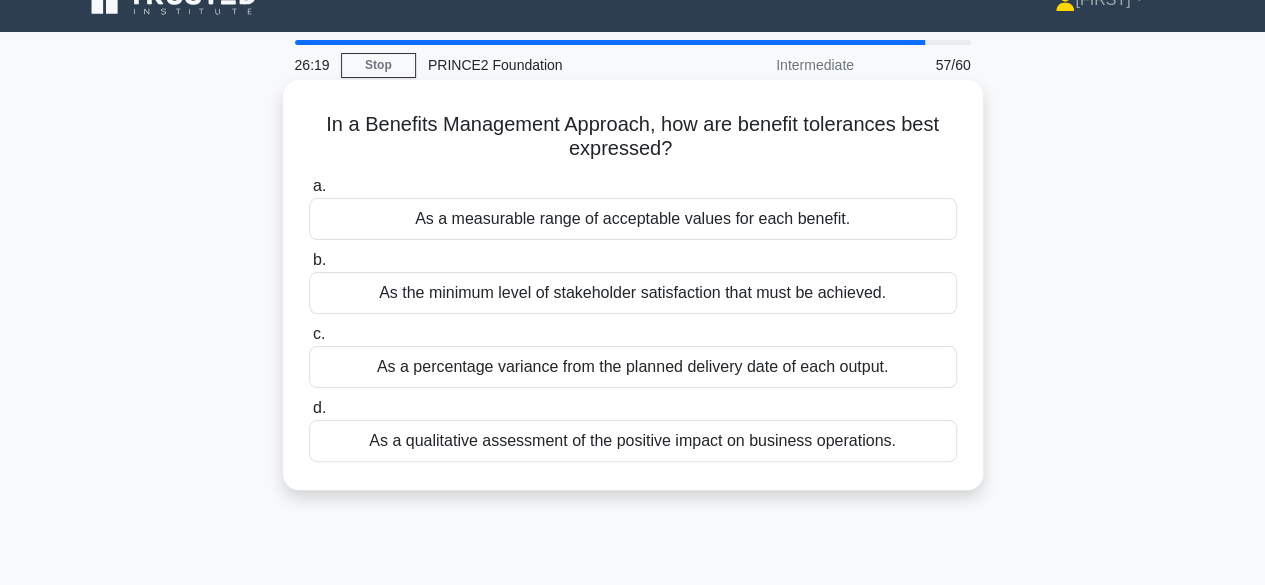 click on "As a measurable range of acceptable values for each benefit." at bounding box center [633, 219] 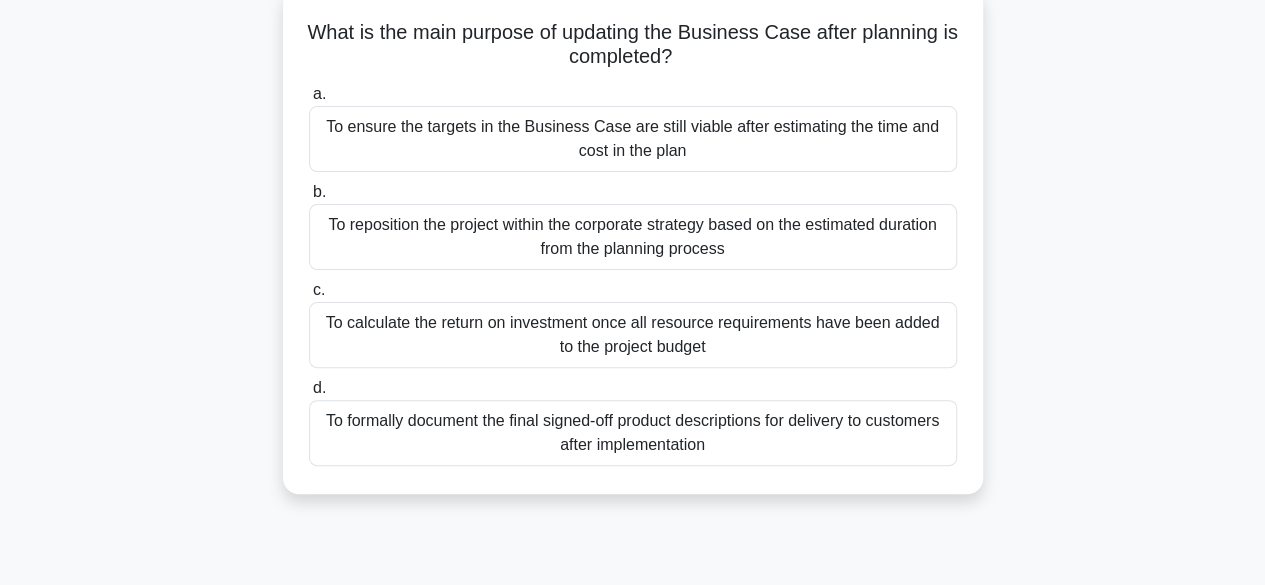 scroll, scrollTop: 123, scrollLeft: 0, axis: vertical 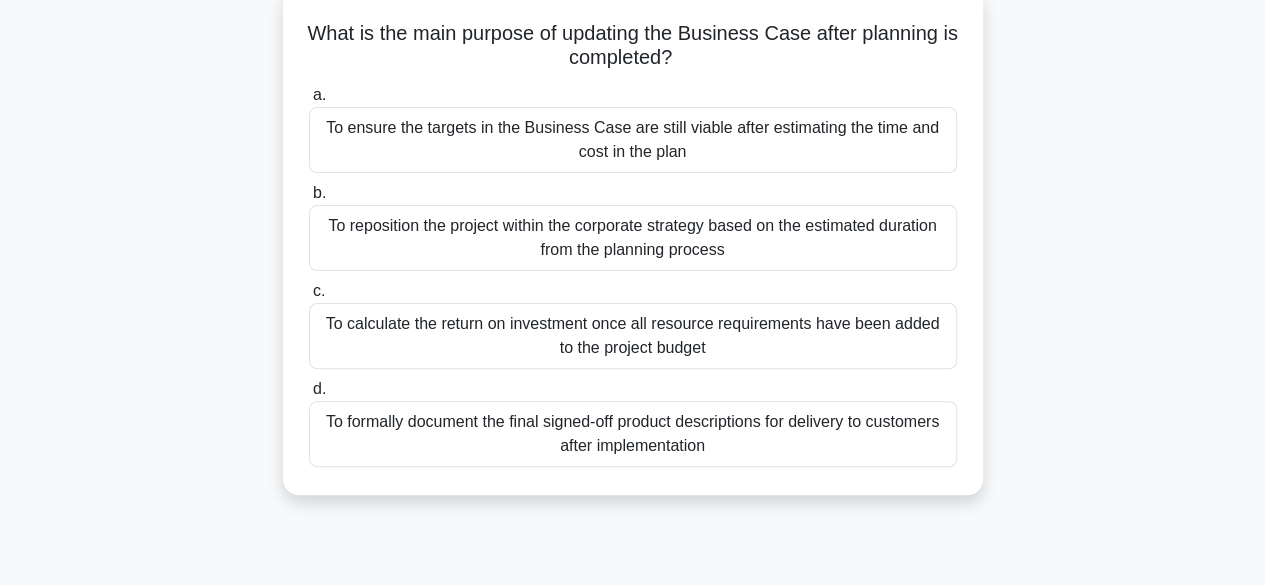 click on "To ensure the targets in the Business Case are still viable after estimating the time and cost in the plan" at bounding box center [633, 140] 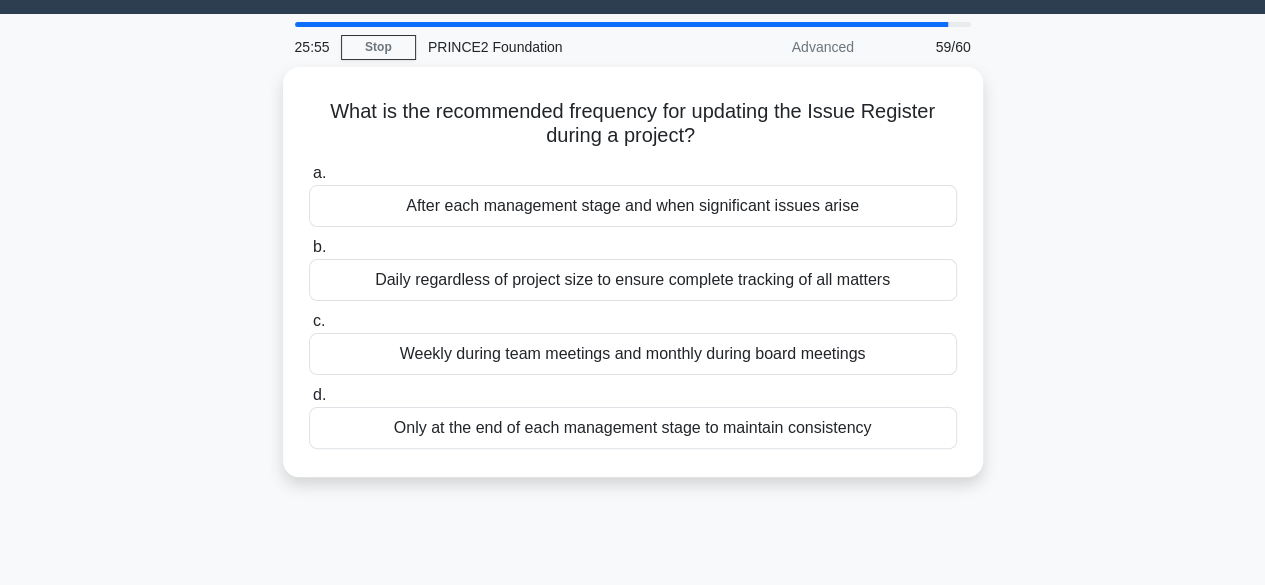scroll, scrollTop: 0, scrollLeft: 0, axis: both 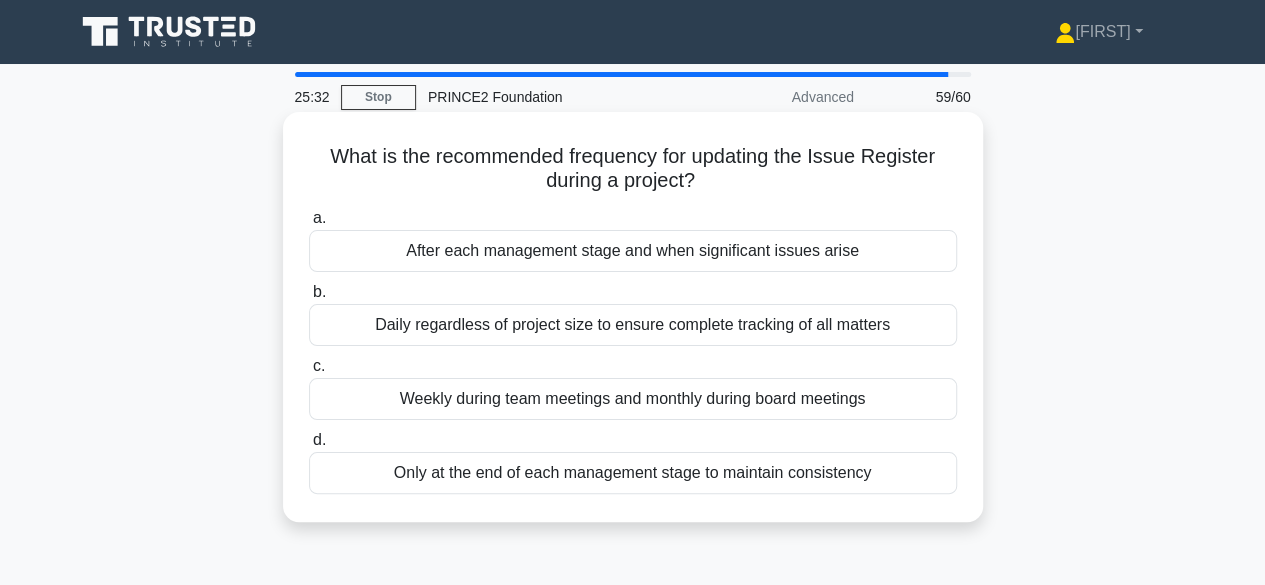 click on "Daily regardless of project size to ensure complete tracking of all matters" at bounding box center [633, 325] 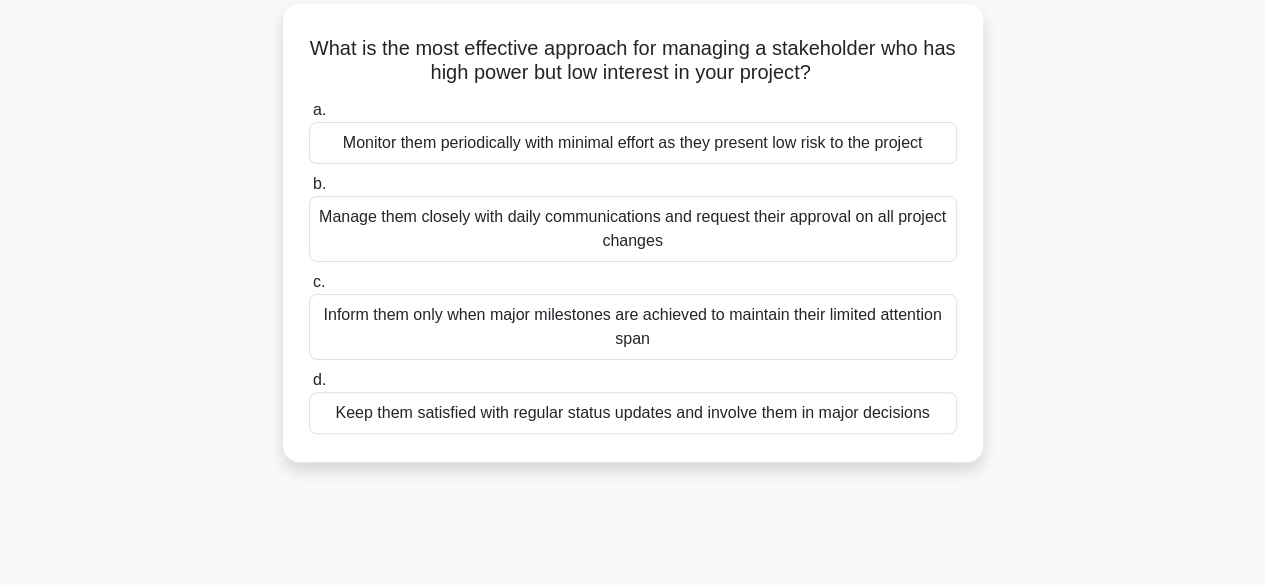 scroll, scrollTop: 118, scrollLeft: 0, axis: vertical 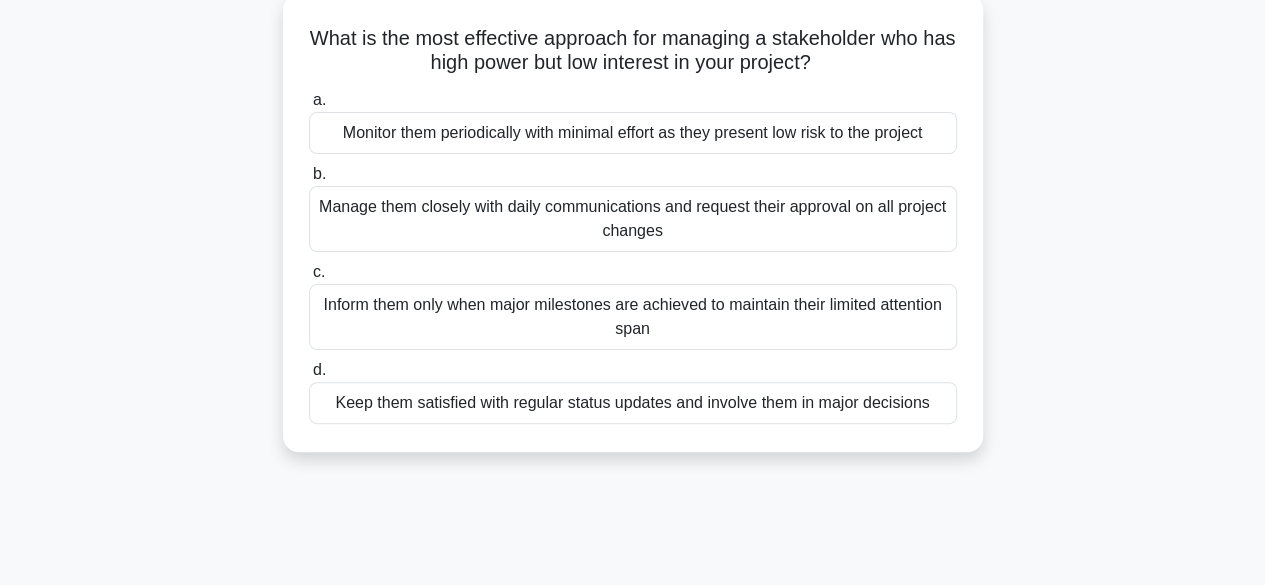 click on "Inform them only when major milestones are achieved to maintain their limited attention span" at bounding box center (633, 317) 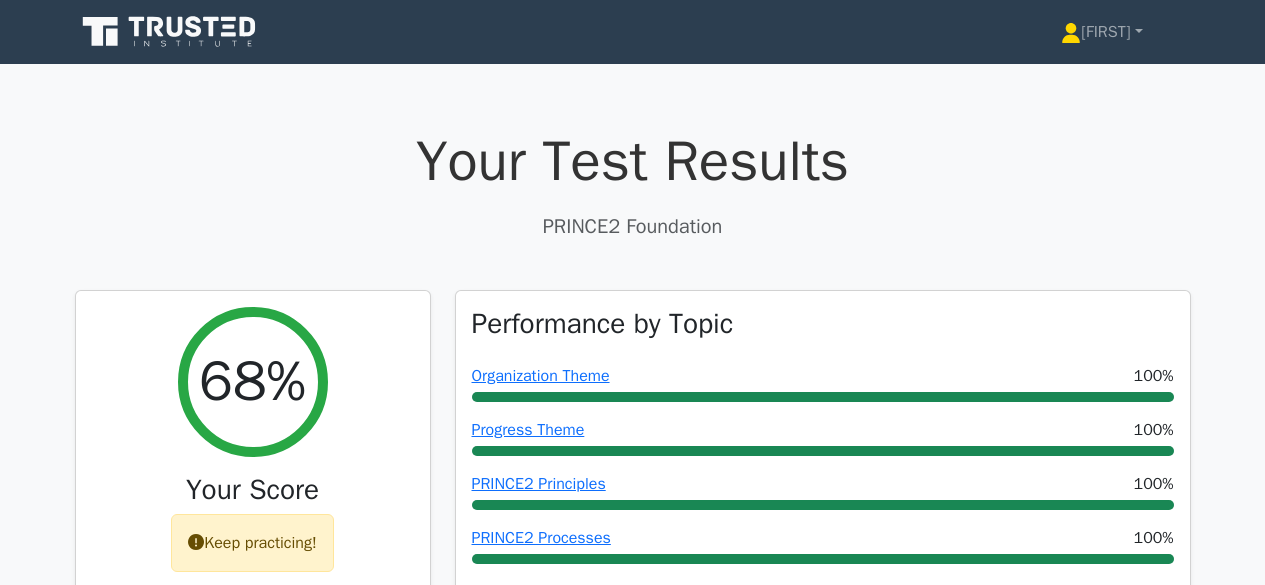scroll, scrollTop: 0, scrollLeft: 0, axis: both 